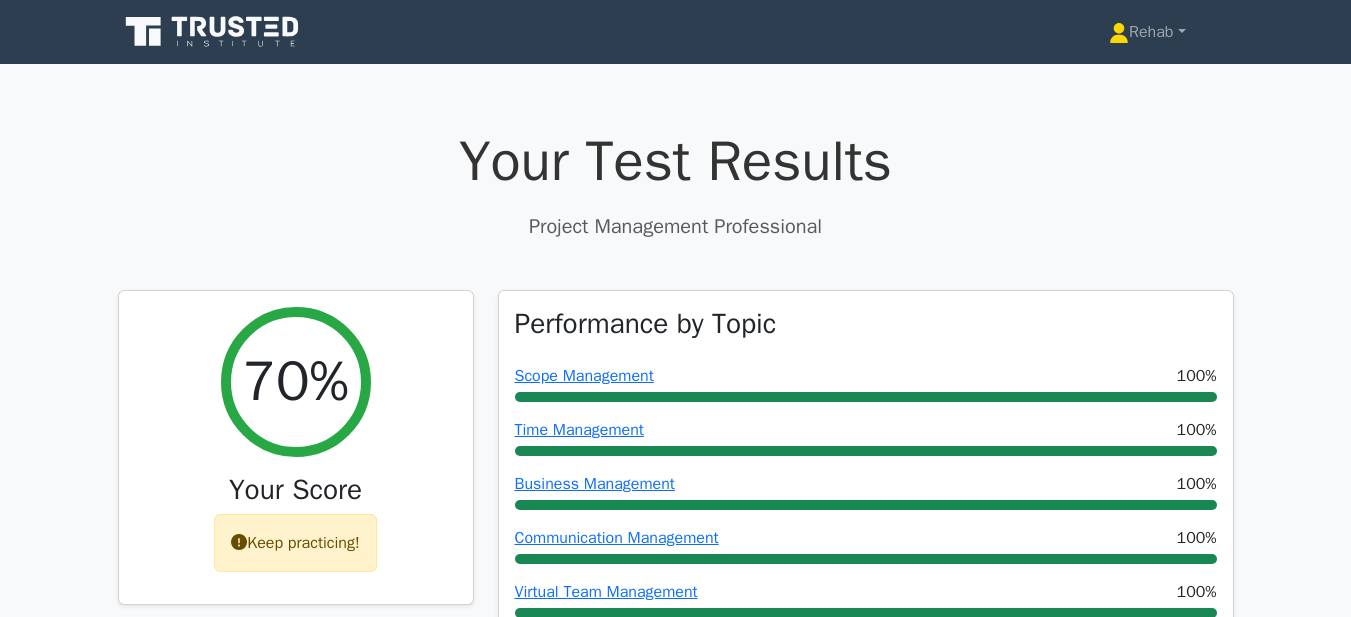 scroll, scrollTop: 3002, scrollLeft: 0, axis: vertical 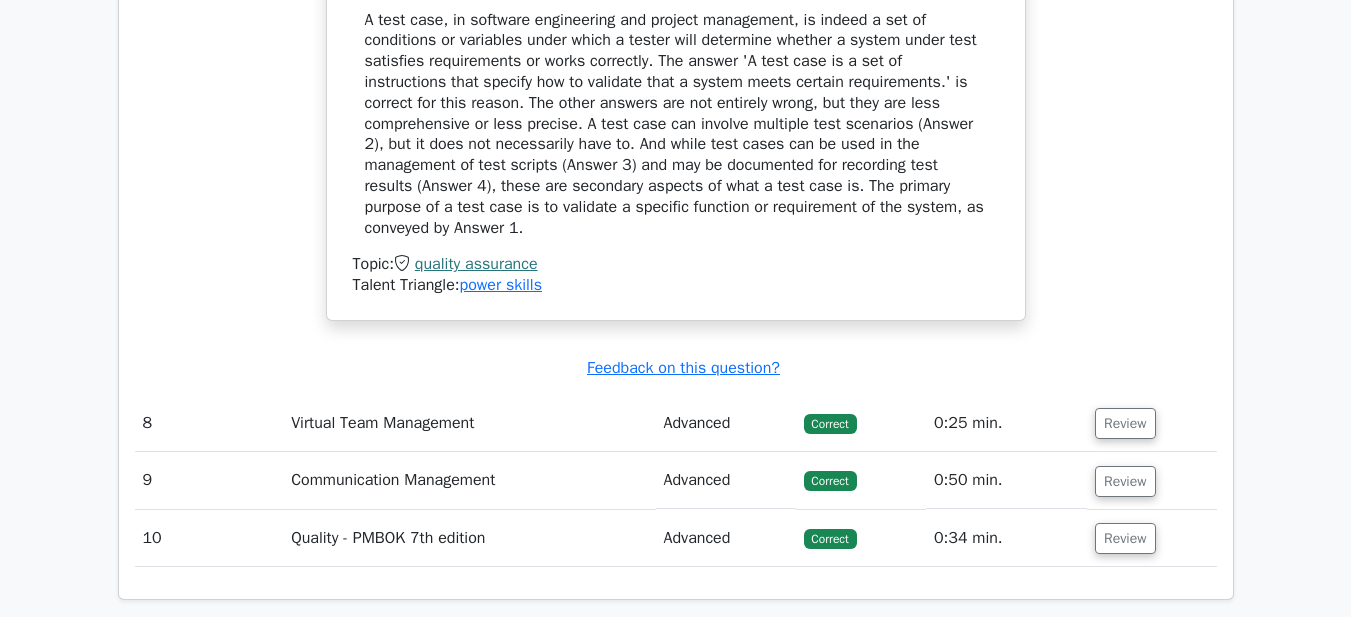 drag, startPoint x: 457, startPoint y: 140, endPoint x: 972, endPoint y: 211, distance: 519.87115 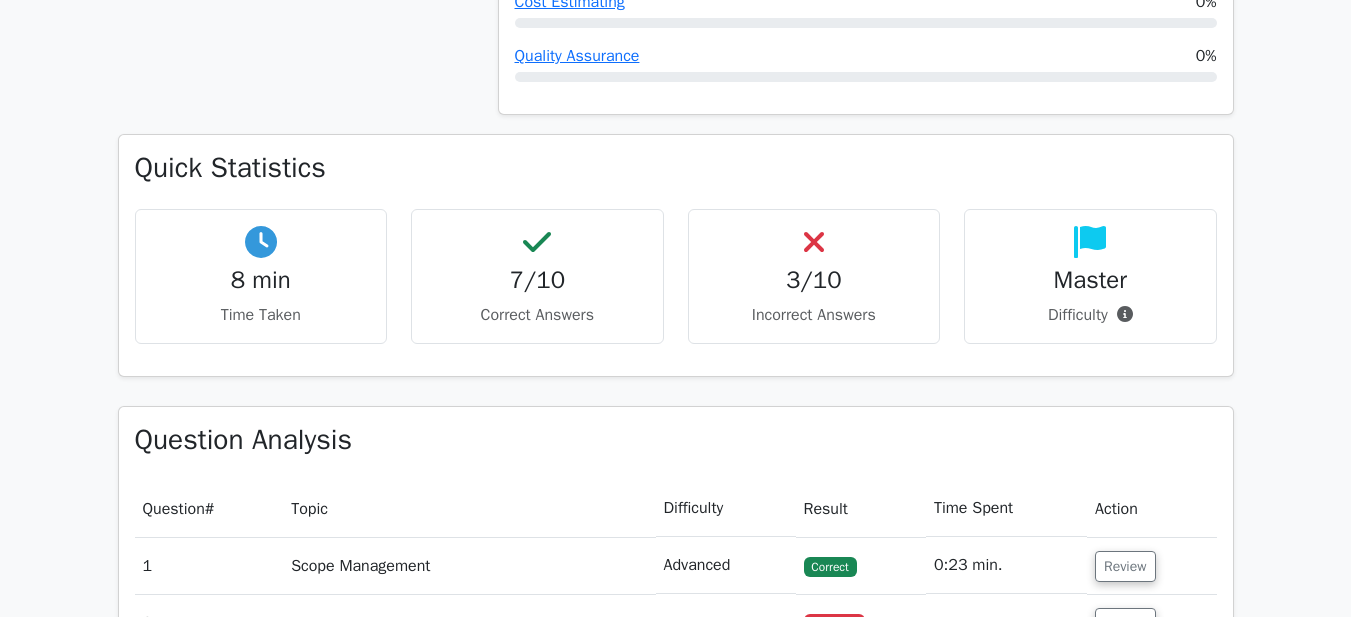 scroll, scrollTop: 717, scrollLeft: 0, axis: vertical 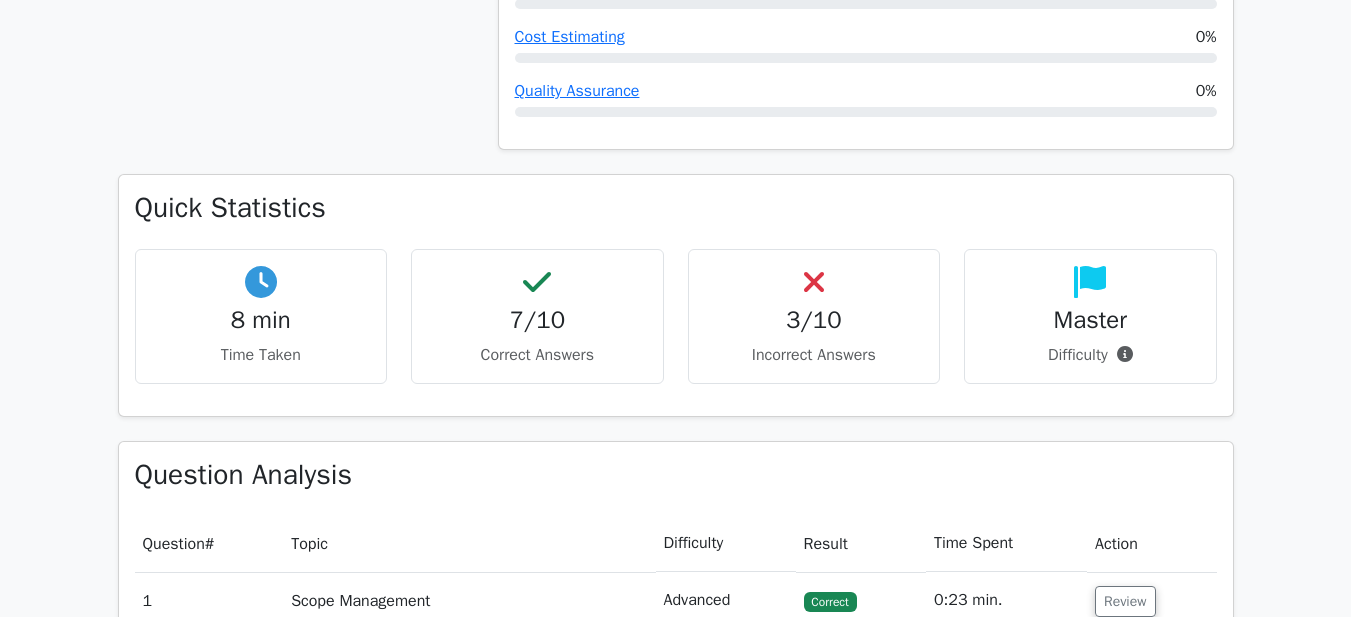 click on "Your Test Results
Project Management Professional
70%
Your Score
Keep practicing!
Performance by Topic
Scope Management
100%
Time Management
100% 100% 100% #" at bounding box center (675, 1555) 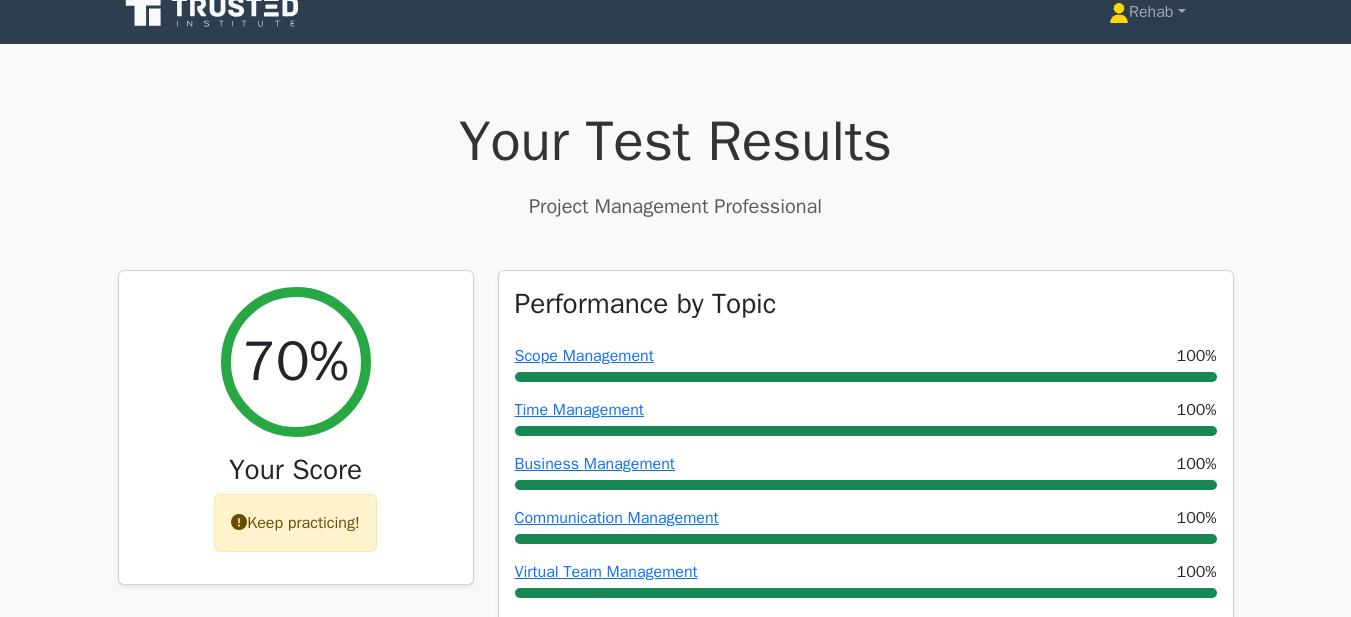 scroll, scrollTop: 0, scrollLeft: 0, axis: both 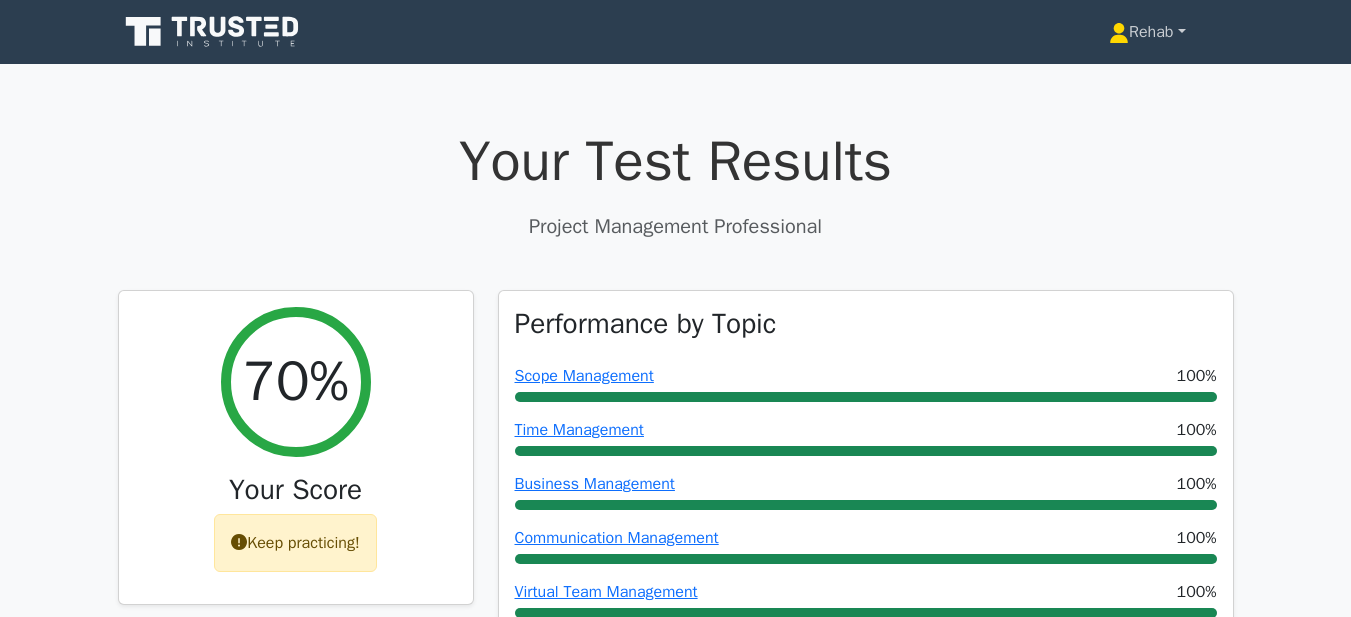 click on "Rehab" at bounding box center (1147, 32) 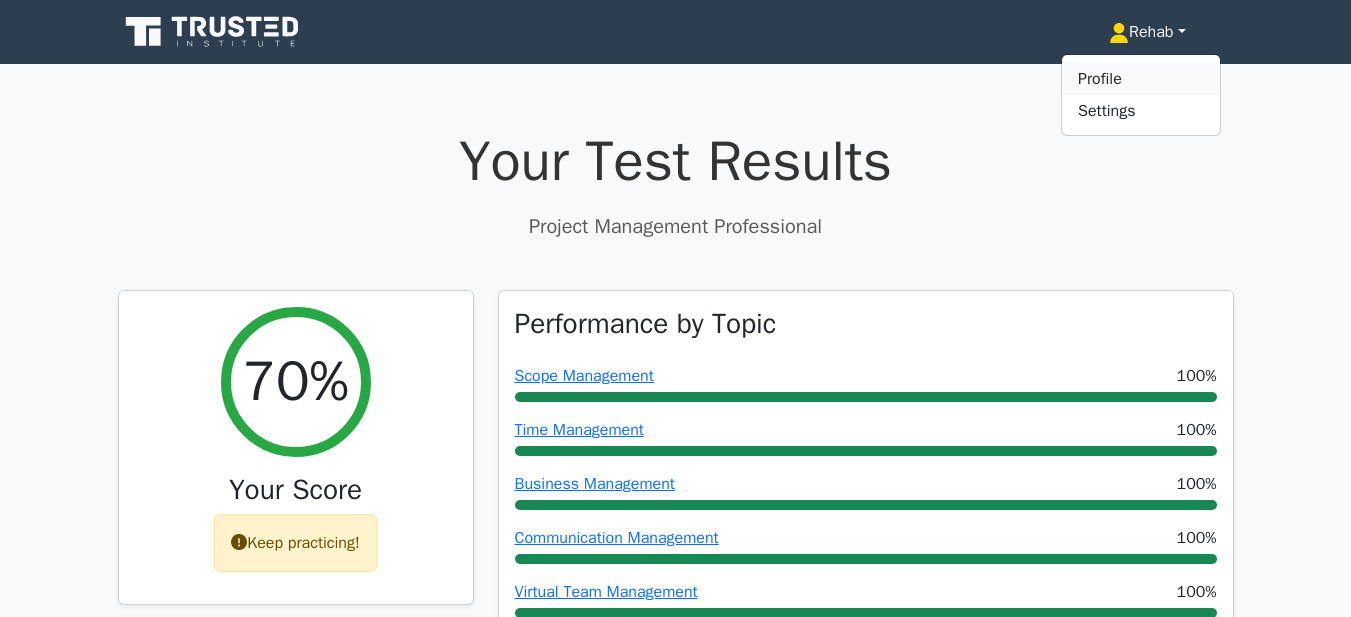 click on "Profile" at bounding box center (1141, 79) 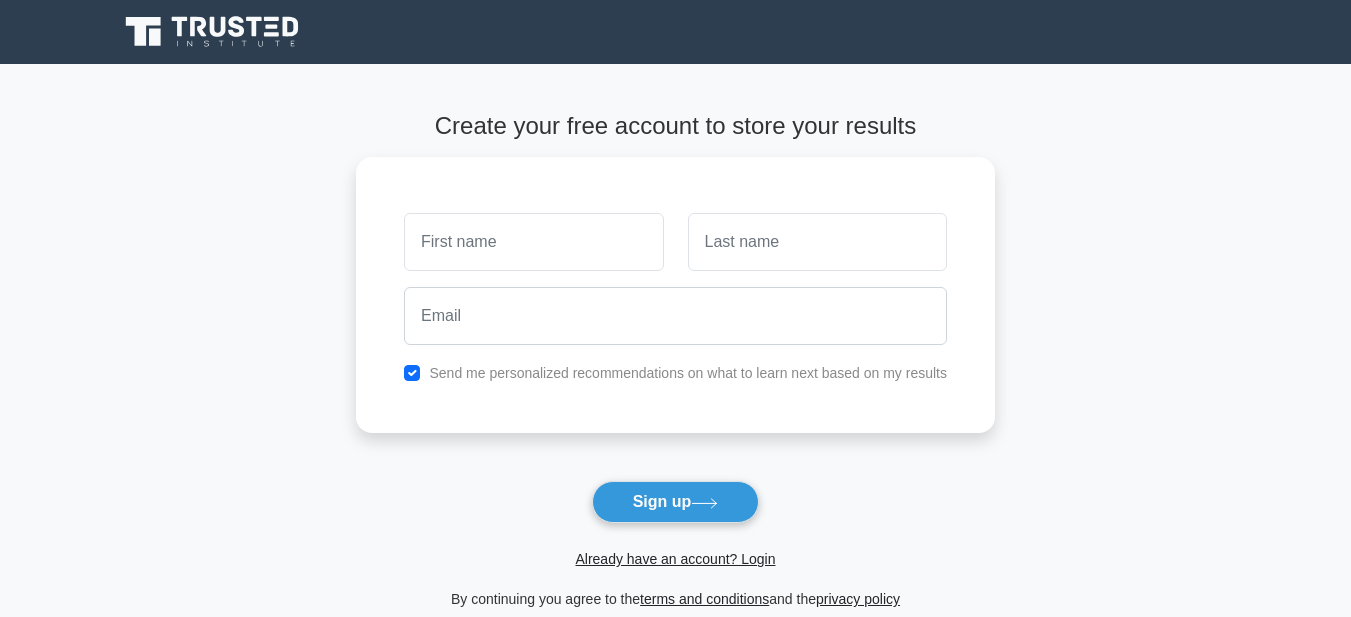scroll, scrollTop: 0, scrollLeft: 0, axis: both 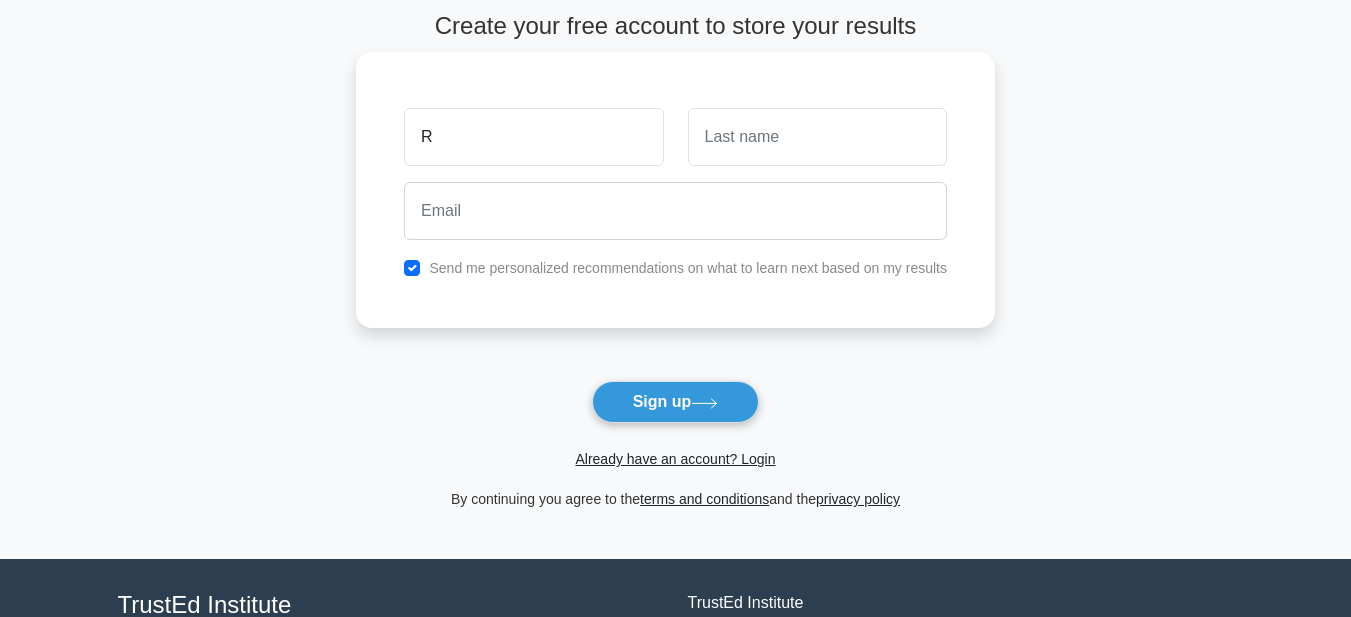 type on "Rehab" 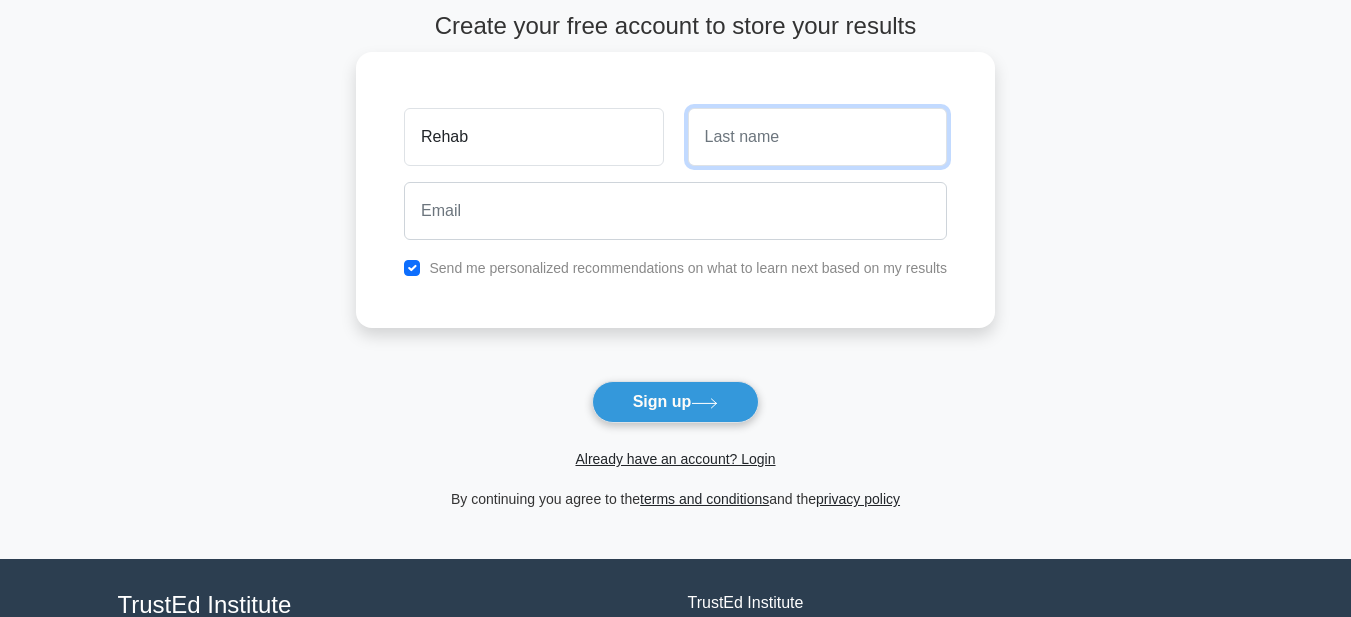 click at bounding box center (817, 137) 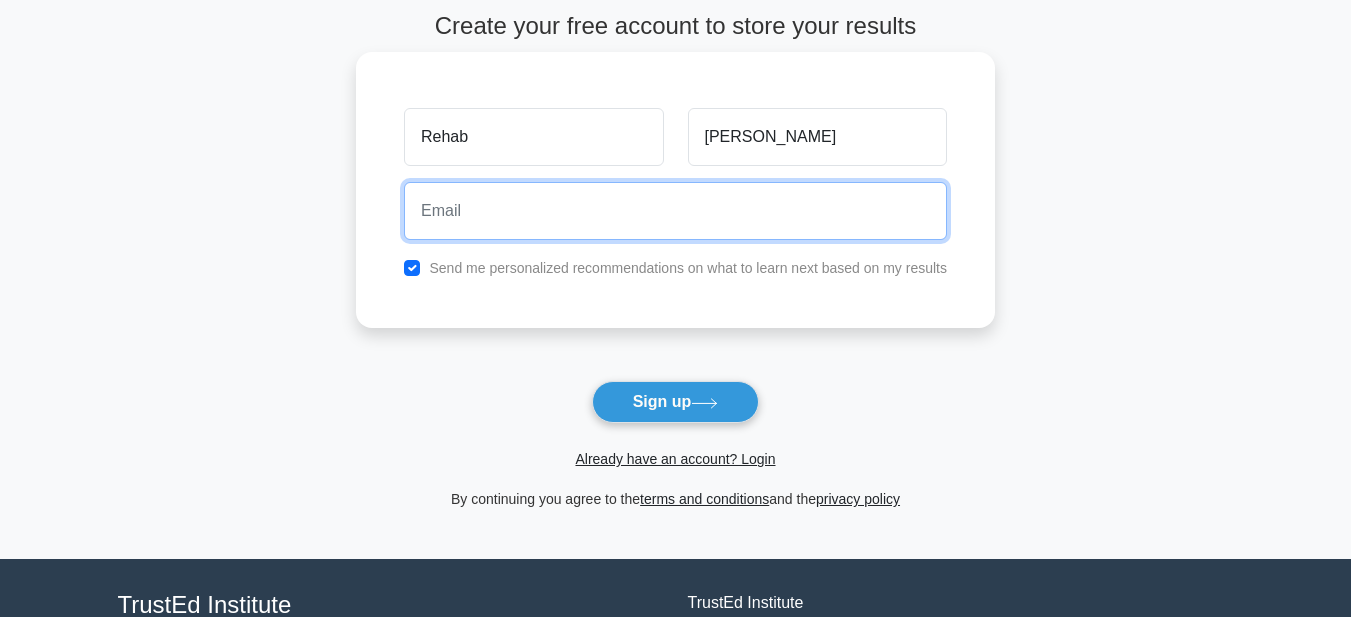 click at bounding box center (675, 211) 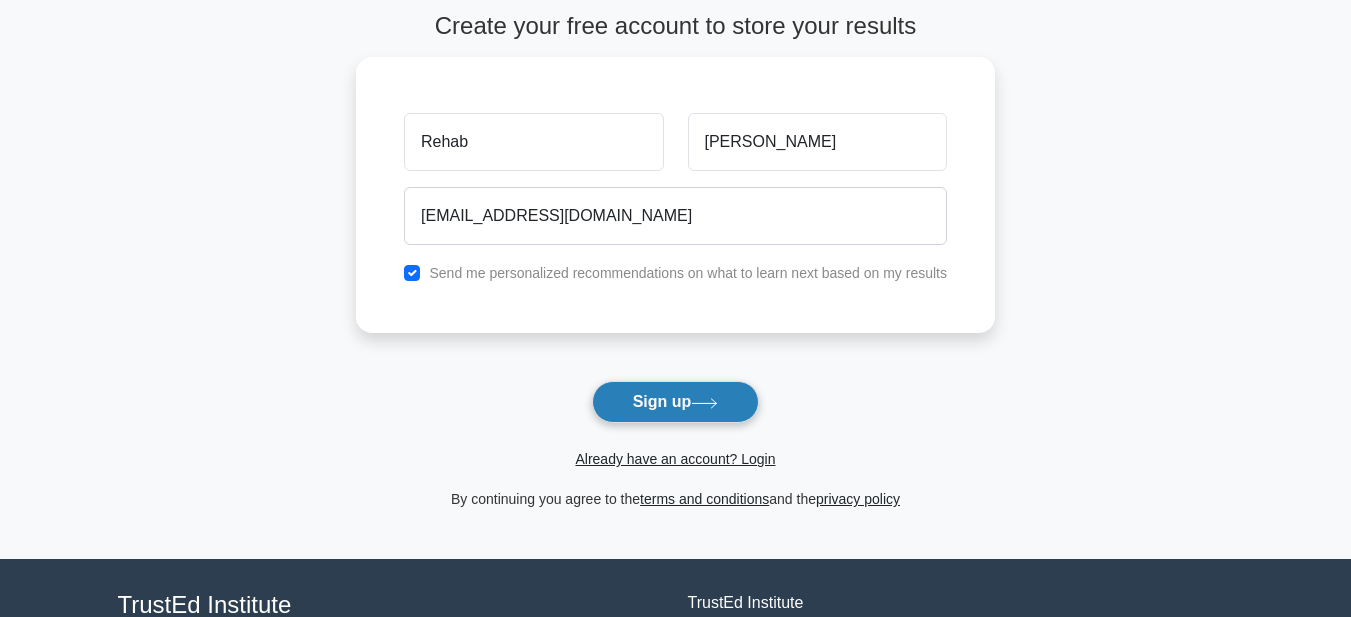 click on "Sign up" at bounding box center [676, 402] 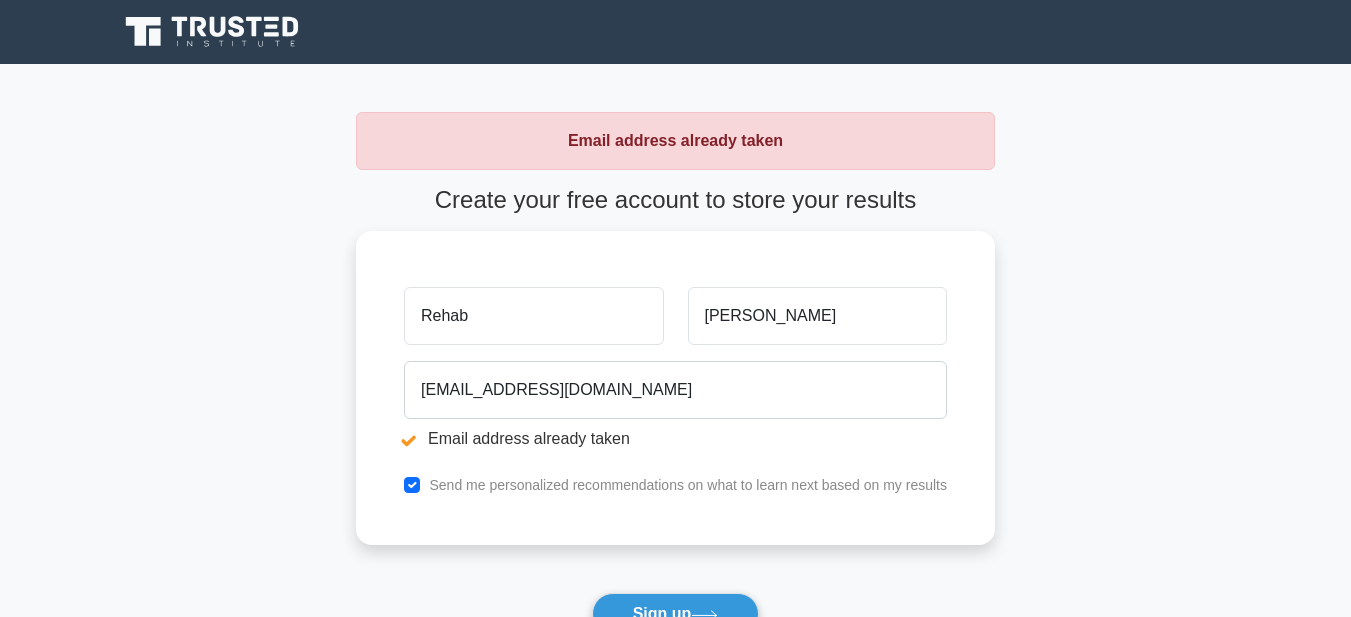 scroll, scrollTop: 0, scrollLeft: 0, axis: both 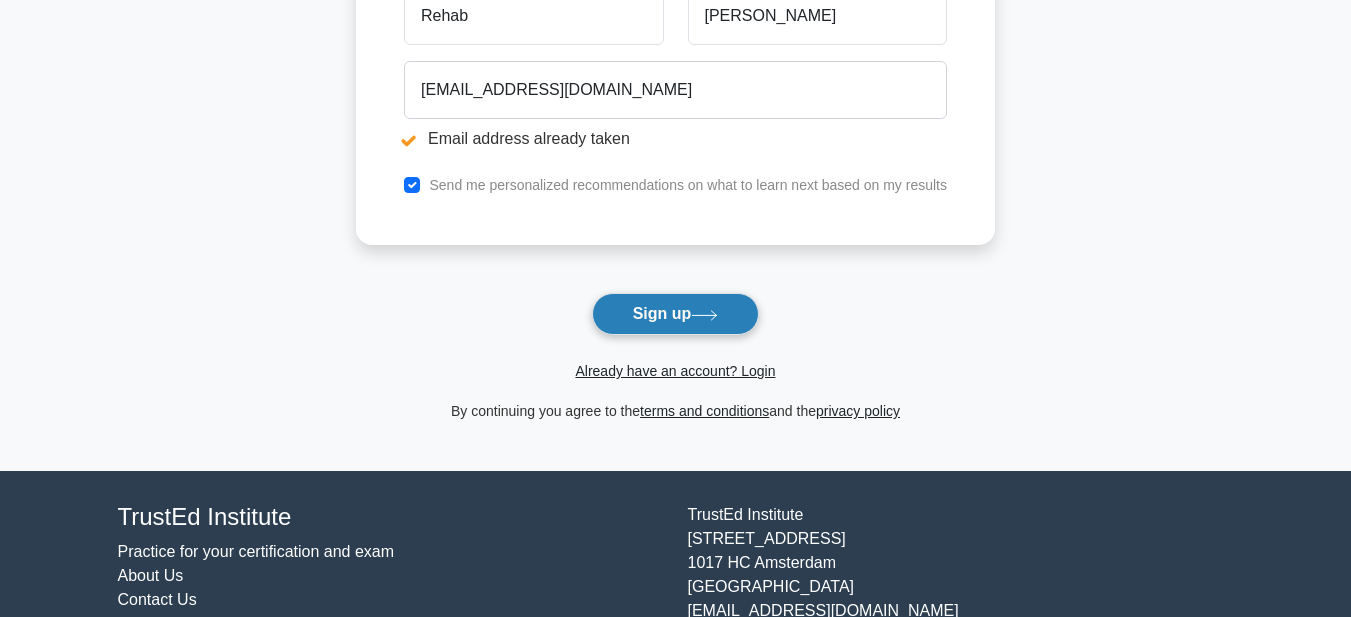 click on "Sign up" at bounding box center (676, 314) 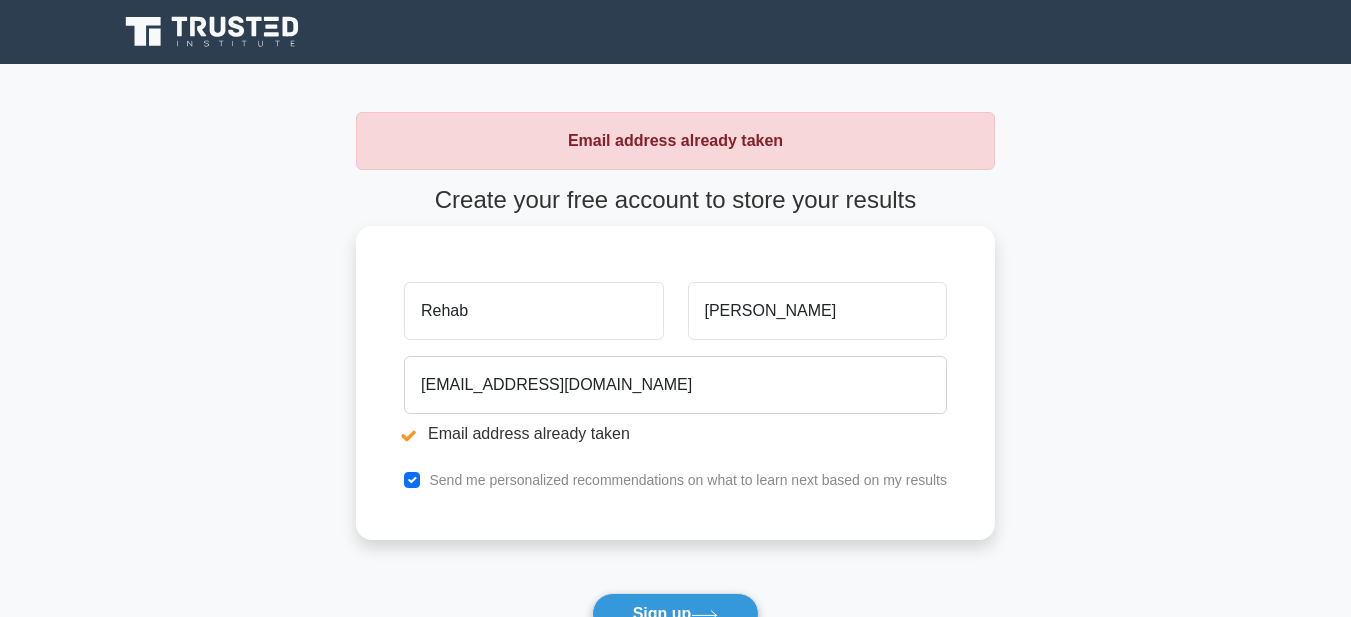 scroll, scrollTop: 0, scrollLeft: 0, axis: both 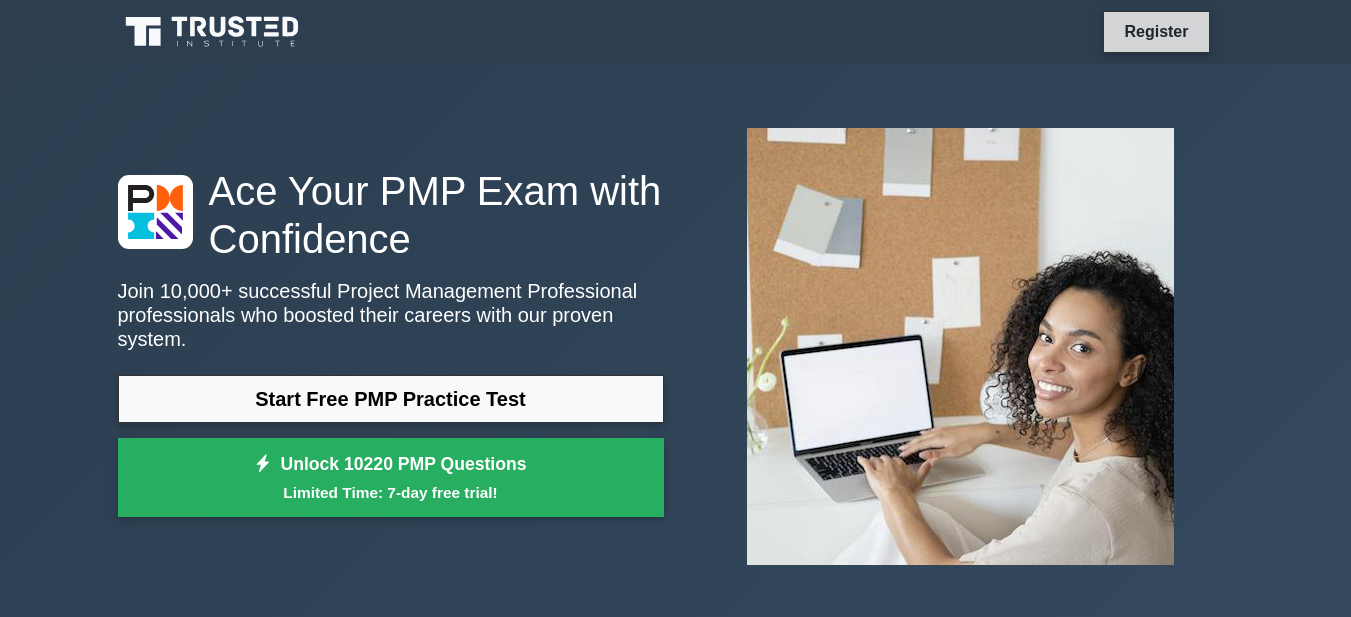 click on "Register" at bounding box center [1156, 31] 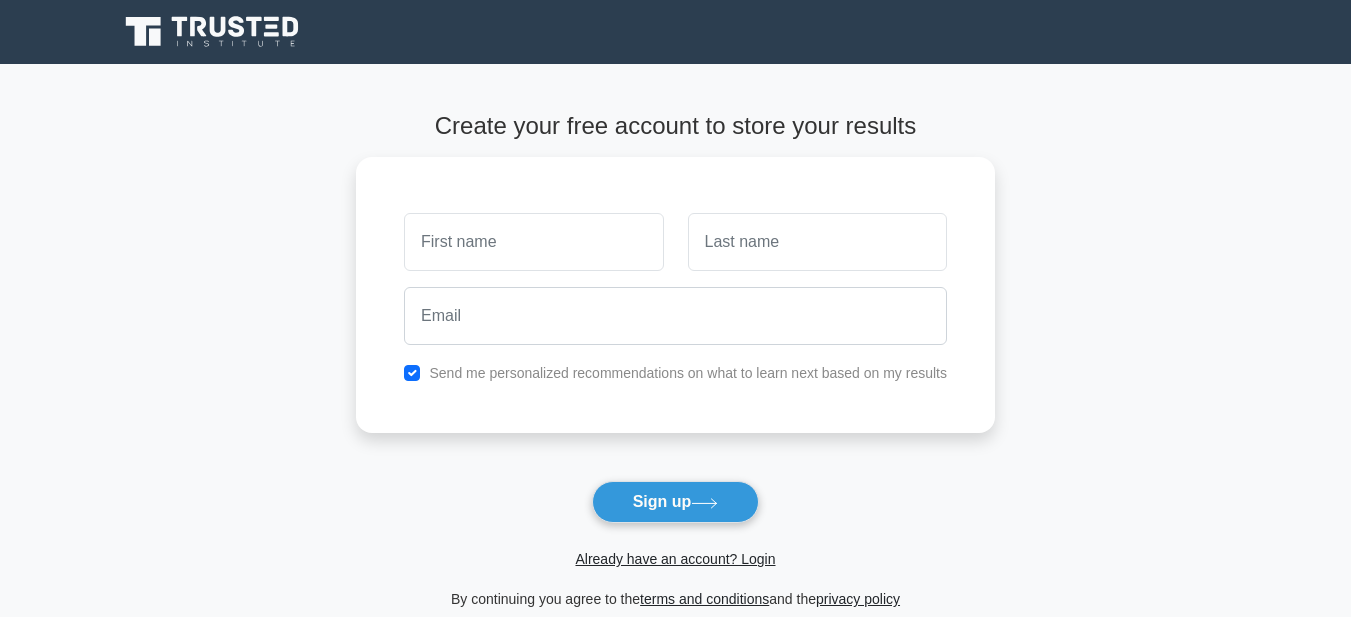 scroll, scrollTop: 0, scrollLeft: 0, axis: both 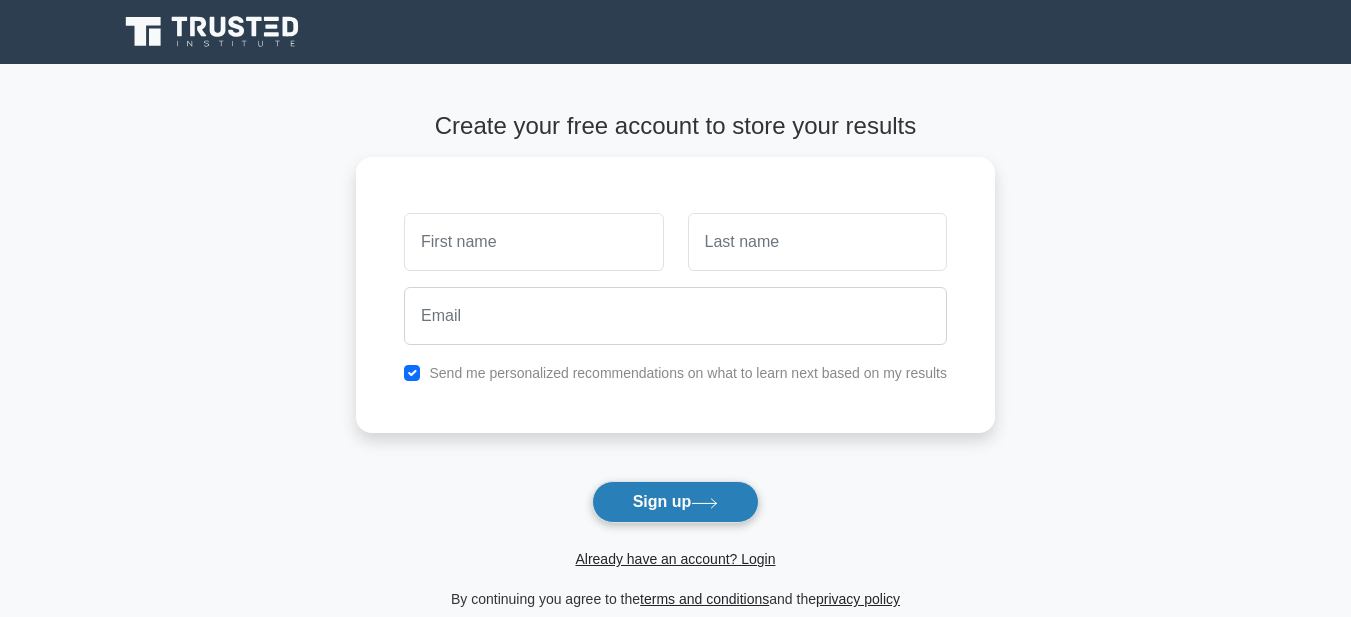 click on "Sign up" at bounding box center (676, 502) 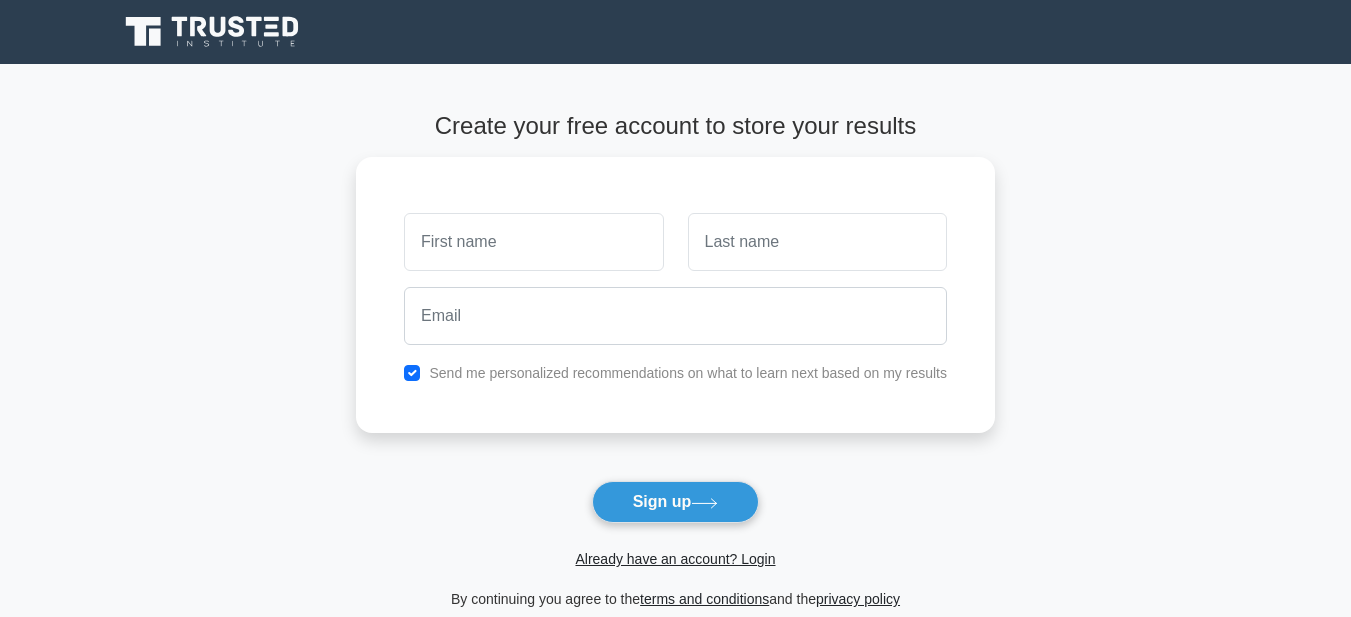 click on "Create your free account to store your results
Send me personalized recommendations on what to learn next based on my results
Sign up" at bounding box center (675, 361) 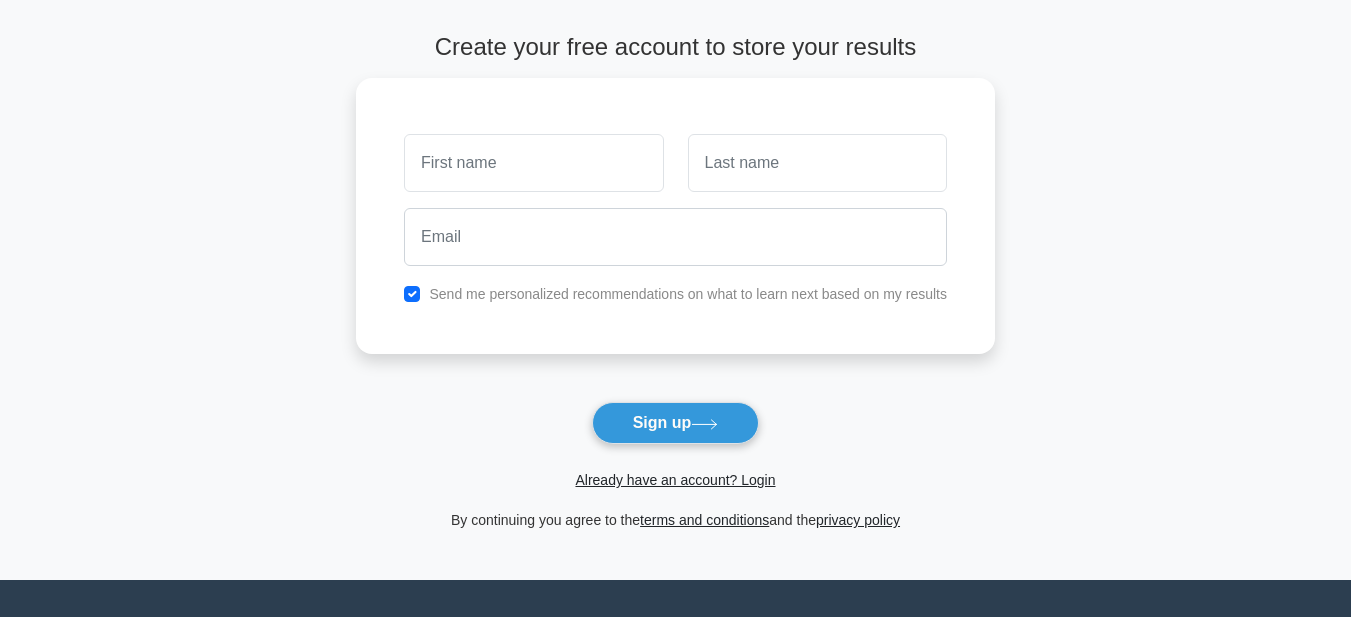 scroll, scrollTop: 264, scrollLeft: 0, axis: vertical 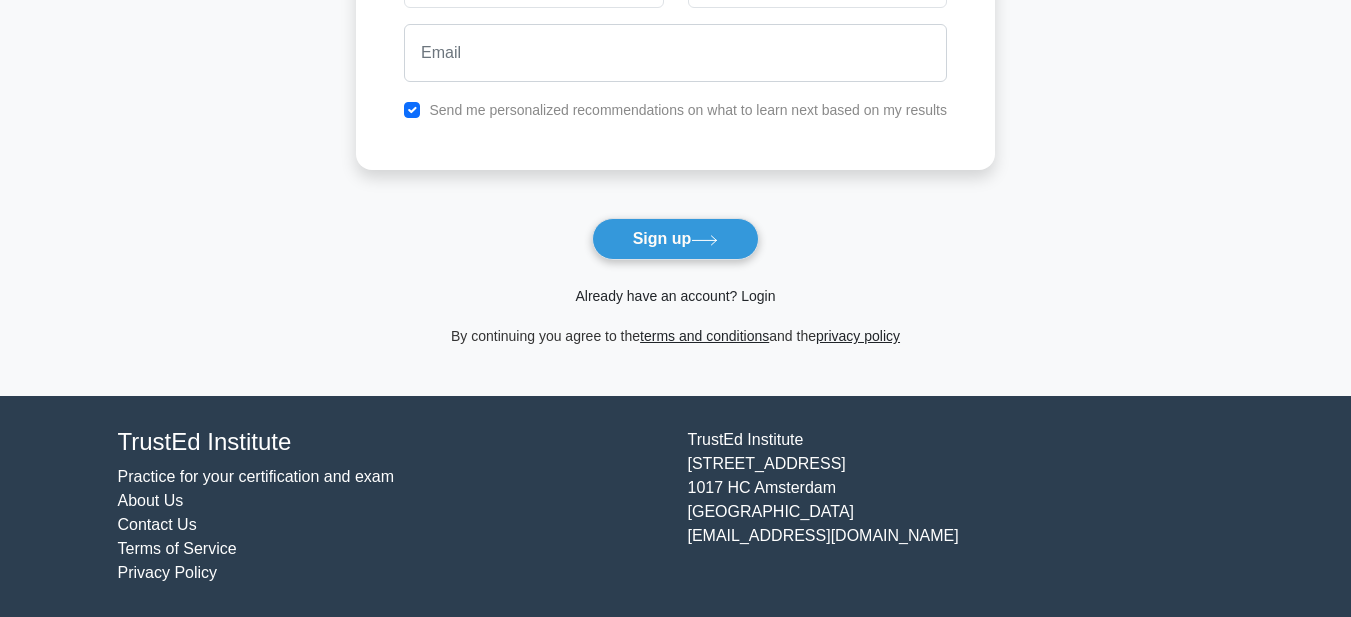 click on "Already have an account? Login" at bounding box center [675, 296] 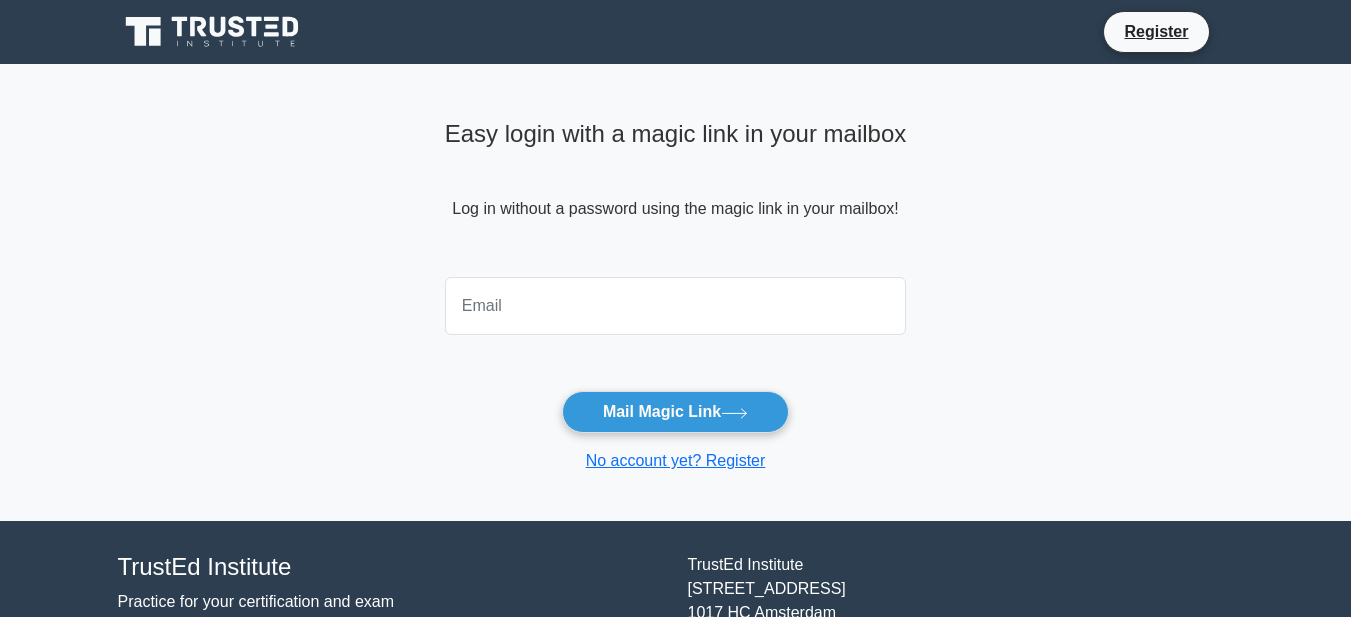 scroll, scrollTop: 0, scrollLeft: 0, axis: both 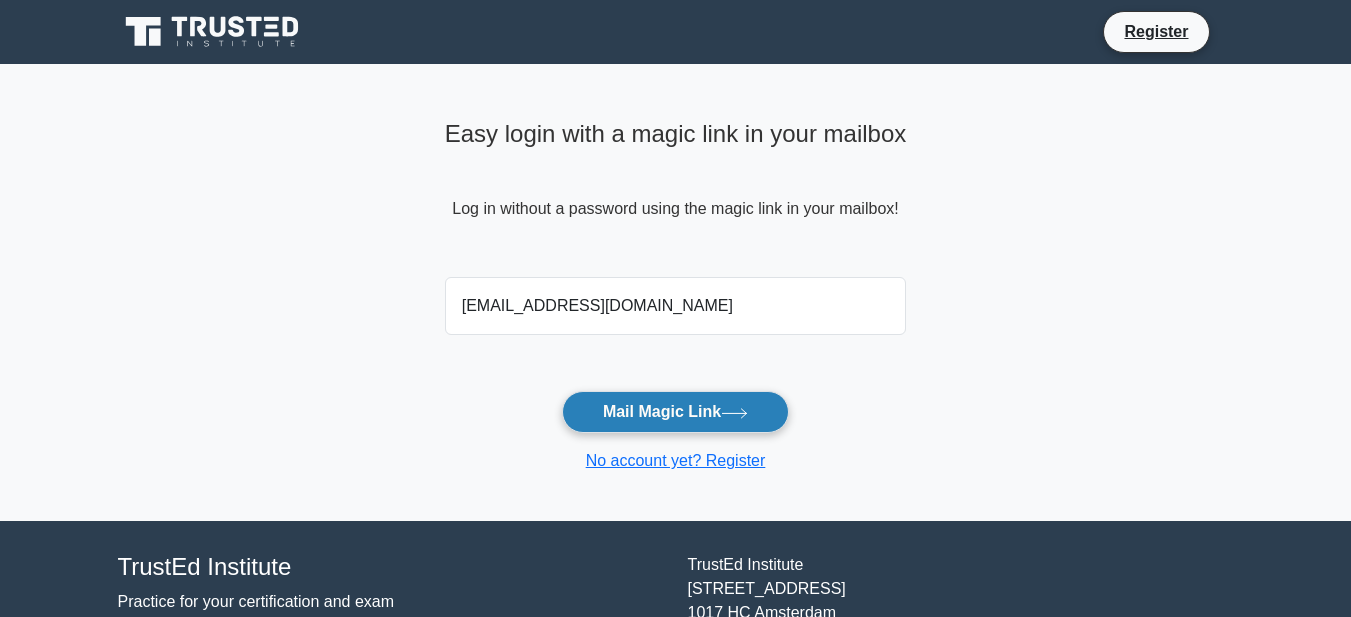 click on "Mail Magic Link" at bounding box center [675, 412] 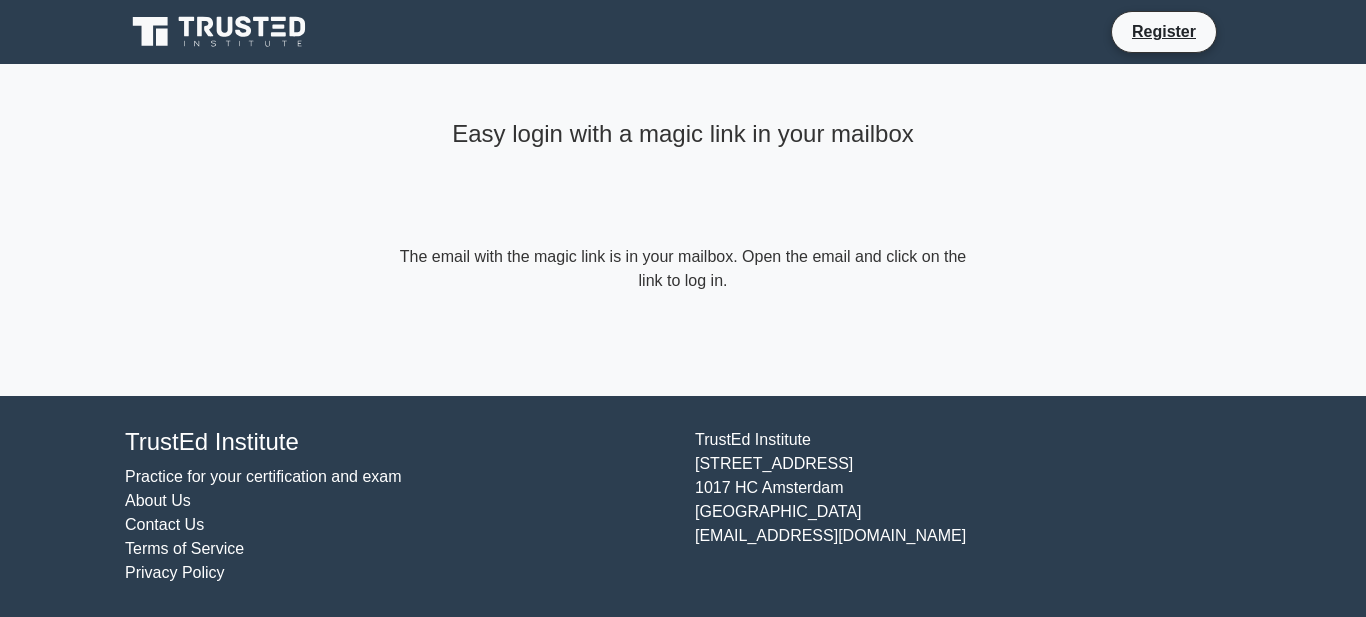scroll, scrollTop: 0, scrollLeft: 0, axis: both 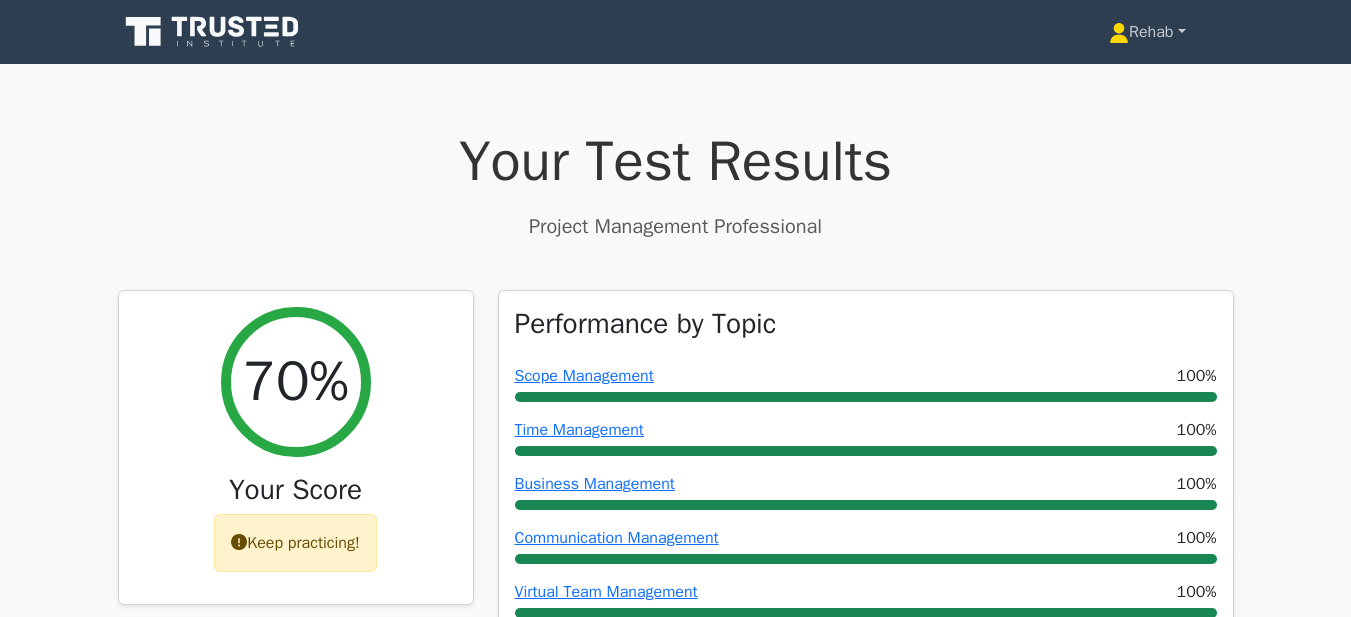 click on "Rehab" at bounding box center (1147, 32) 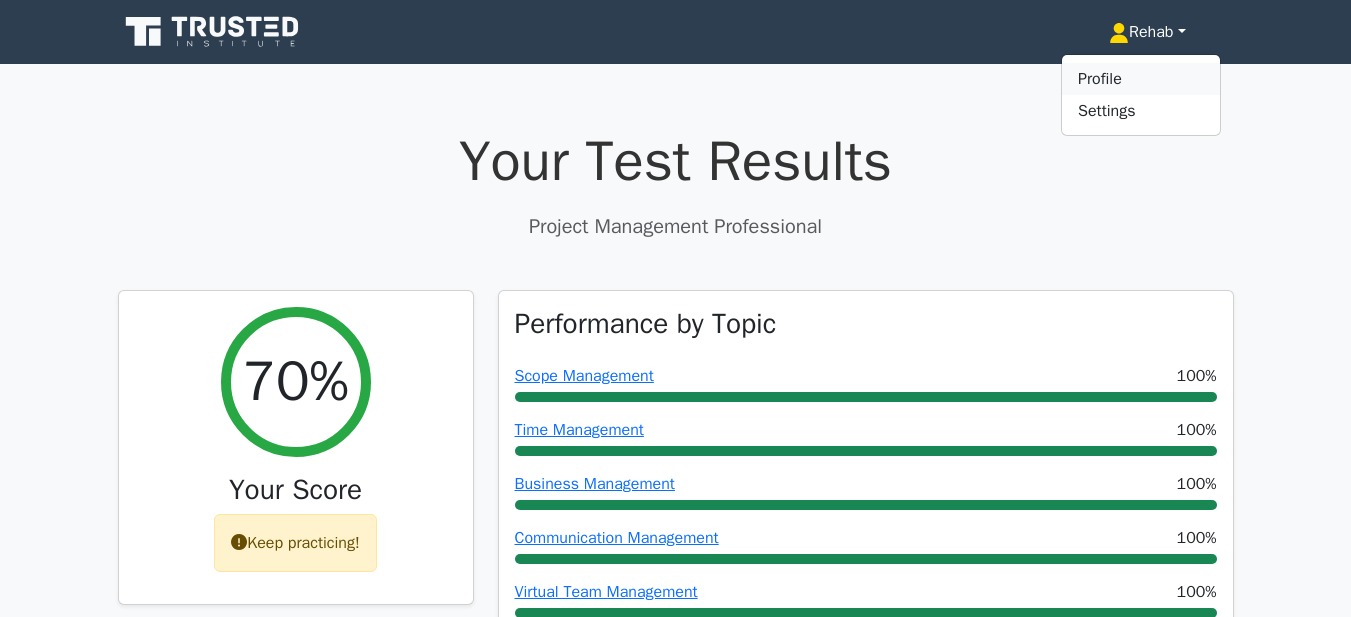 click on "Profile" at bounding box center (1141, 79) 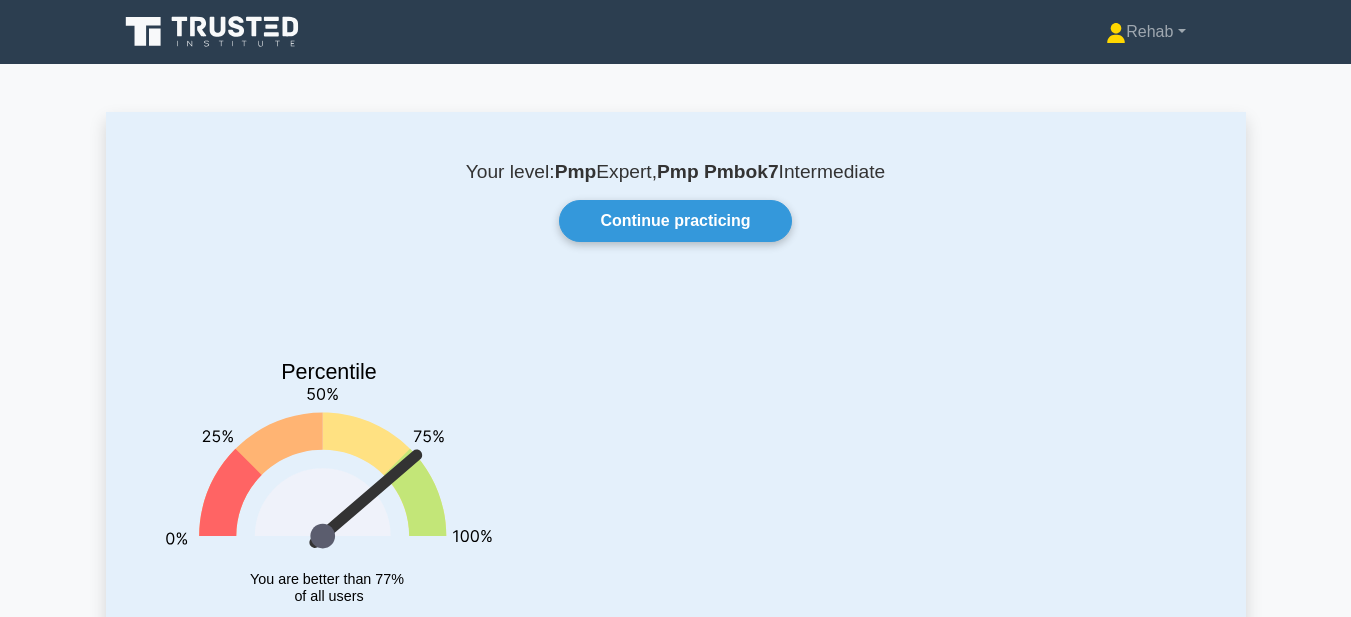 scroll, scrollTop: 0, scrollLeft: 0, axis: both 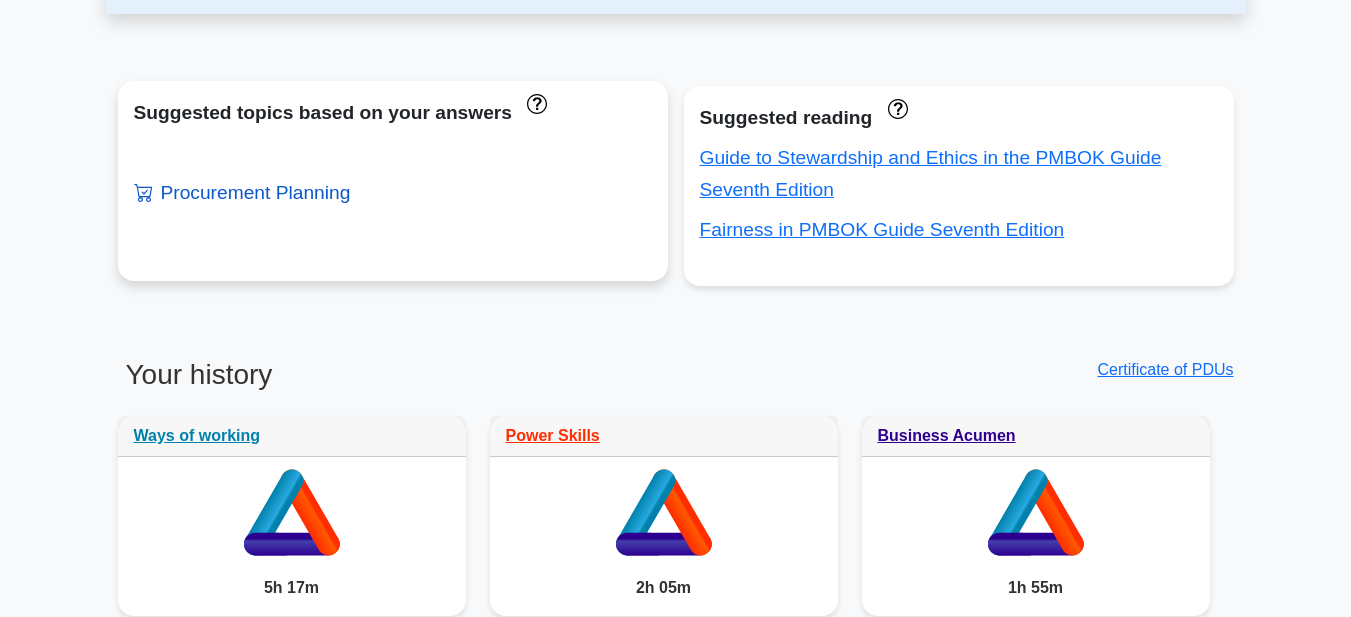 click on "Procurement Planning" at bounding box center [242, 192] 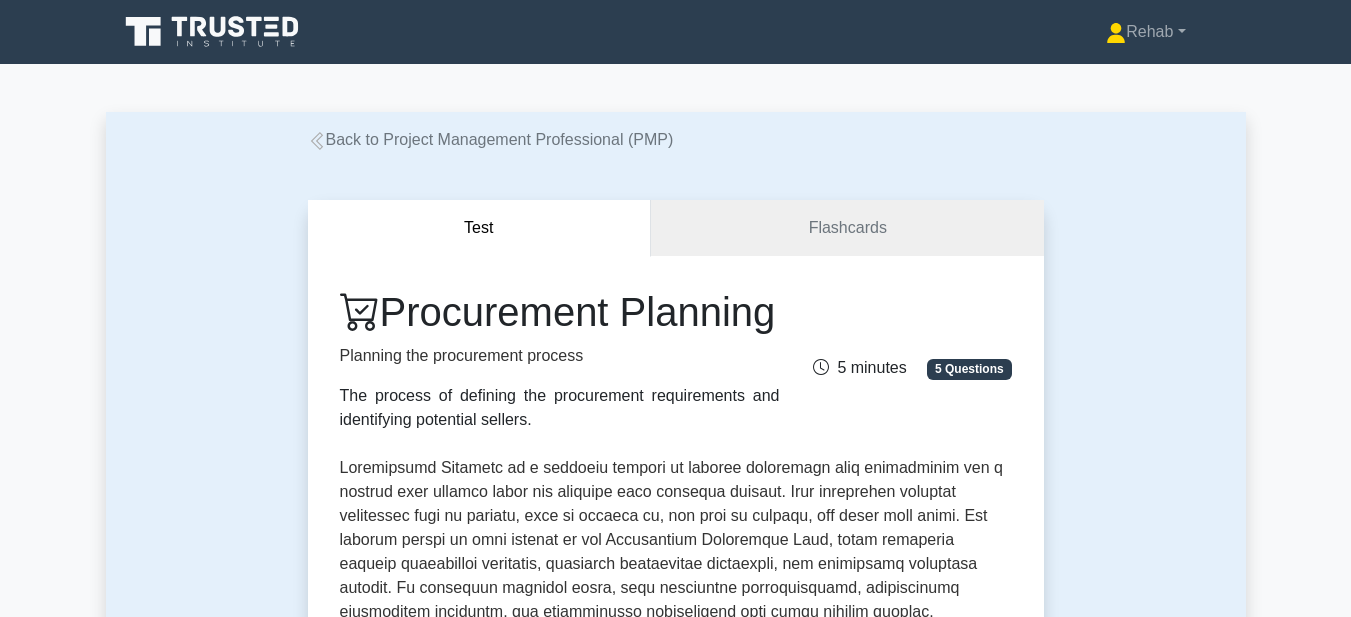 scroll, scrollTop: 0, scrollLeft: 0, axis: both 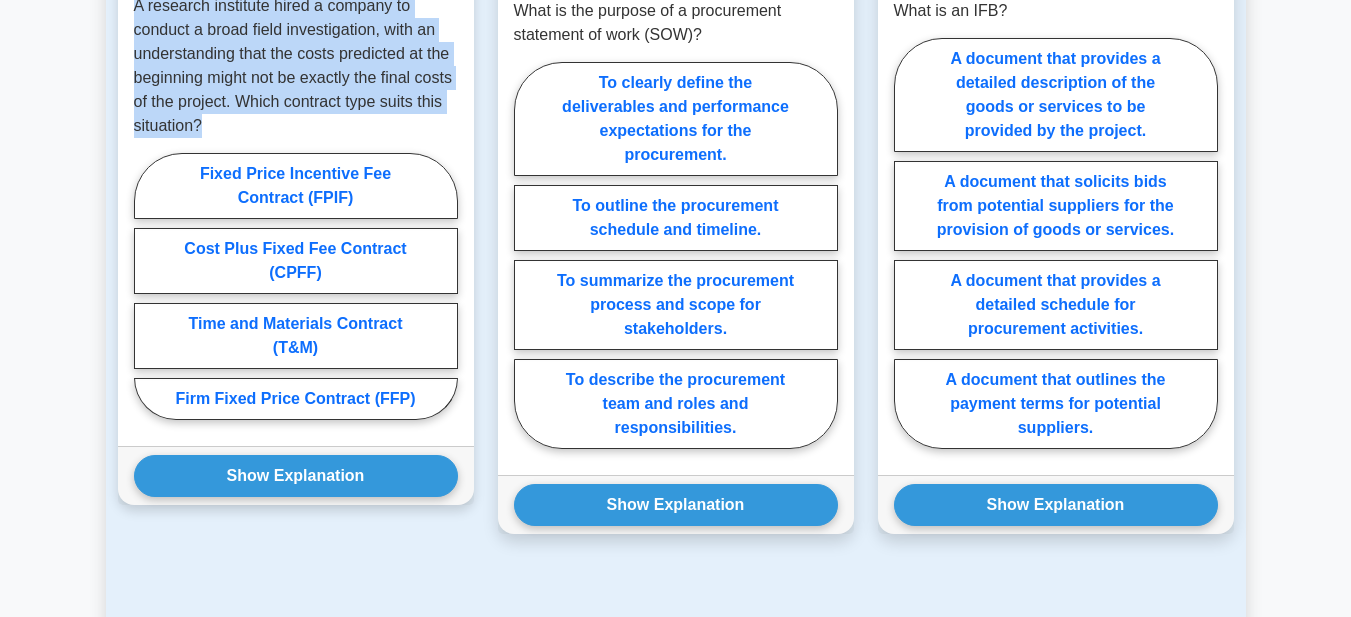drag, startPoint x: 134, startPoint y: 26, endPoint x: 256, endPoint y: 150, distance: 173.95401 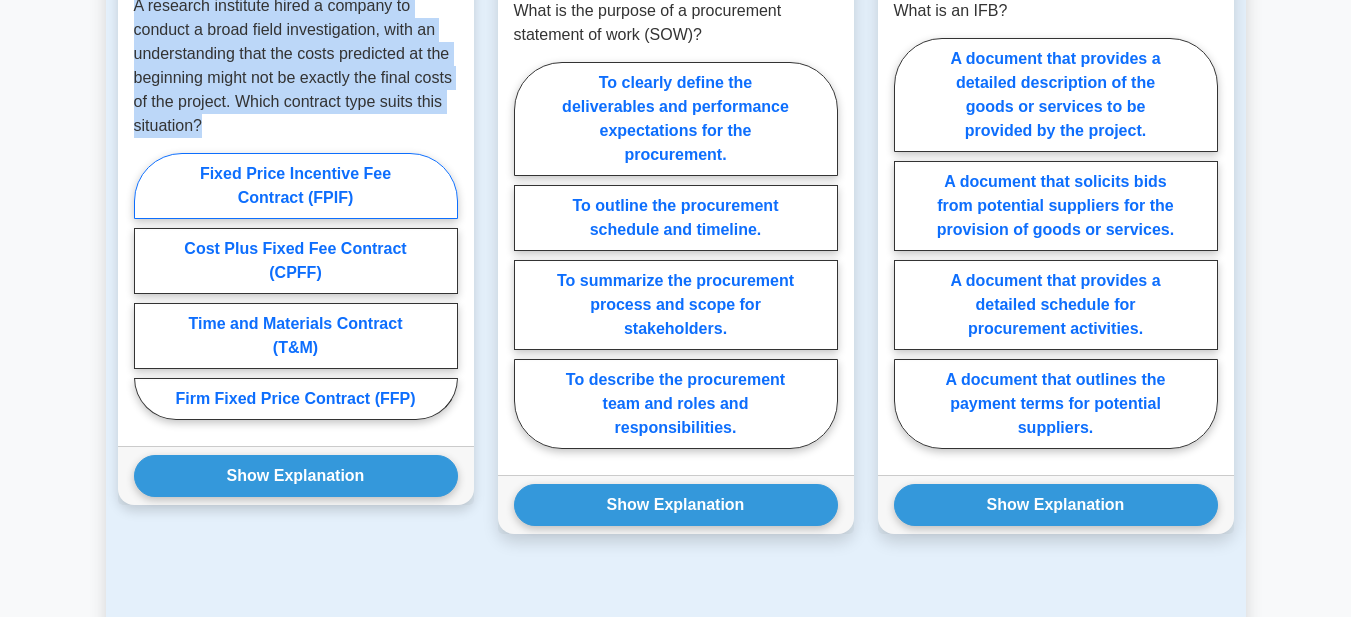 click on "Fixed Price Incentive Fee Contract (FPIF)" at bounding box center (296, 186) 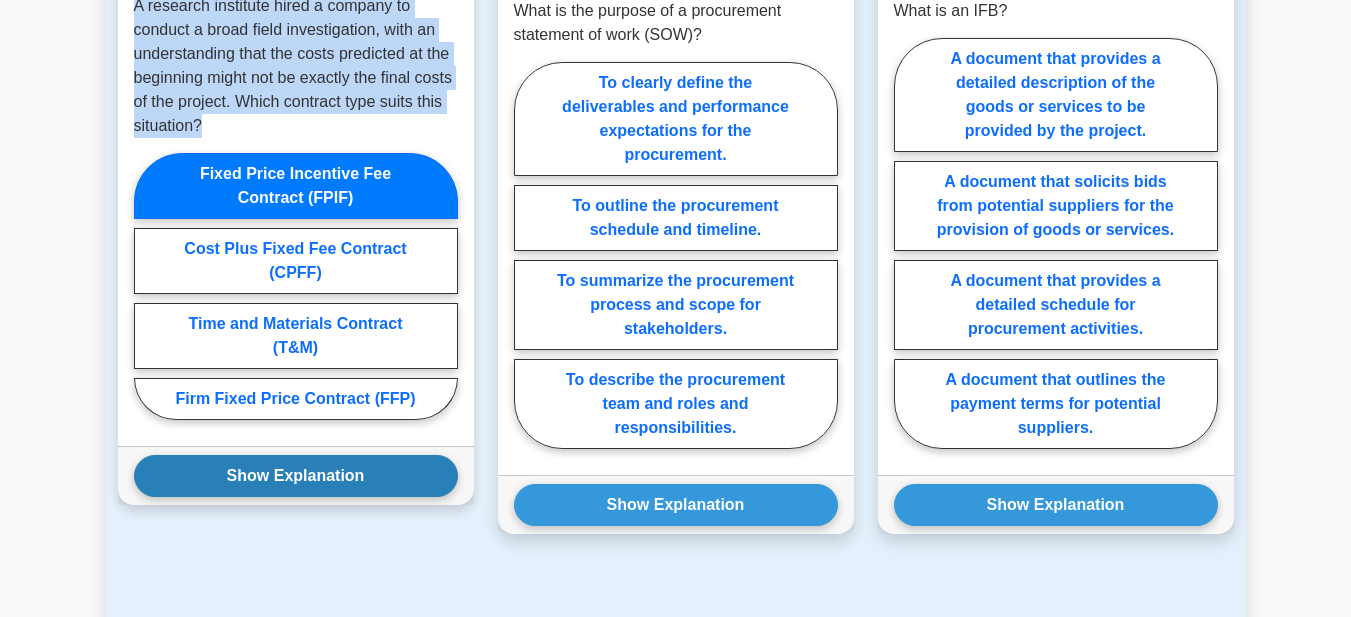 click on "Show Explanation" at bounding box center (296, 476) 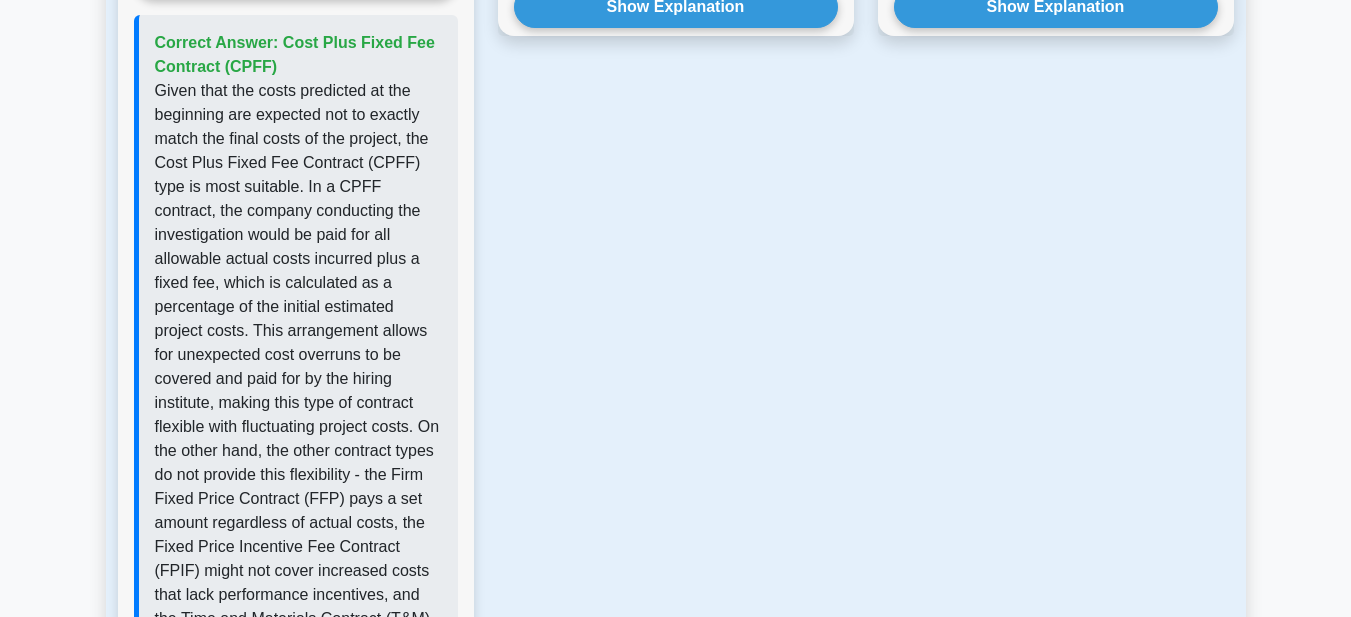 scroll, scrollTop: 2100, scrollLeft: 0, axis: vertical 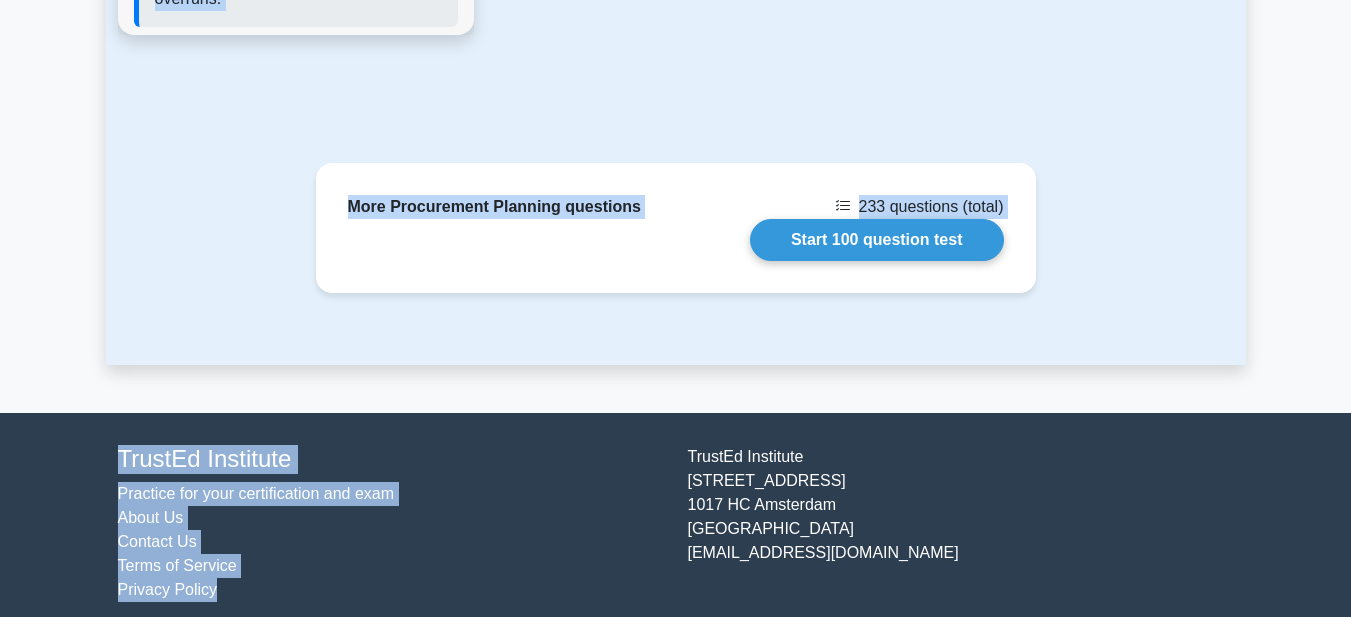 drag, startPoint x: 178, startPoint y: 74, endPoint x: 445, endPoint y: 607, distance: 596.13586 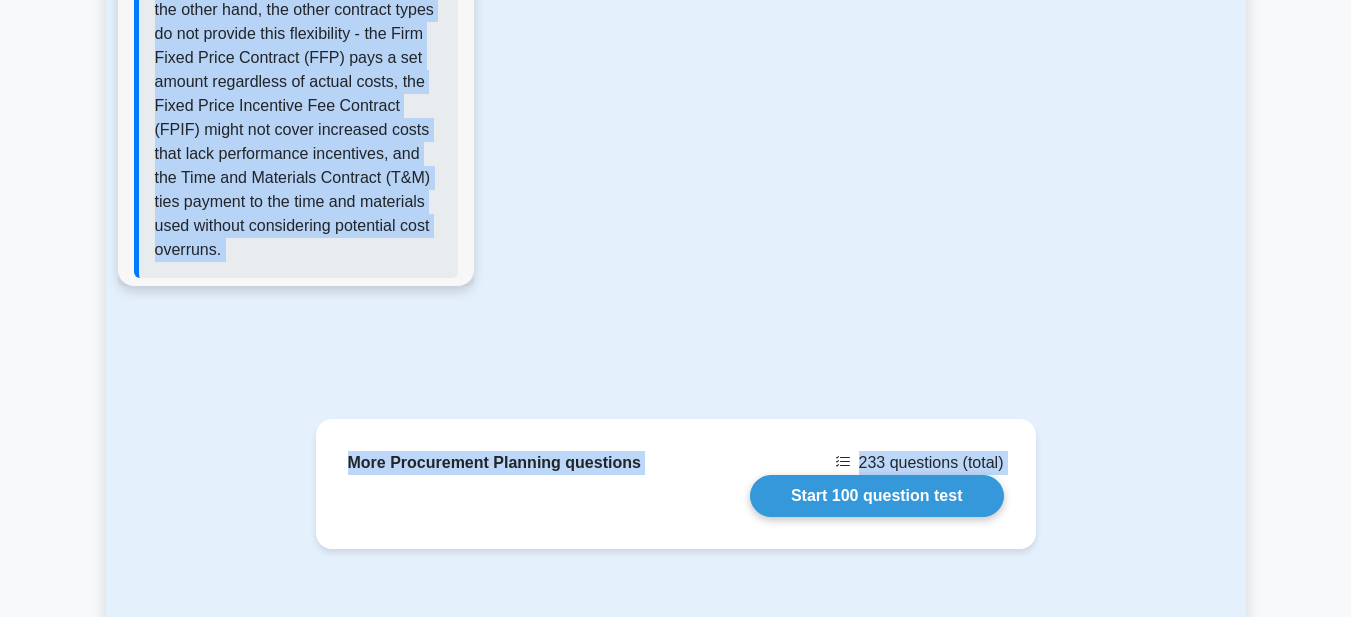 scroll, scrollTop: 2512, scrollLeft: 0, axis: vertical 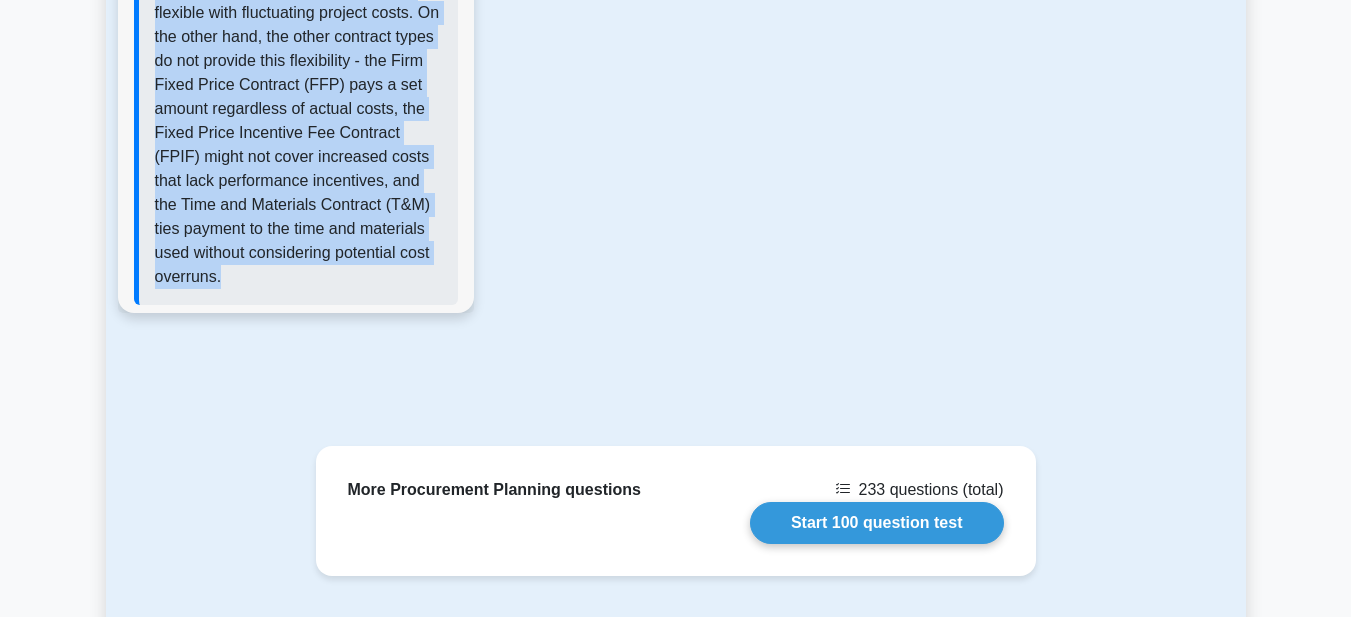 click on "Correct Answer:
Cost Plus Fixed Fee Contract (CPFF)" at bounding box center (296, -47) 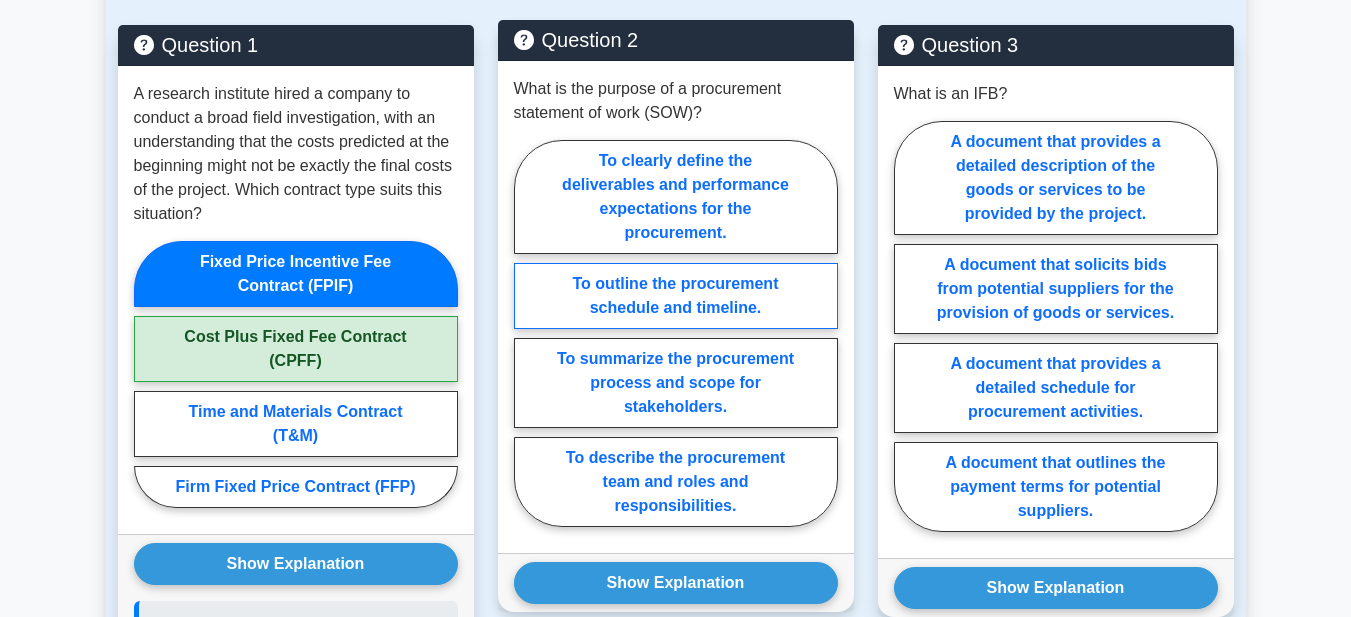 scroll, scrollTop: 1512, scrollLeft: 0, axis: vertical 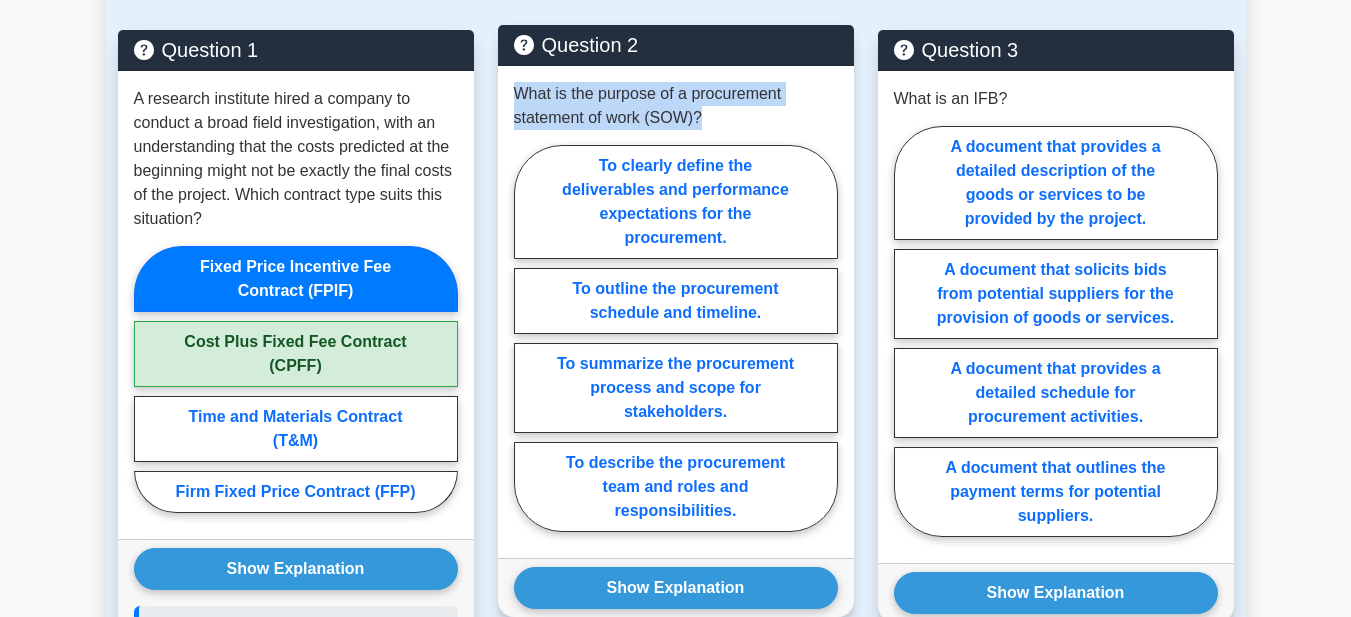 drag, startPoint x: 513, startPoint y: 106, endPoint x: 710, endPoint y: 142, distance: 200.26233 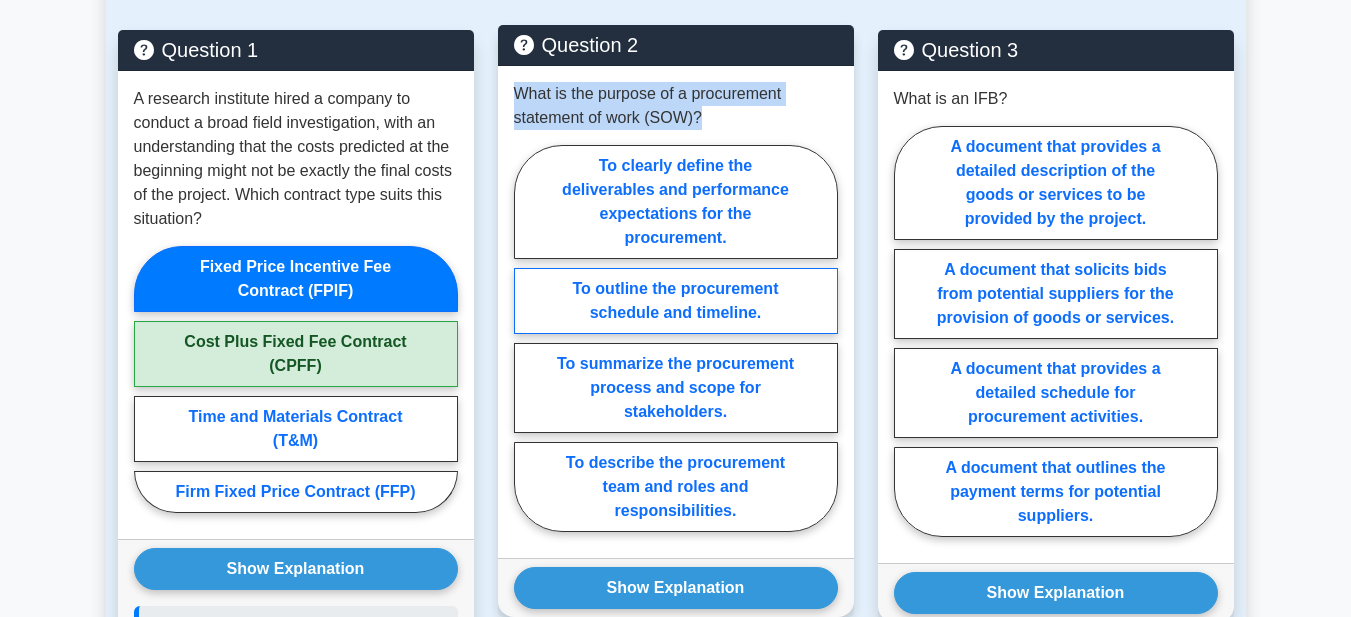 click on "To outline the procurement schedule and timeline." at bounding box center (676, 301) 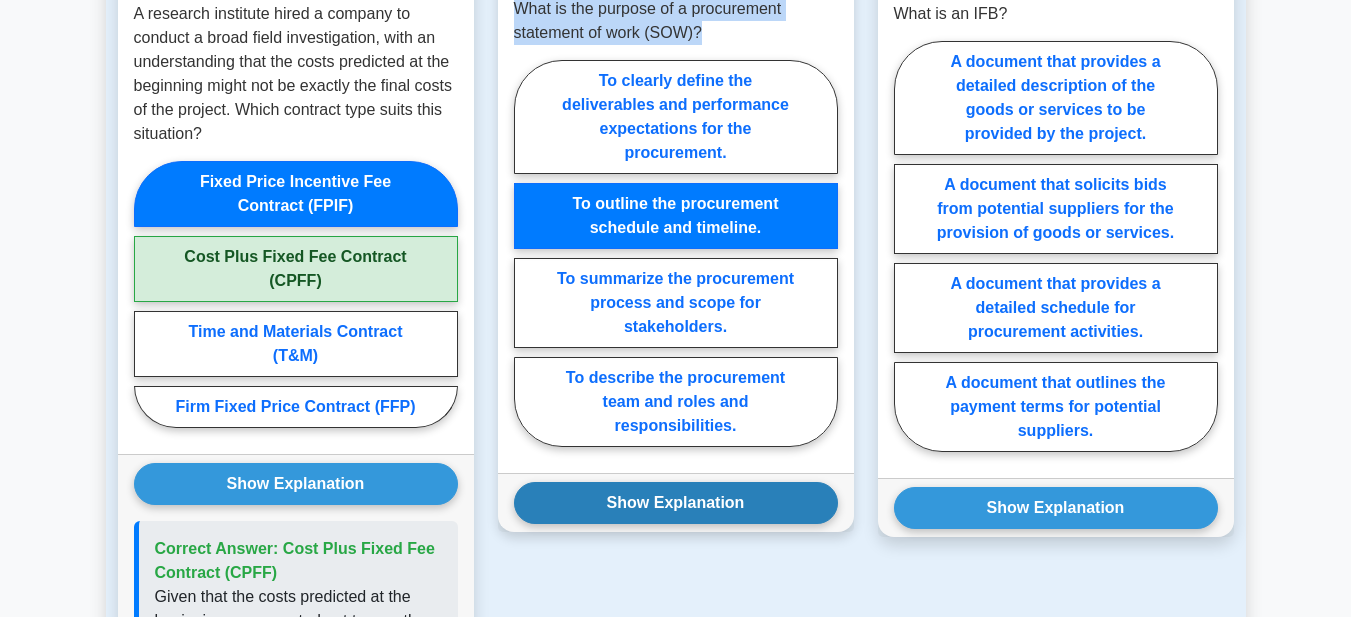scroll, scrollTop: 1712, scrollLeft: 0, axis: vertical 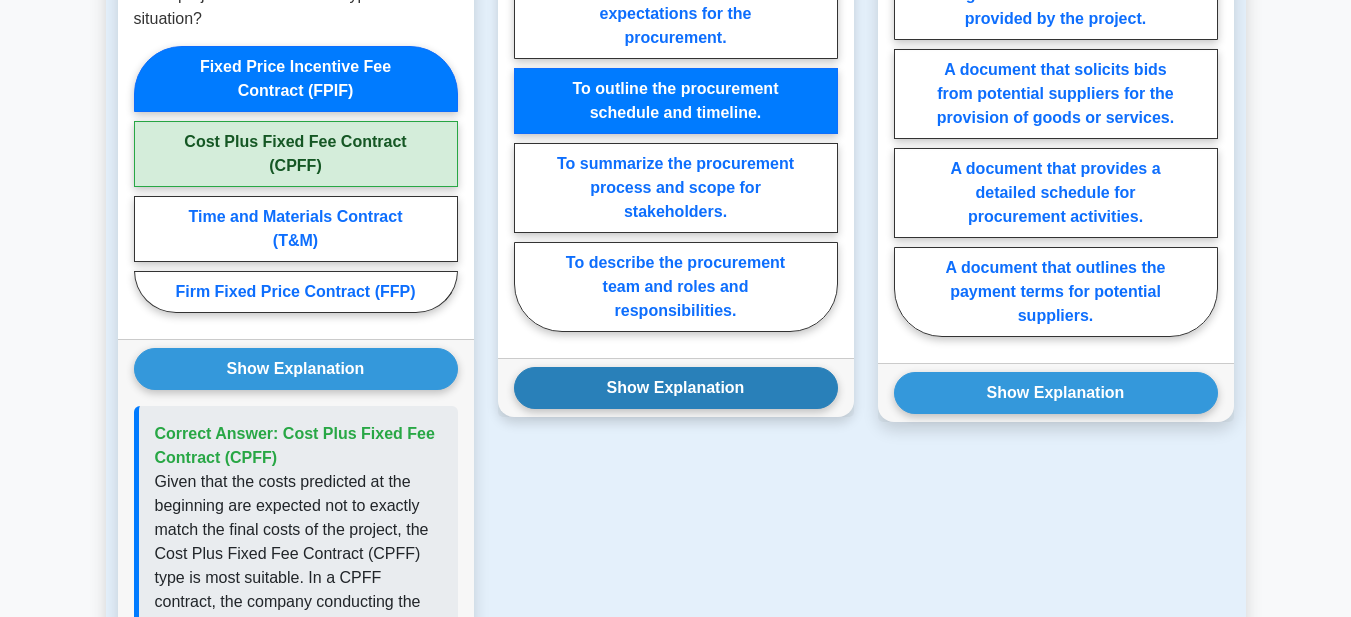 click on "Show Explanation" at bounding box center (676, 388) 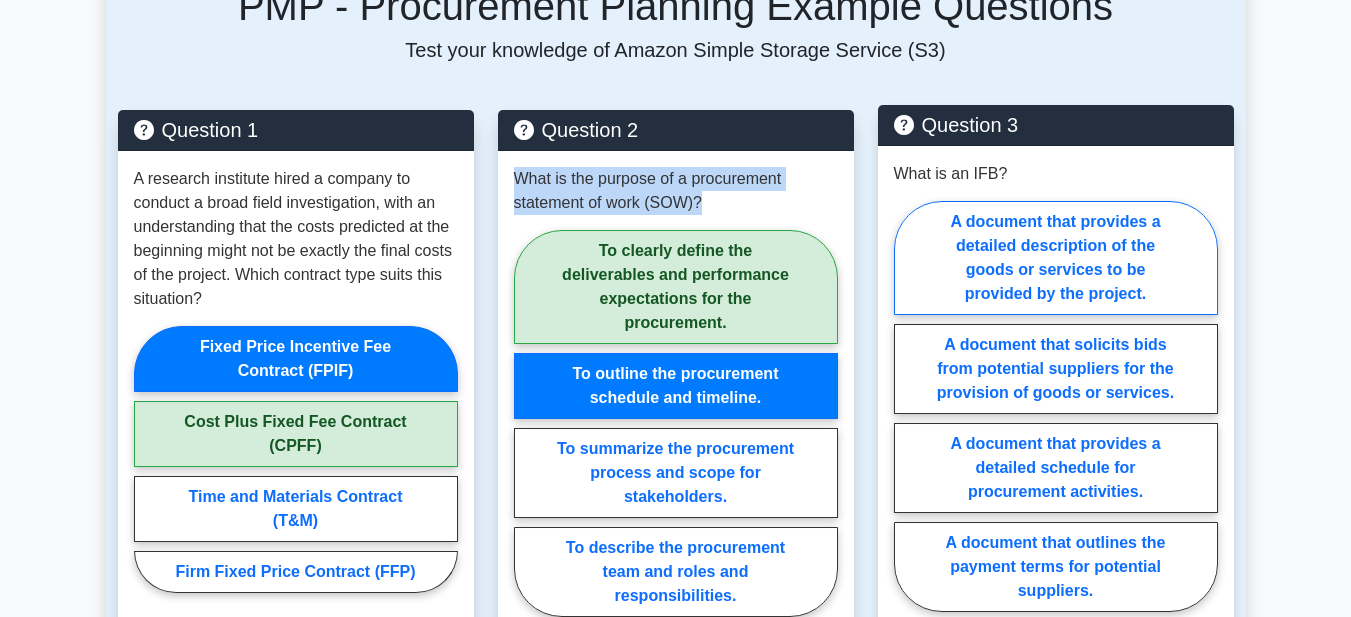 scroll, scrollTop: 1412, scrollLeft: 0, axis: vertical 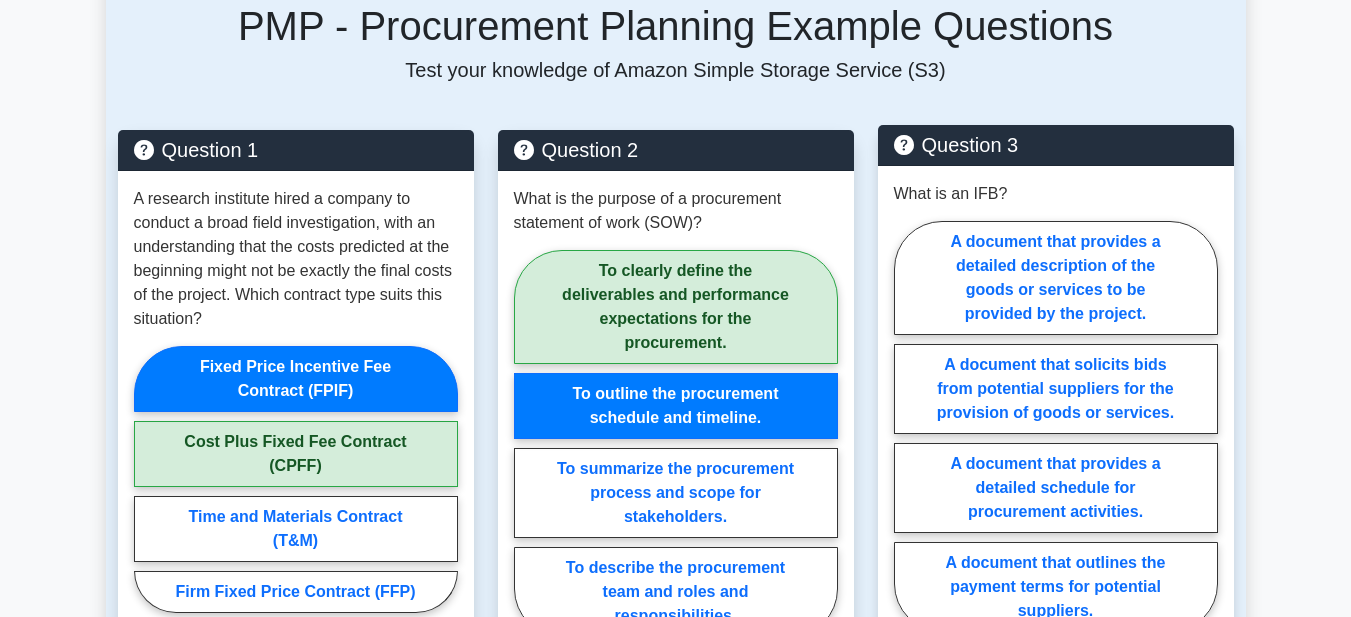 click on "What is an IFB?
A document that provides a detailed description of the goods or services to be provided by the project.
A document that solicits bids from potential suppliers for the provision of goods or services.
A document that provides a detailed schedule for procurement activities.
A document that outlines the payment terms for potential suppliers." at bounding box center [1056, 412] 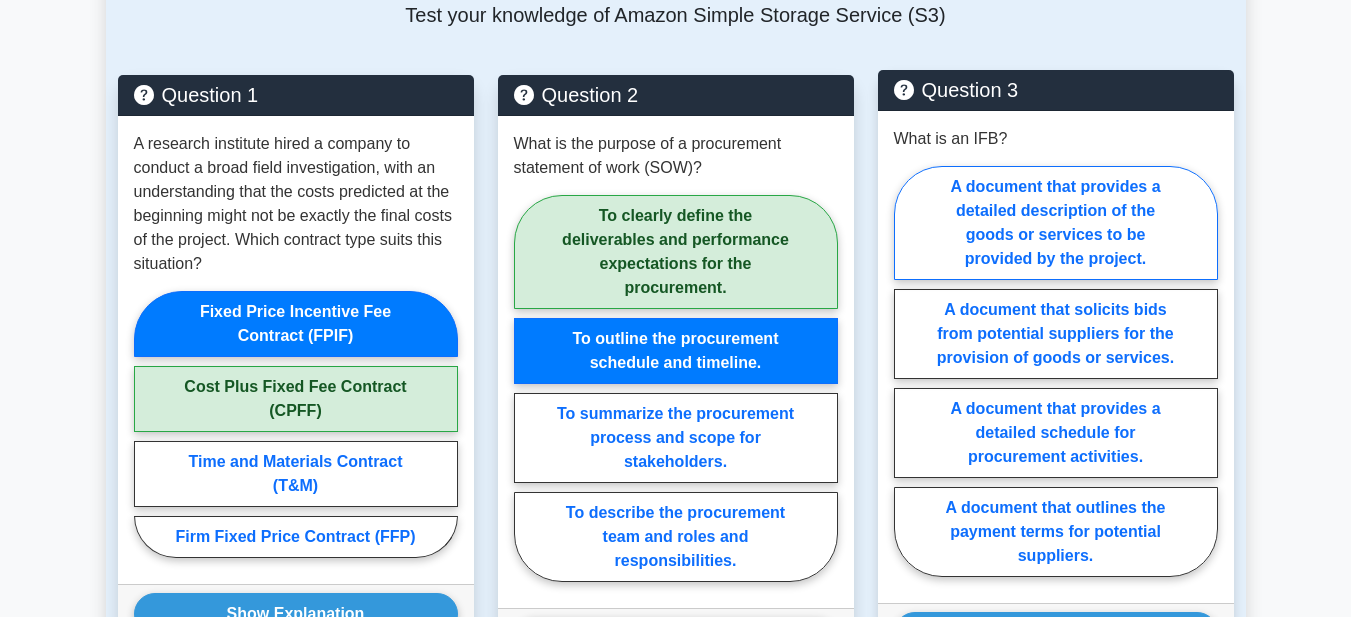 scroll, scrollTop: 1512, scrollLeft: 0, axis: vertical 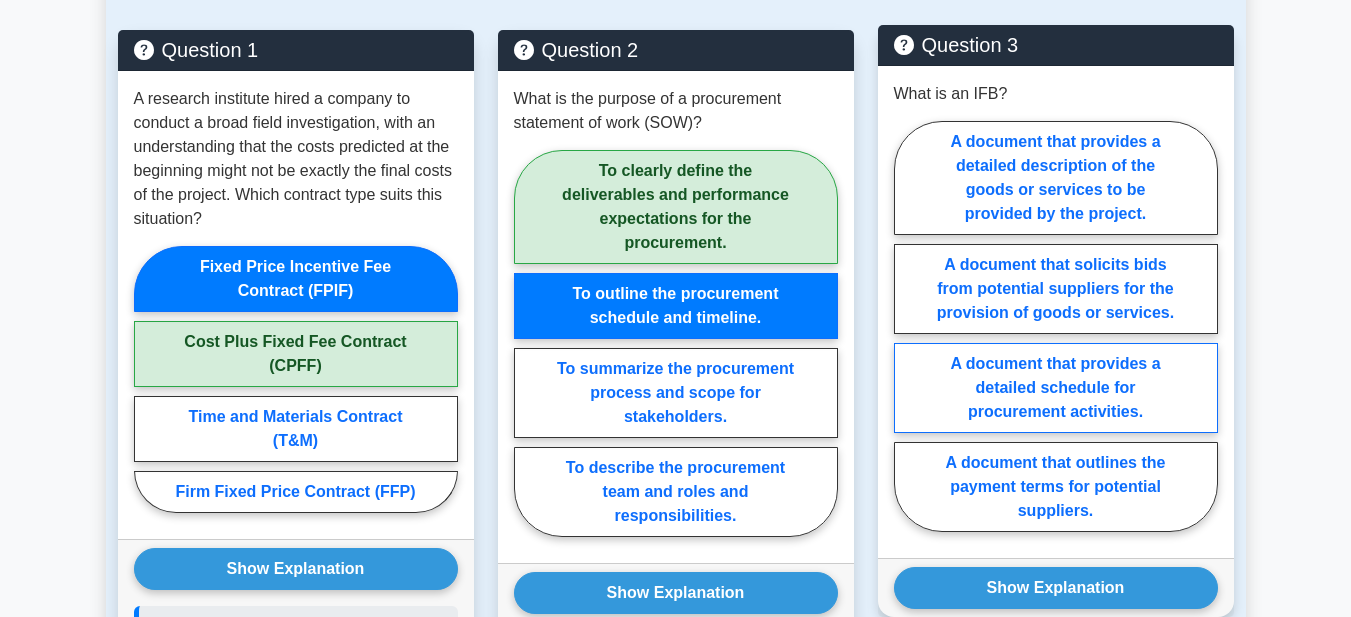 click on "A document that provides a detailed schedule for procurement activities." at bounding box center [1056, 388] 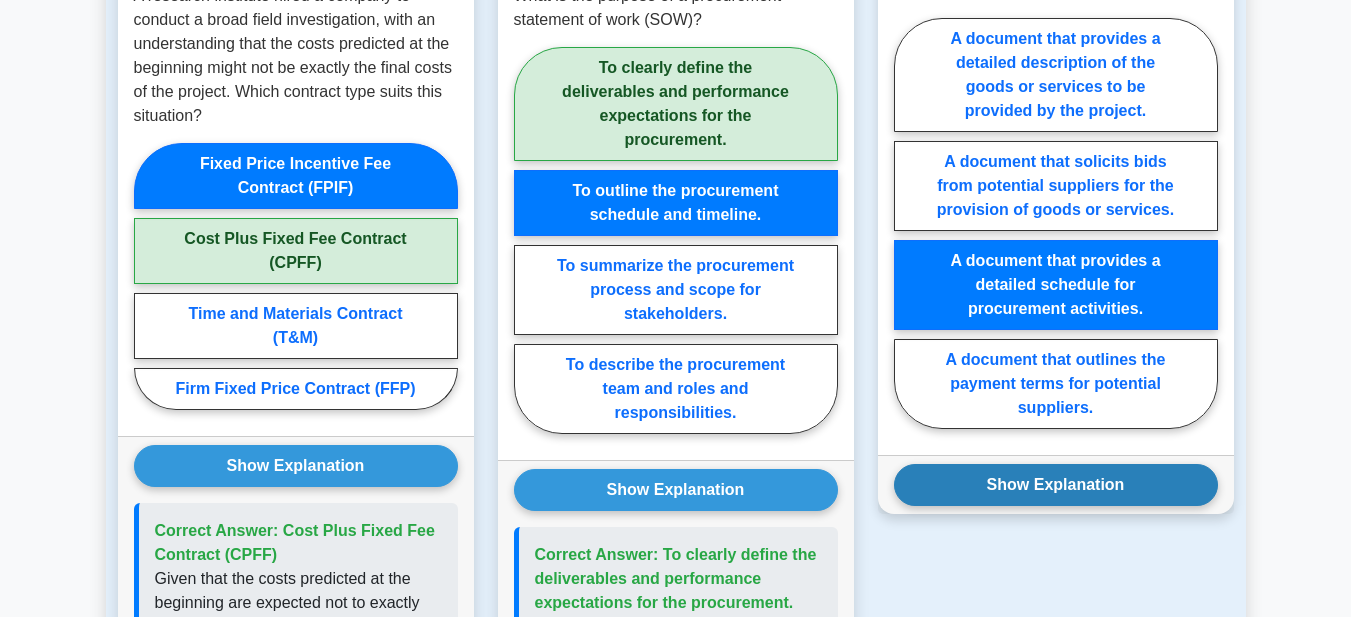 scroll, scrollTop: 1712, scrollLeft: 0, axis: vertical 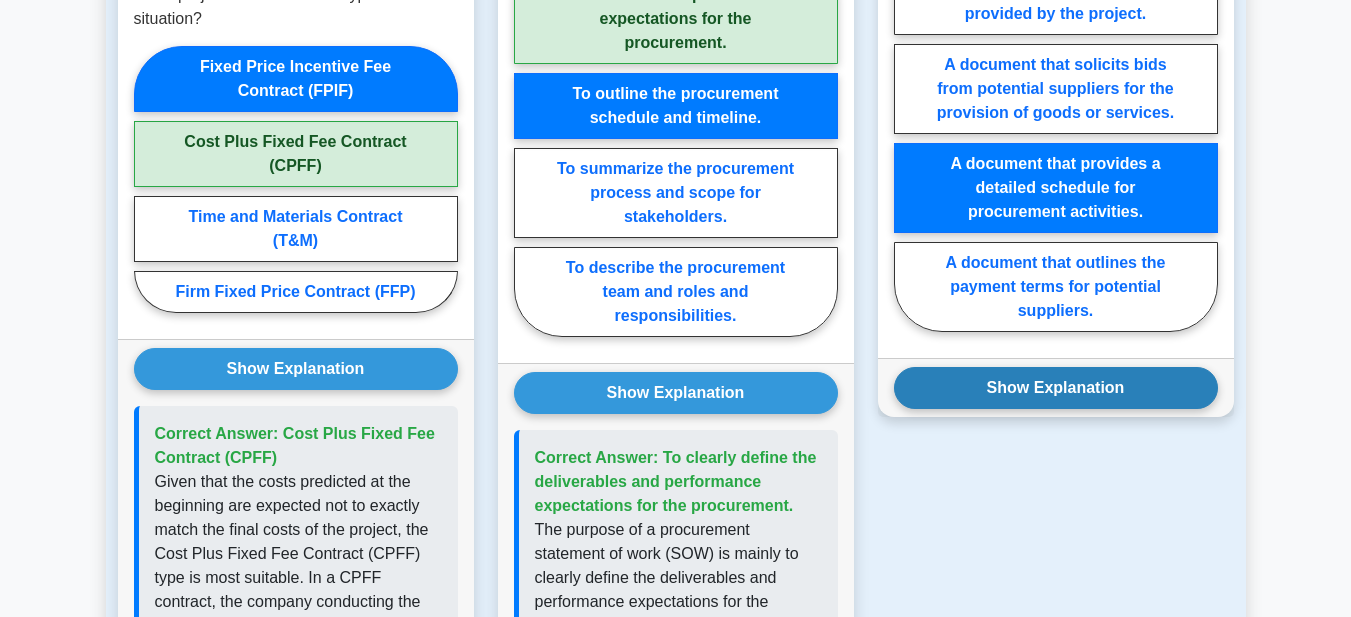 click on "Show Explanation" at bounding box center [1056, 388] 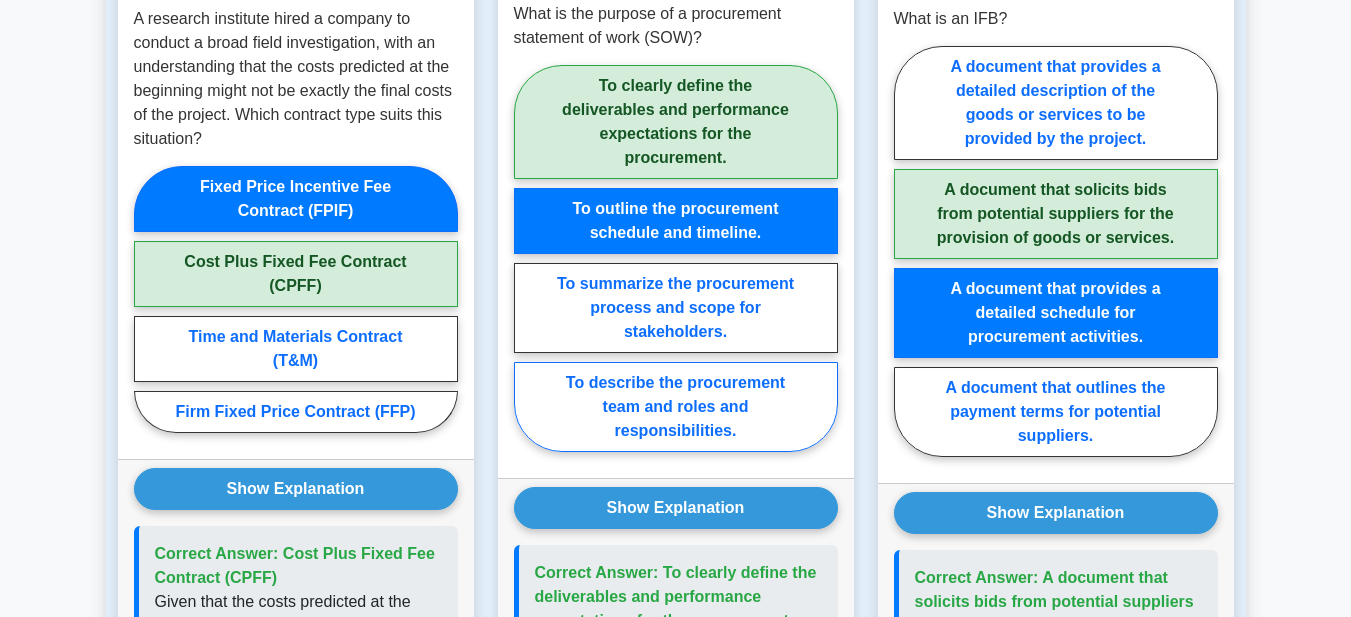 scroll, scrollTop: 1512, scrollLeft: 0, axis: vertical 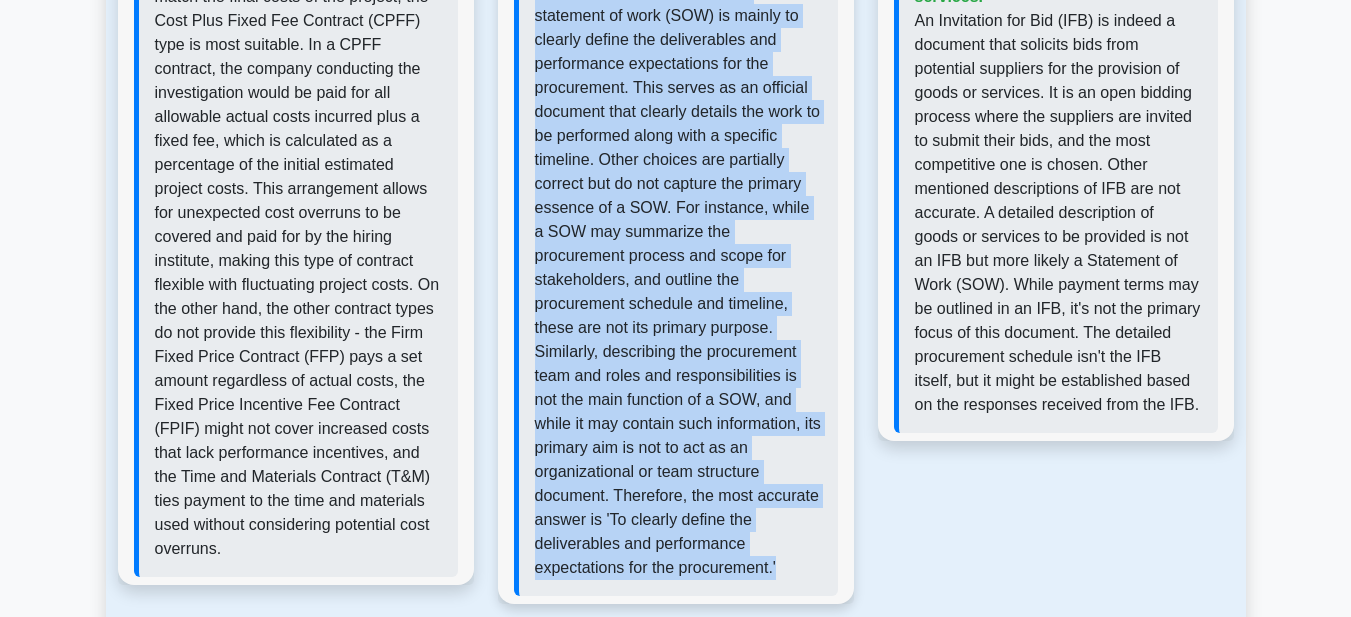 drag, startPoint x: 520, startPoint y: 114, endPoint x: 801, endPoint y: 588, distance: 551.03265 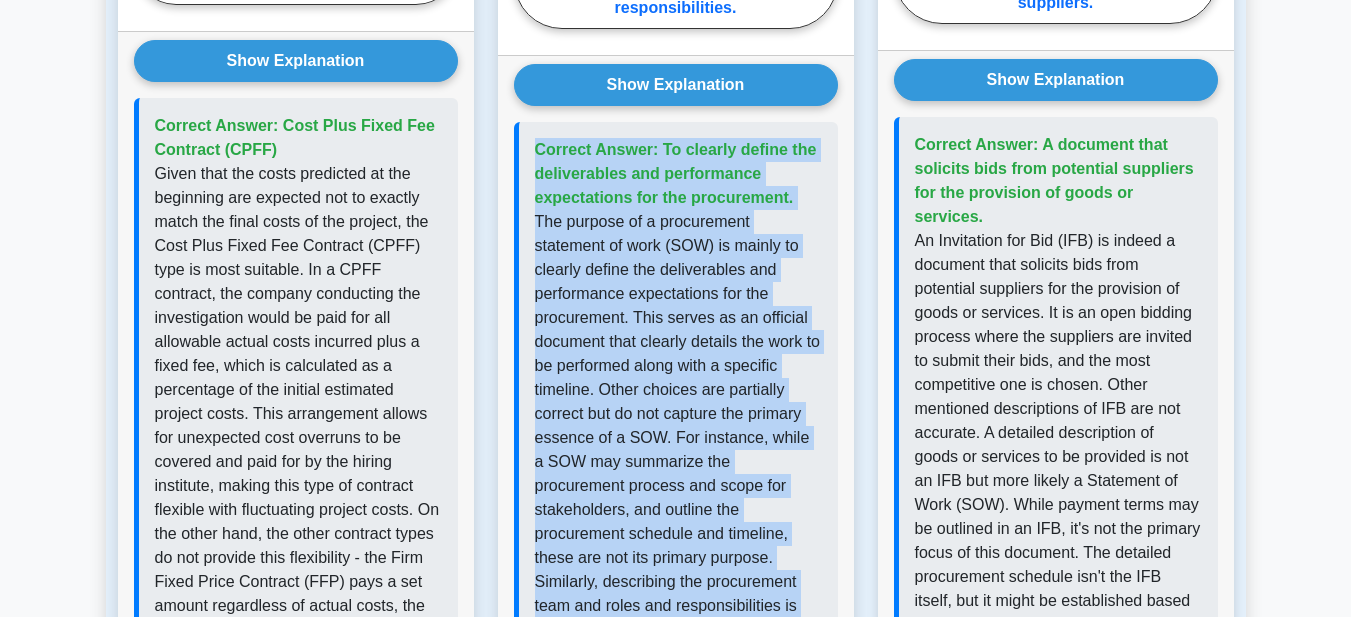 scroll, scrollTop: 1945, scrollLeft: 0, axis: vertical 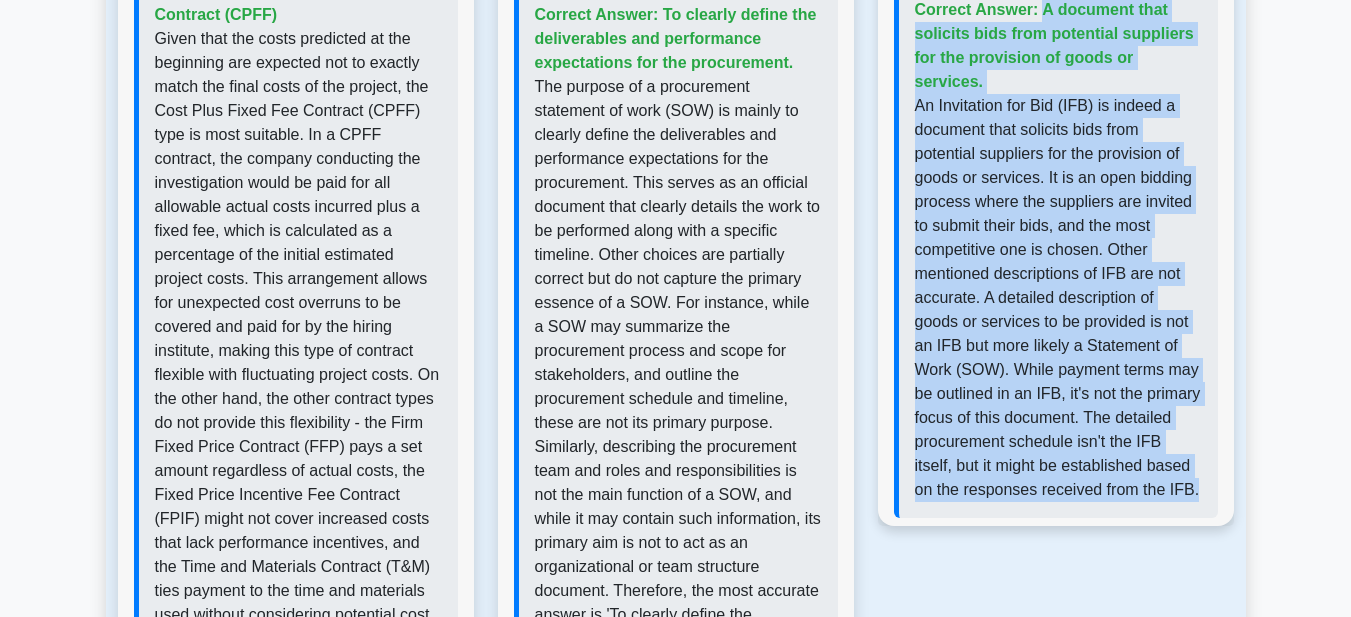 drag, startPoint x: 917, startPoint y: 246, endPoint x: 1185, endPoint y: 491, distance: 363.11017 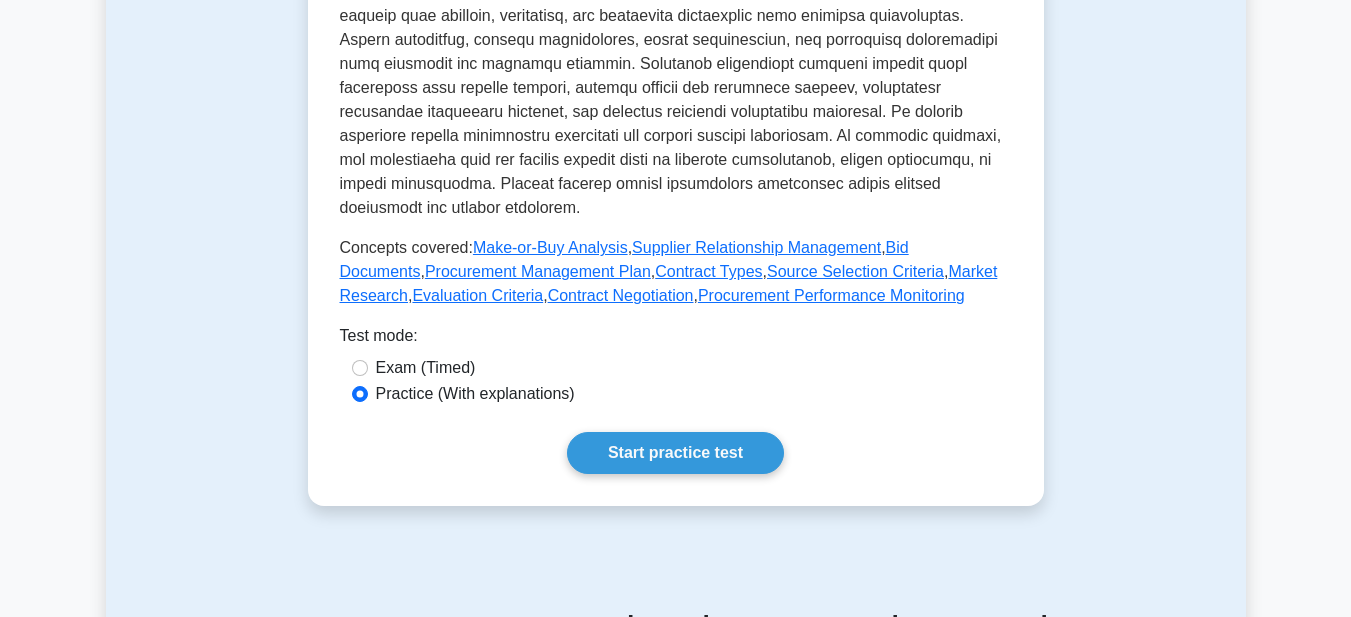 scroll, scrollTop: 755, scrollLeft: 0, axis: vertical 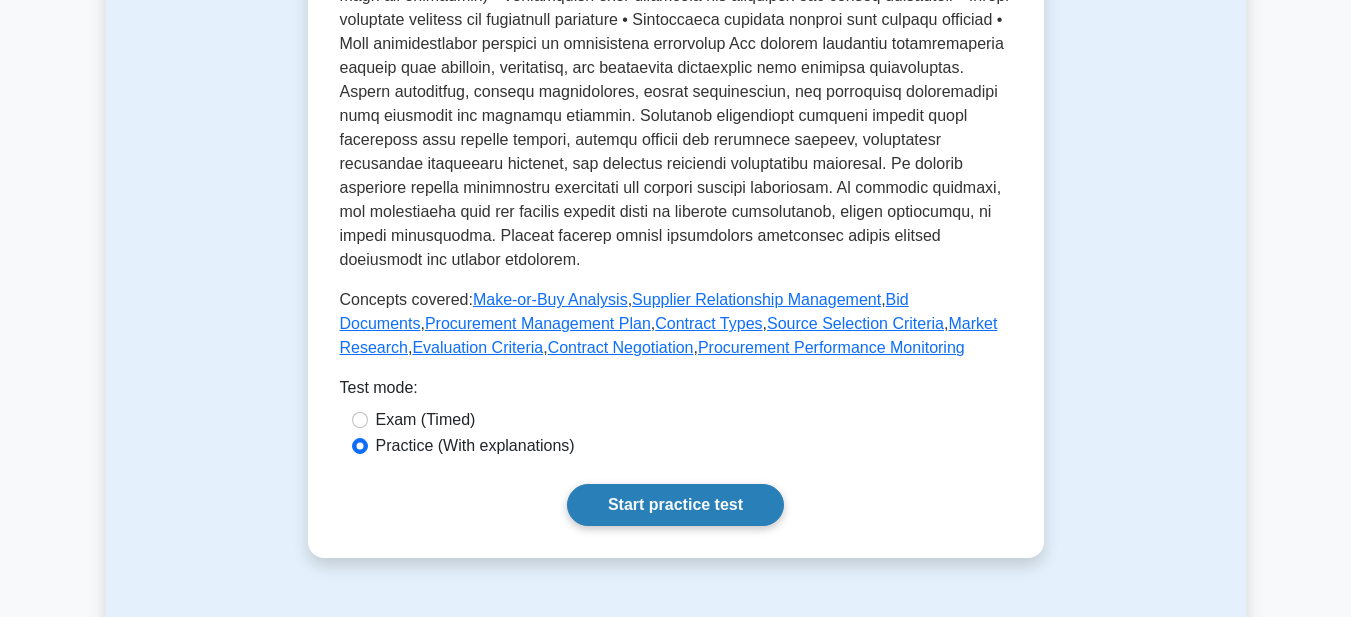 click on "Start practice test" at bounding box center (675, 505) 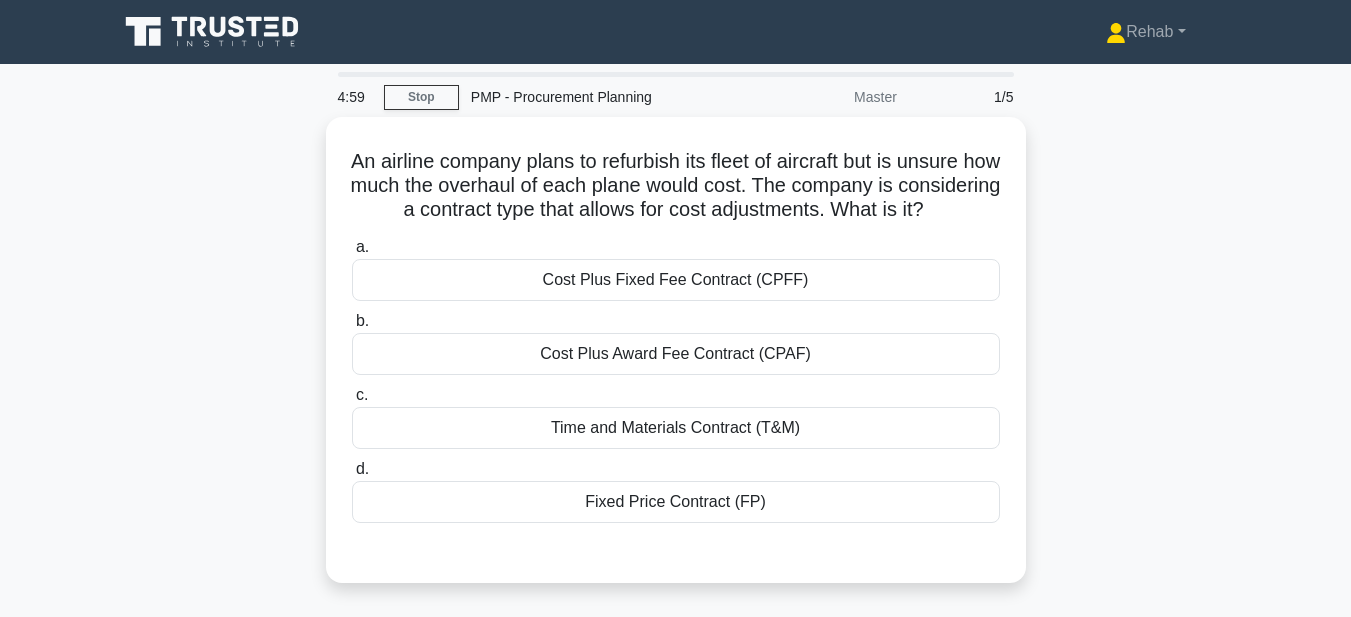 scroll, scrollTop: 0, scrollLeft: 0, axis: both 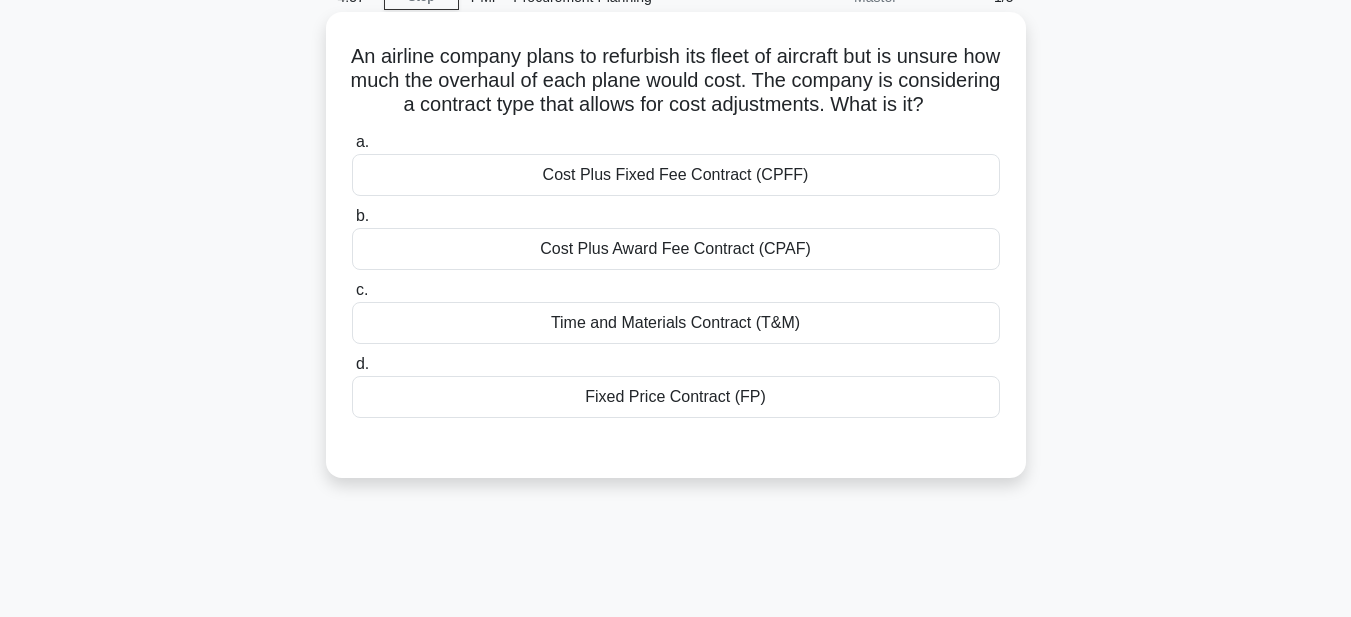 drag, startPoint x: 365, startPoint y: 52, endPoint x: 744, endPoint y: 239, distance: 422.62277 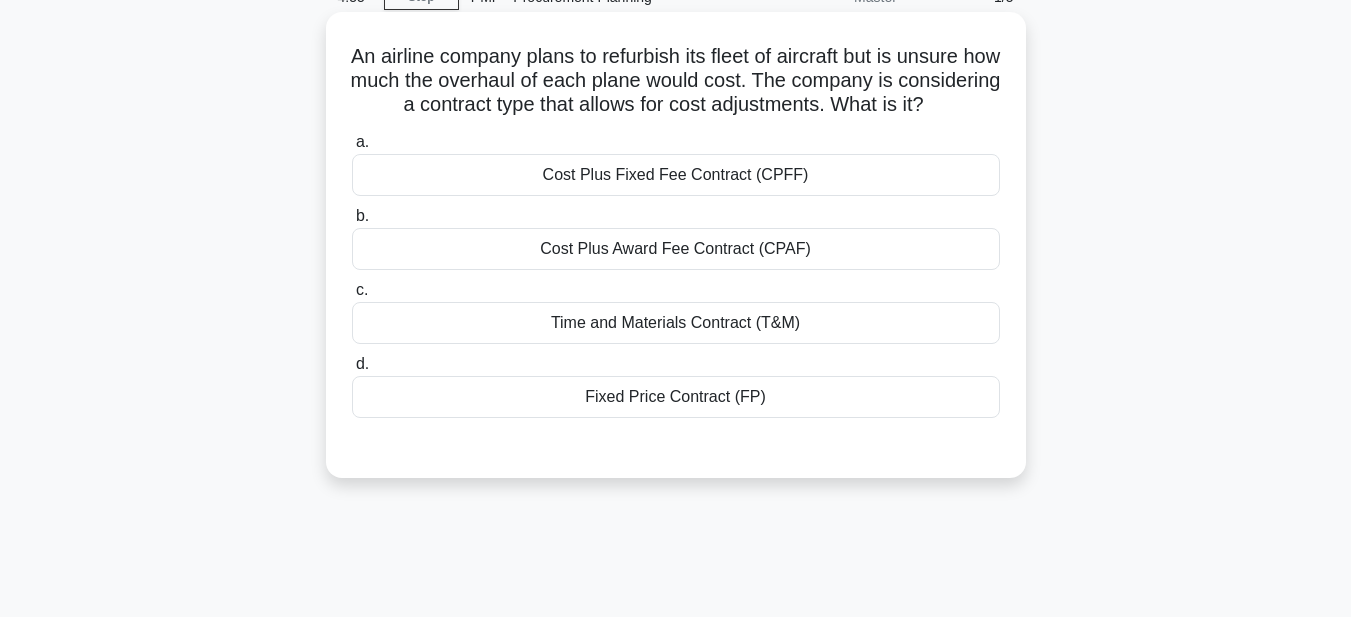 copy on "An airline company plans to refurbish its fleet of aircraft but is unsure how much the overhaul of each plane would cost. The company is considering a contract type that allows for cost adjustments. What is it?
.spinner_0XTQ{transform-origin:center;animation:spinner_y6GP .75s linear infinite}@keyframes spinner_y6GP{100%{transform:rotate(360deg)}}
a.
Cost Plus Fixed Fee Contract (CPFF)
b.
Cost Plus Award Fee Contract (CPAF)
c.
Time and Materials Contract (T&M)
d.
Fixed Price Contract (FP)" 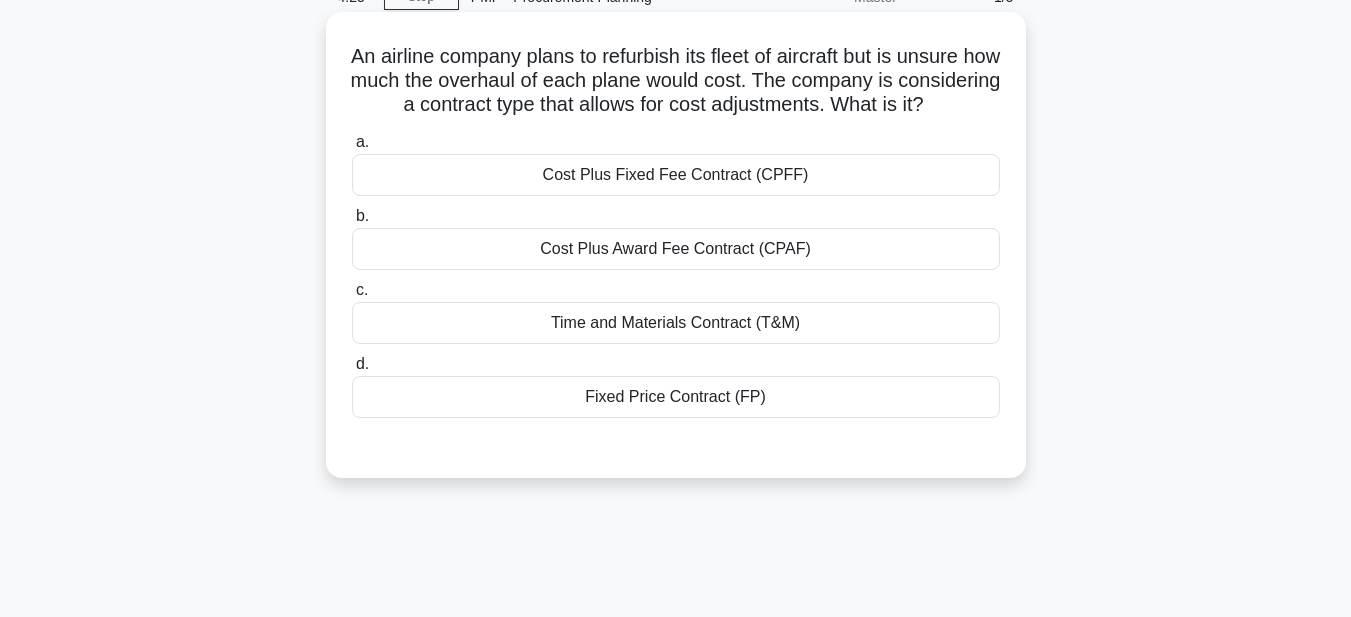 click on "Time and Materials Contract (T&M)" at bounding box center [676, 323] 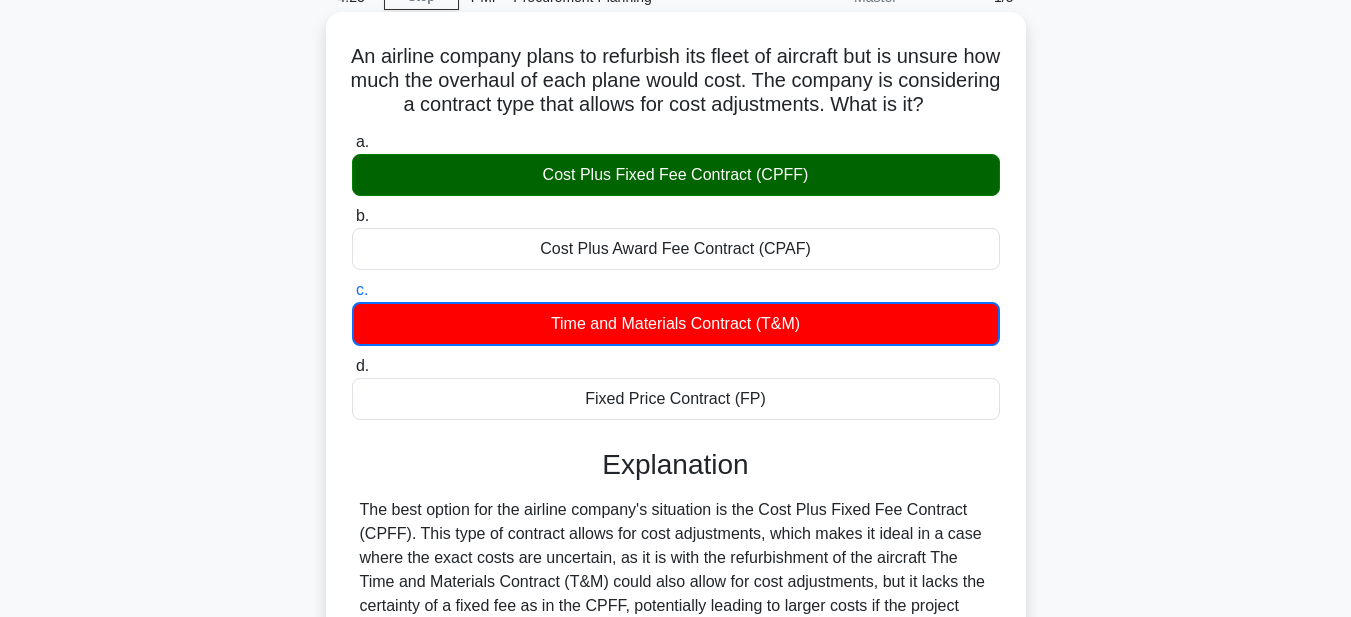 scroll, scrollTop: 475, scrollLeft: 0, axis: vertical 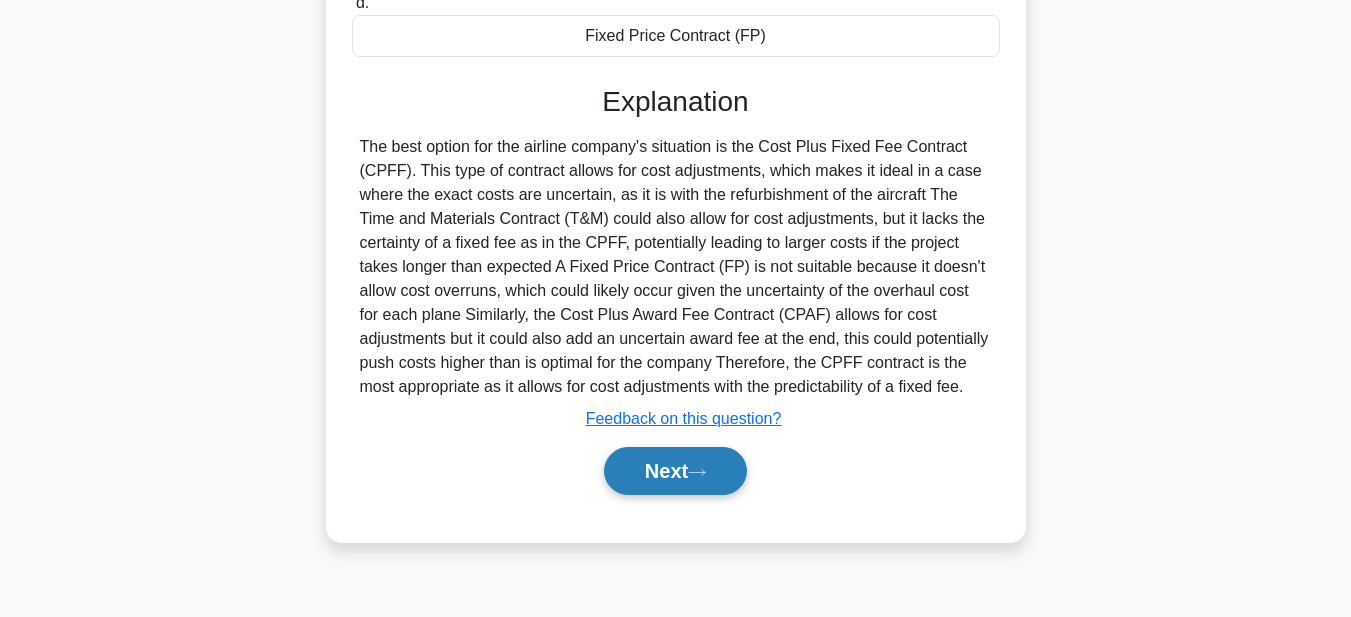 click on "Next" at bounding box center [675, 471] 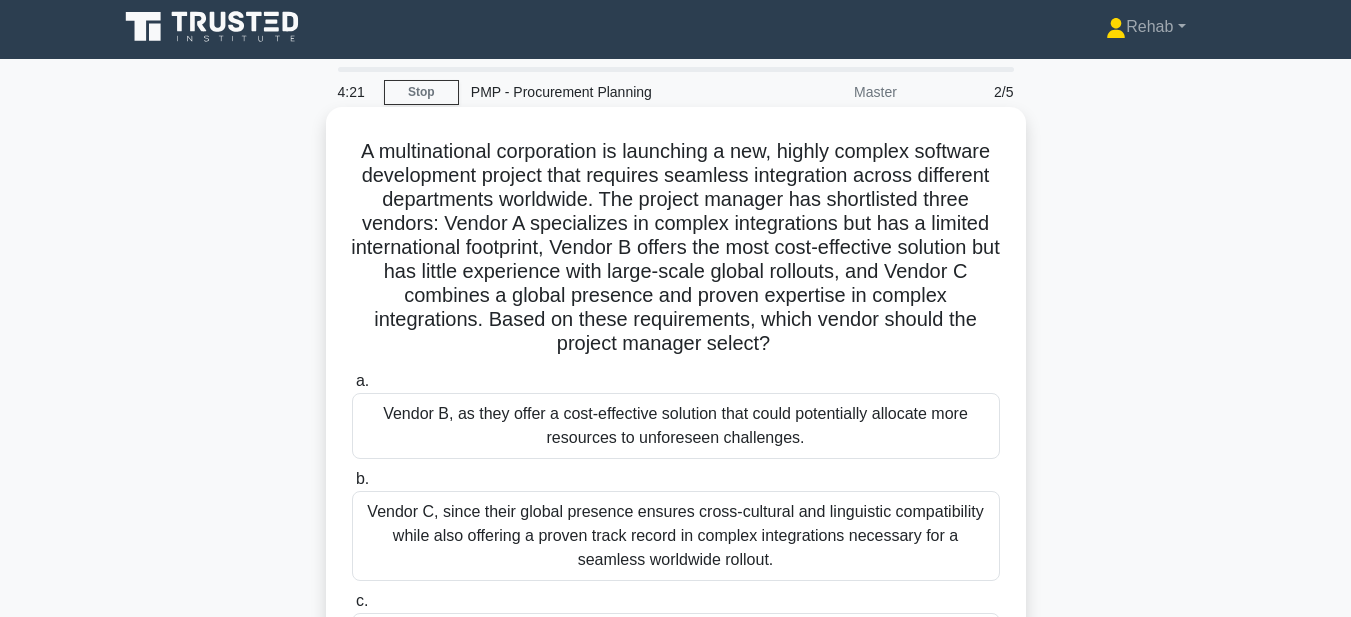 scroll, scrollTop: 0, scrollLeft: 0, axis: both 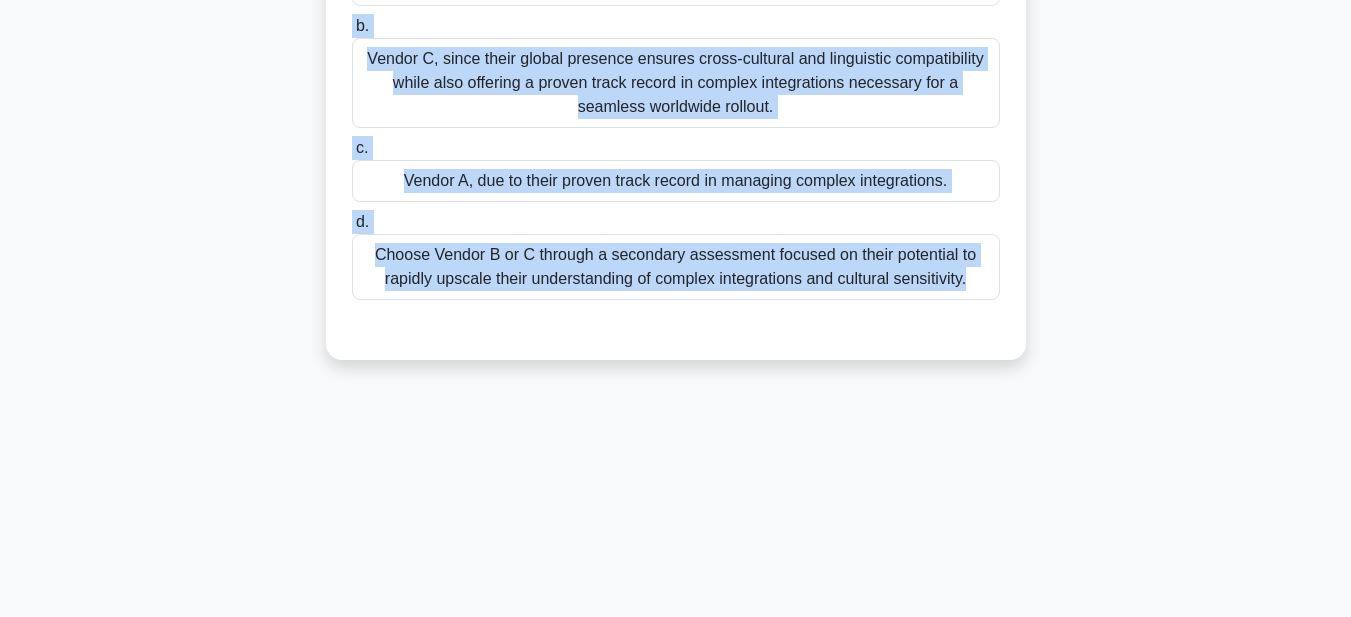 drag, startPoint x: 378, startPoint y: 138, endPoint x: 1051, endPoint y: 644, distance: 842.0006 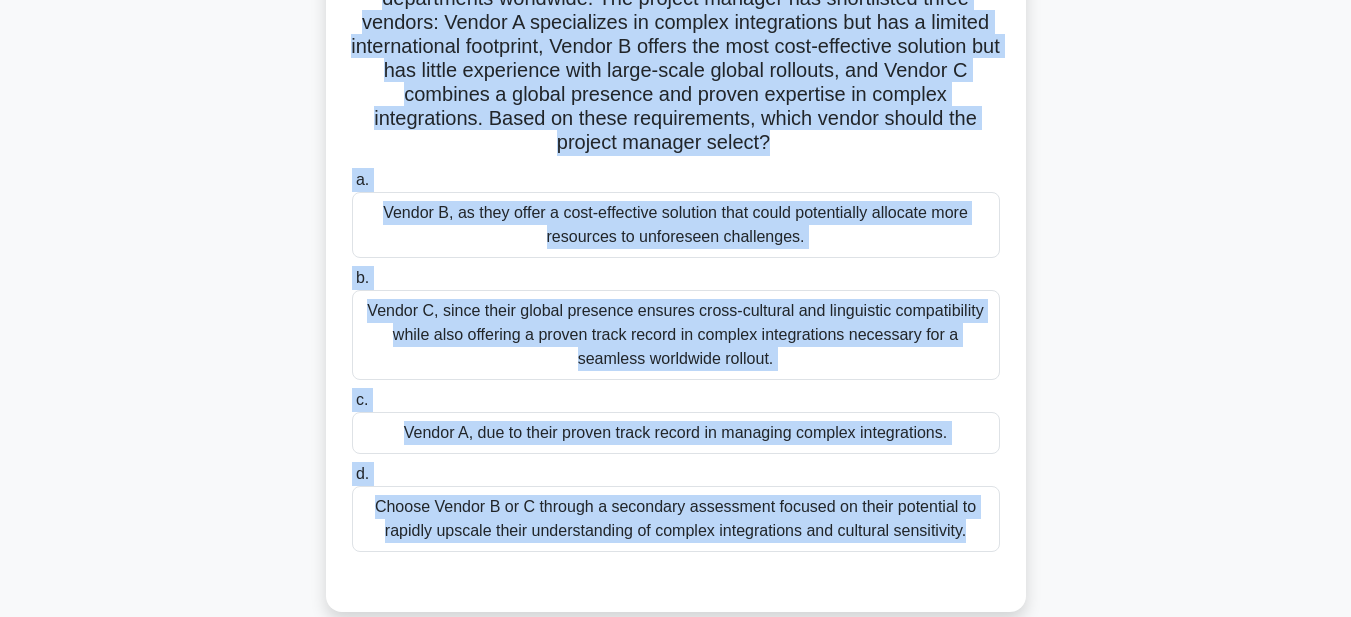 scroll, scrollTop: 0, scrollLeft: 0, axis: both 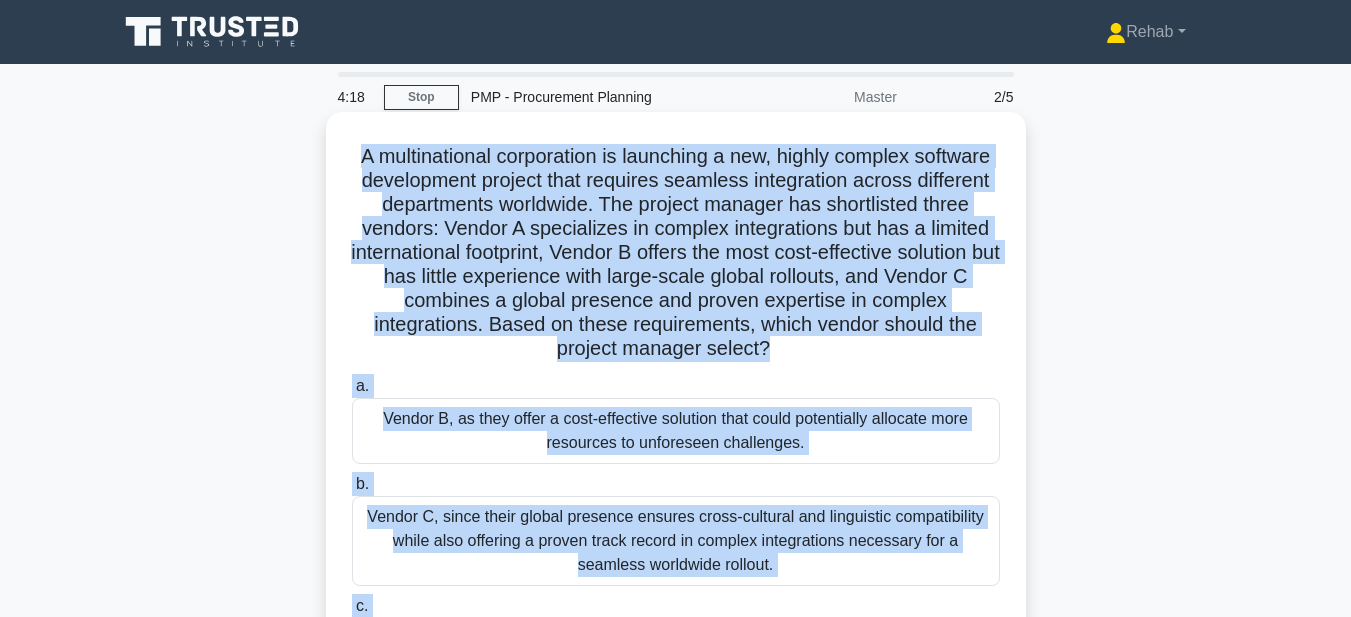 copy on "A multinational corporation is launching a new, highly complex software development project that requires seamless integration across different departments worldwide. The project manager has shortlisted three vendors: Vendor A specializes in complex integrations but has a limited international footprint, Vendor B offers the most cost-effective solution but has little experience with large-scale global rollouts, and Vendor C combines a global presence and proven expertise in complex integrations. Based on these requirements, which vendor should the project manager select?
.spinner_0XTQ{transform-origin:center;animation:spinner_y6GP .75s linear infinite}@keyframes spinner_y6GP{100%{transform:rotate(360deg)}}
a.
Vendor B, as they offer a cost-effective solution that could potentially allocate more resources to unforeseen challenges.
b.
Vendor C, ..." 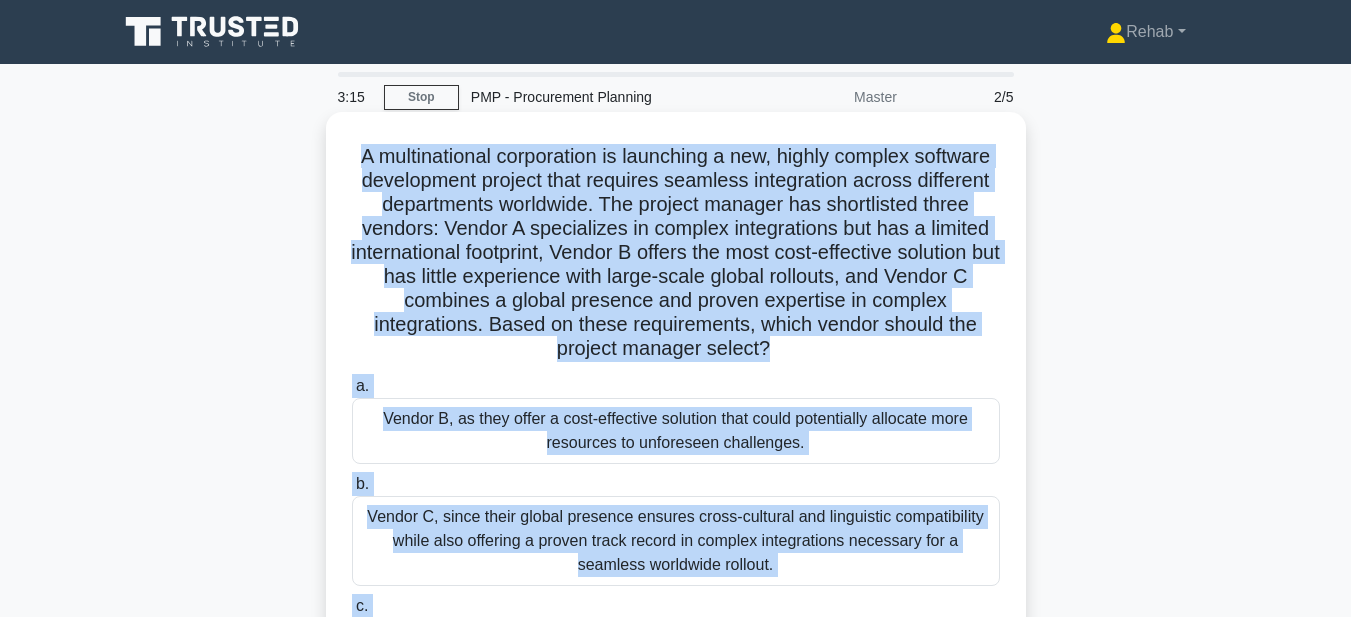 click on "Vendor C, since their global presence ensures cross-cultural and linguistic compatibility while also offering a proven track record in complex integrations necessary for a seamless worldwide rollout." at bounding box center (676, 541) 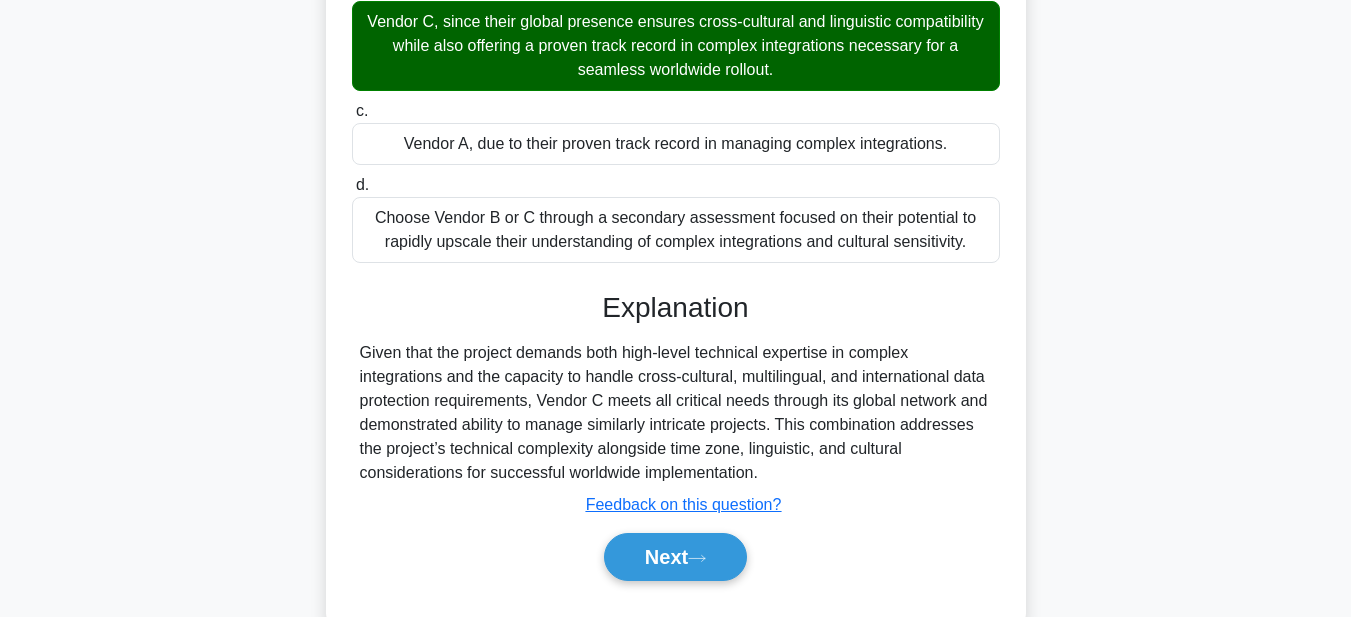 scroll, scrollTop: 545, scrollLeft: 0, axis: vertical 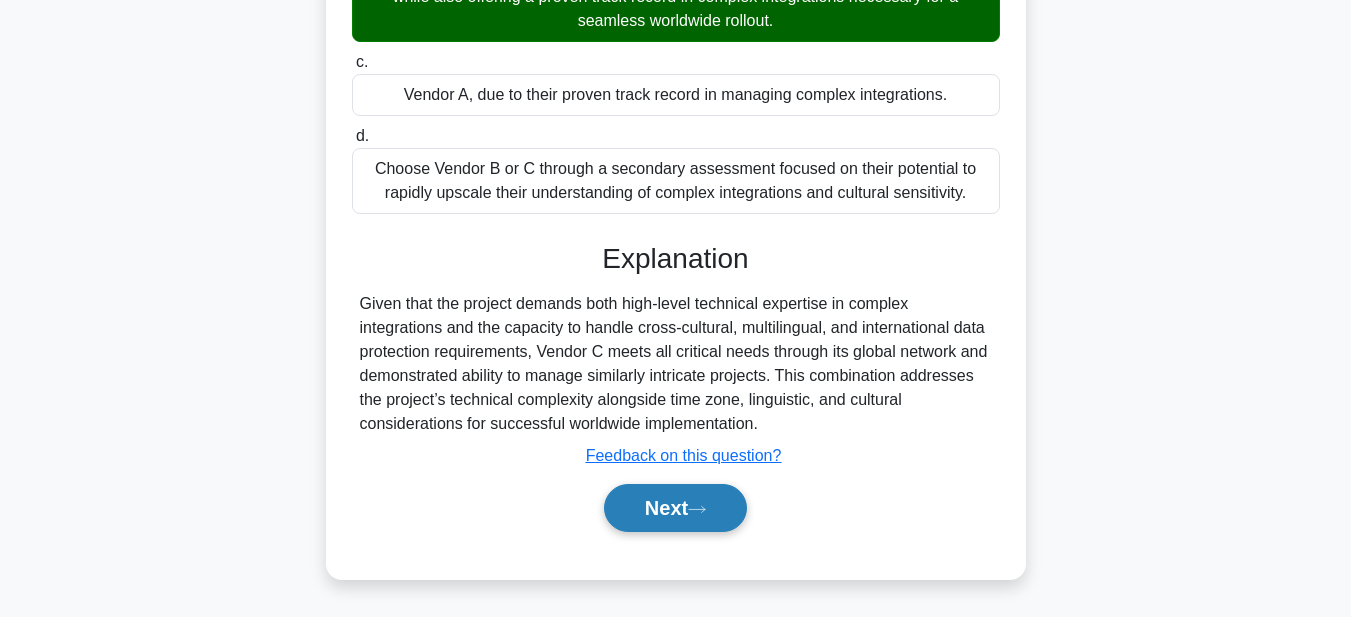 click on "Next" at bounding box center [675, 508] 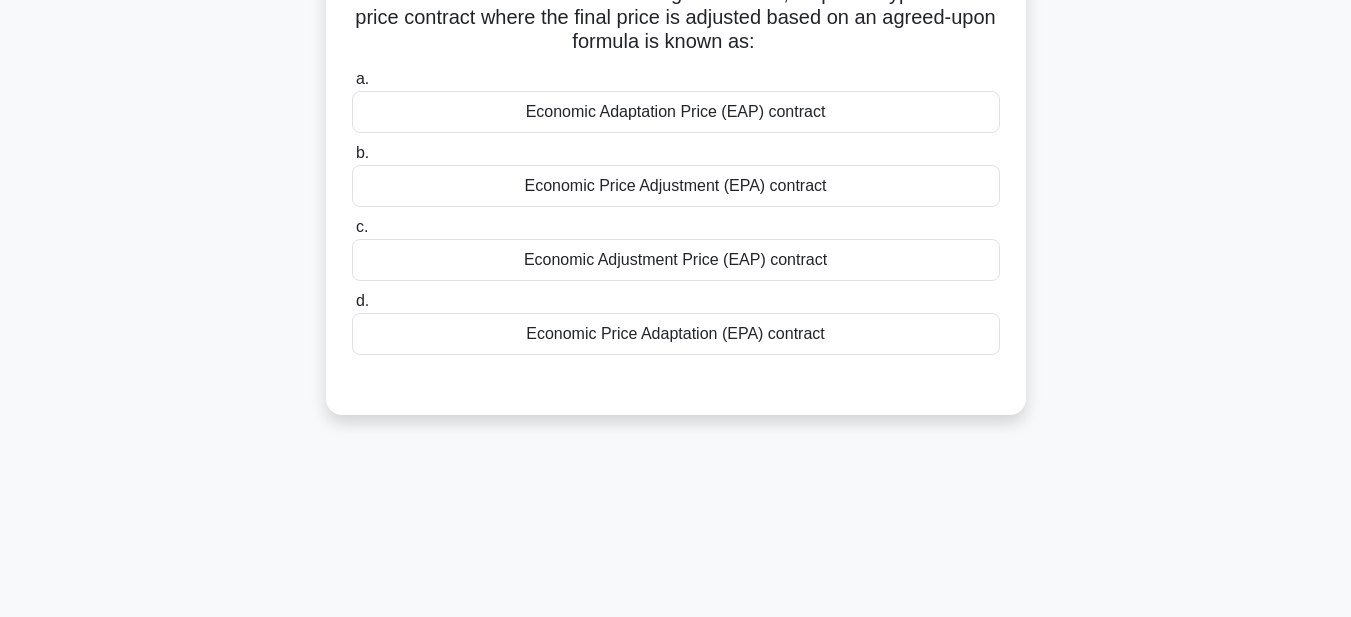 scroll, scrollTop: 0, scrollLeft: 0, axis: both 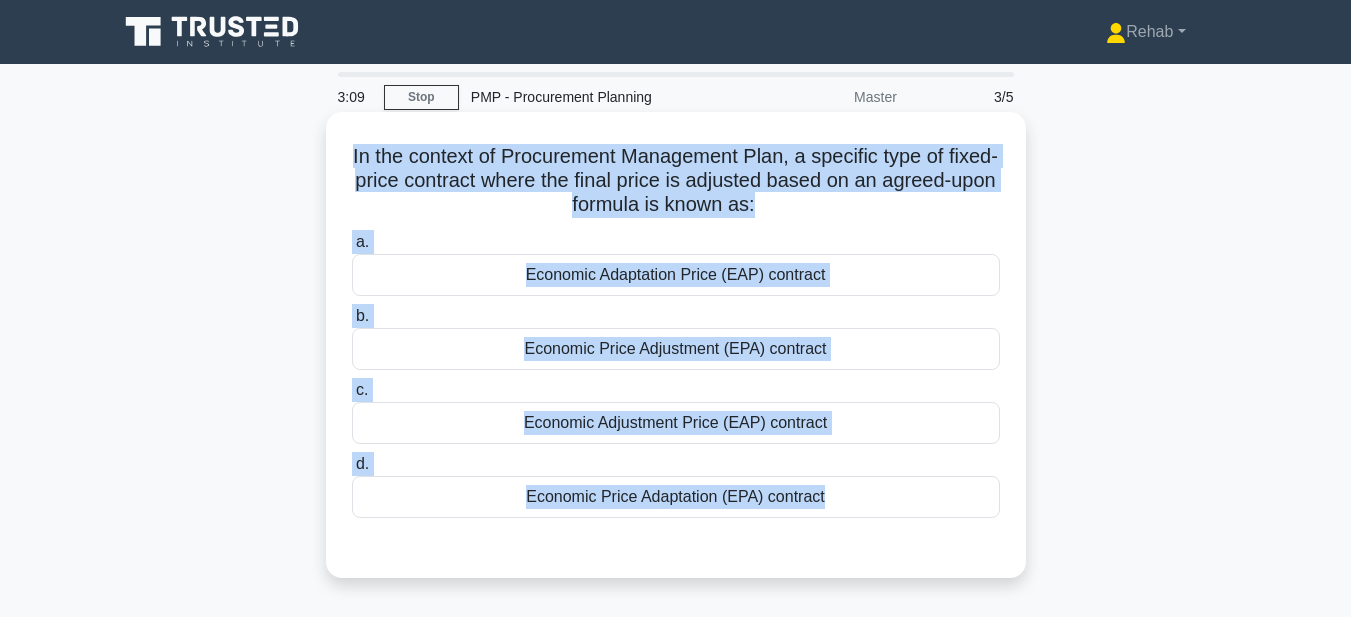 drag, startPoint x: 365, startPoint y: 149, endPoint x: 908, endPoint y: 548, distance: 673.83234 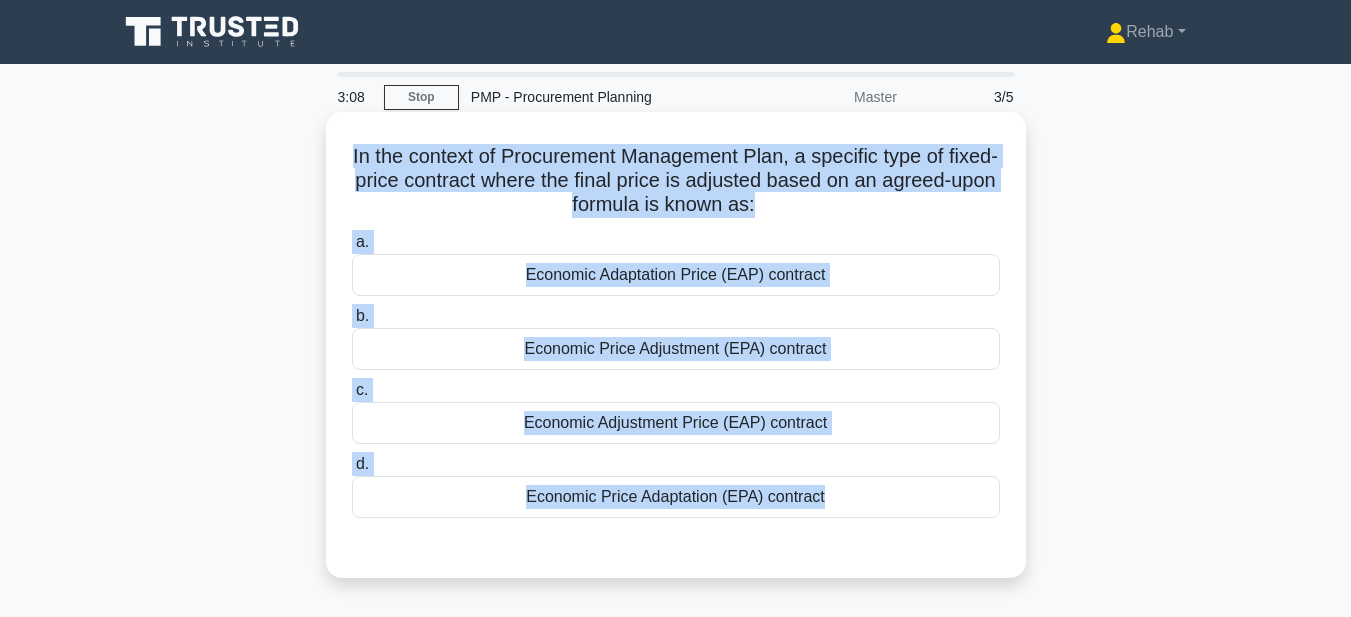 copy on "In the context of Procurement Management Plan, a specific type of fixed-price contract where the final price is adjusted based on an agreed-upon formula is known as:
.spinner_0XTQ{transform-origin:center;animation:spinner_y6GP .75s linear infinite}@keyframes spinner_y6GP{100%{transform:rotate(360deg)}}
a.
Economic Adaptation Price (EAP) contract
b.
Economic Price Adjustment (EPA) contract
c.
Economic Adjustment Price (EAP) contract
d.
Economic Price Adaptation (EPA) contract" 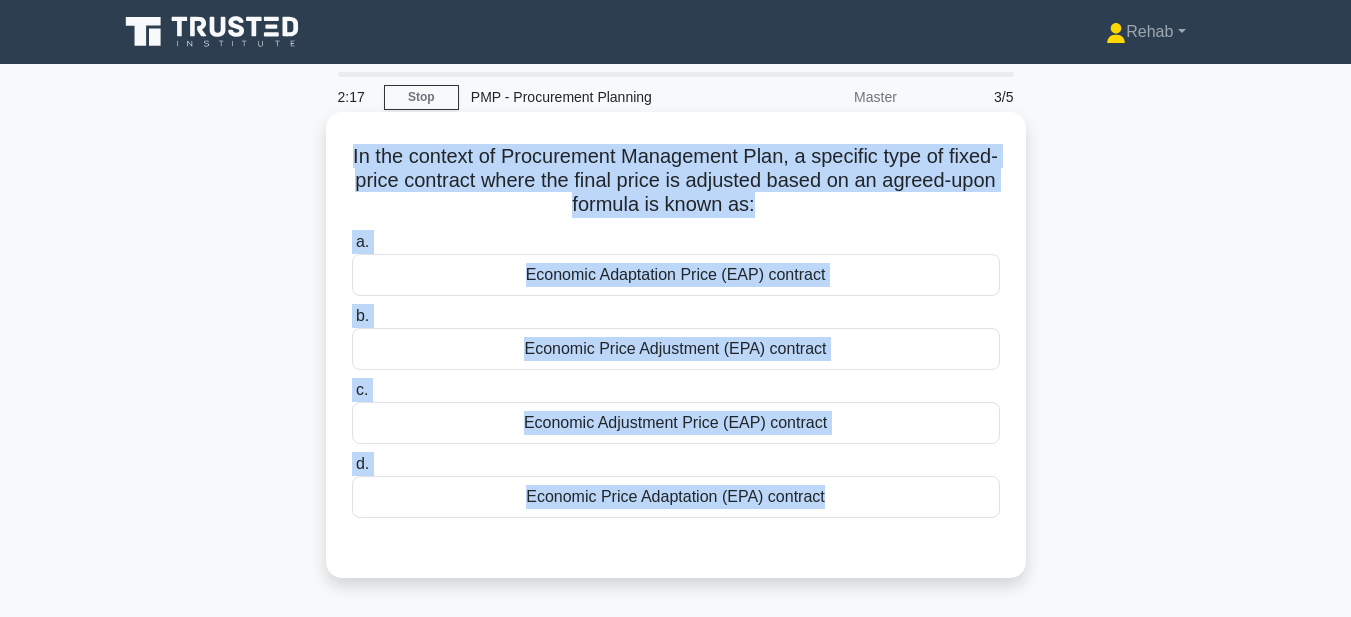 click on "Economic Adaptation Price (EAP) contract" at bounding box center [676, 275] 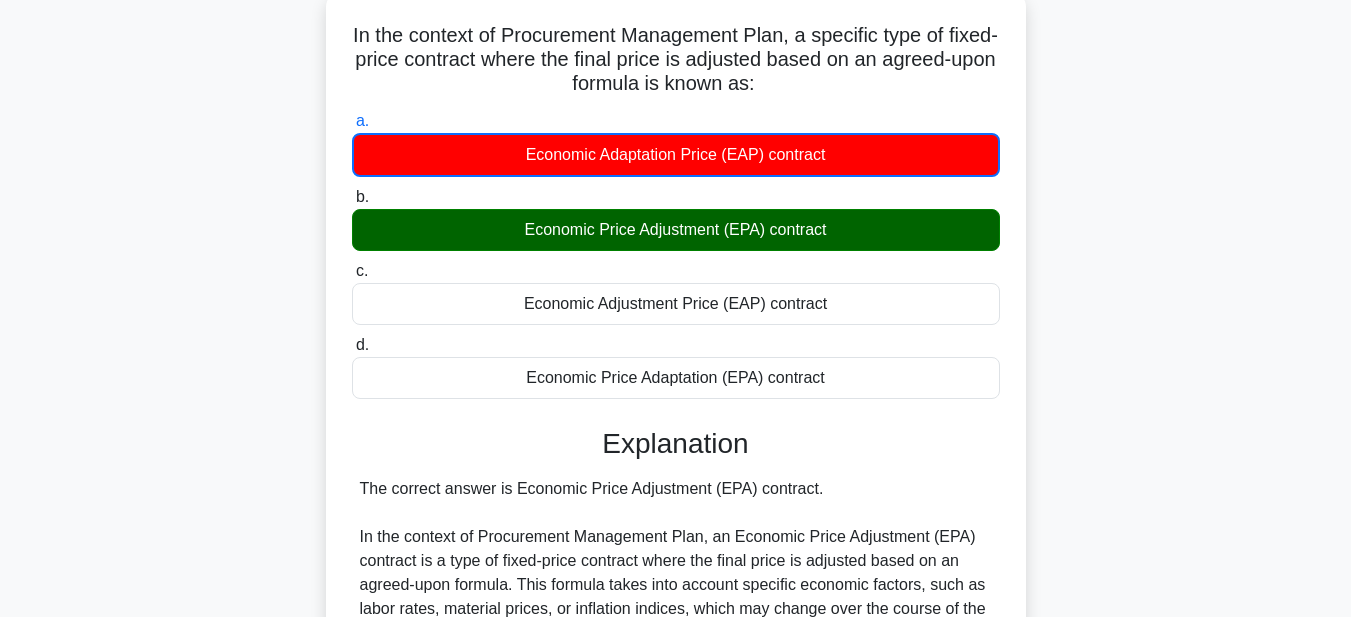 scroll, scrollTop: 400, scrollLeft: 0, axis: vertical 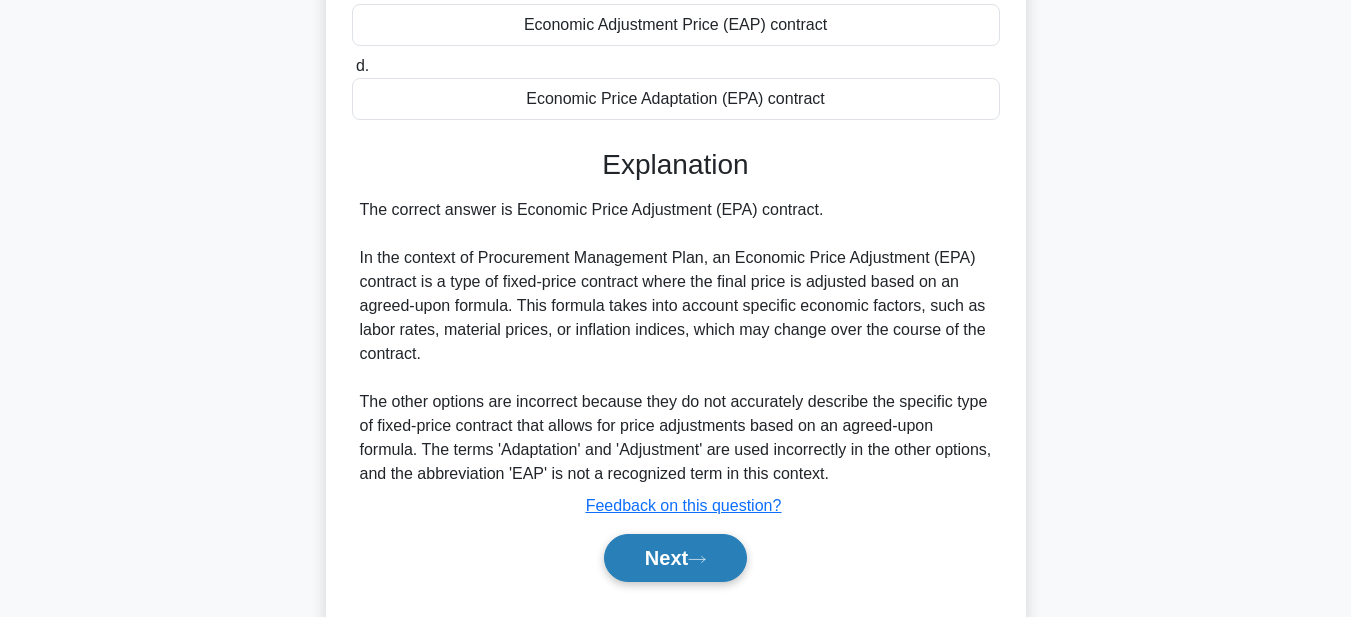 click on "Next" at bounding box center (675, 558) 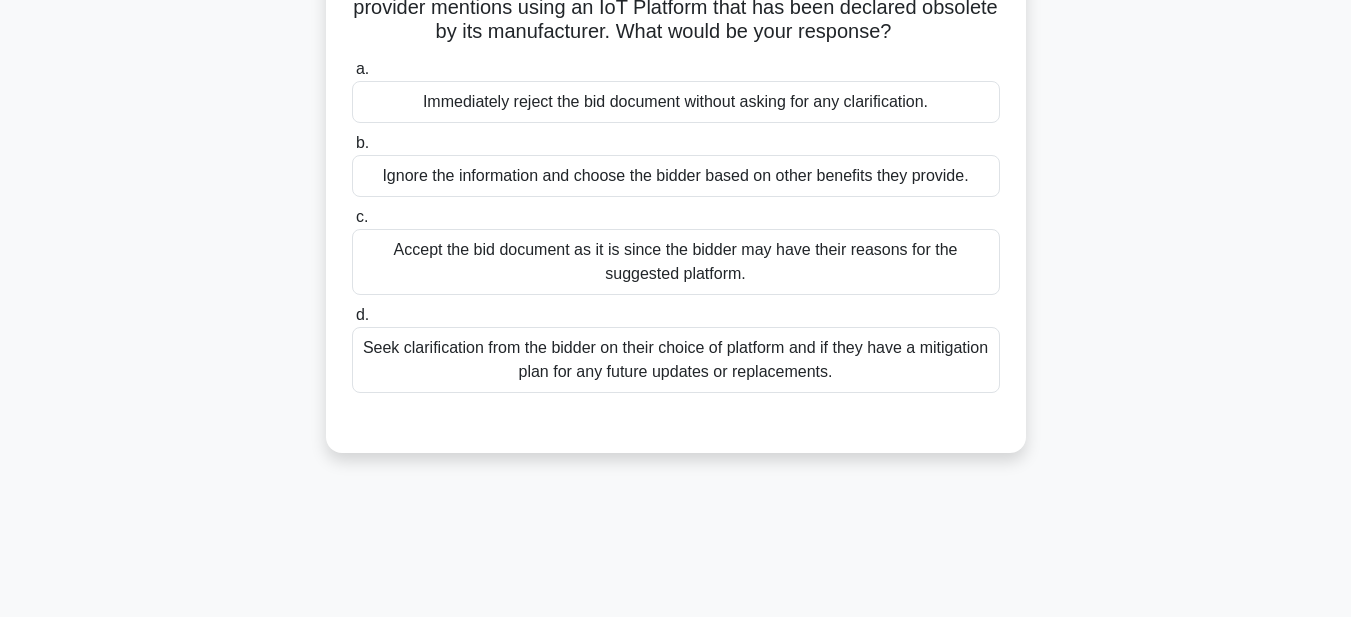 scroll, scrollTop: 100, scrollLeft: 0, axis: vertical 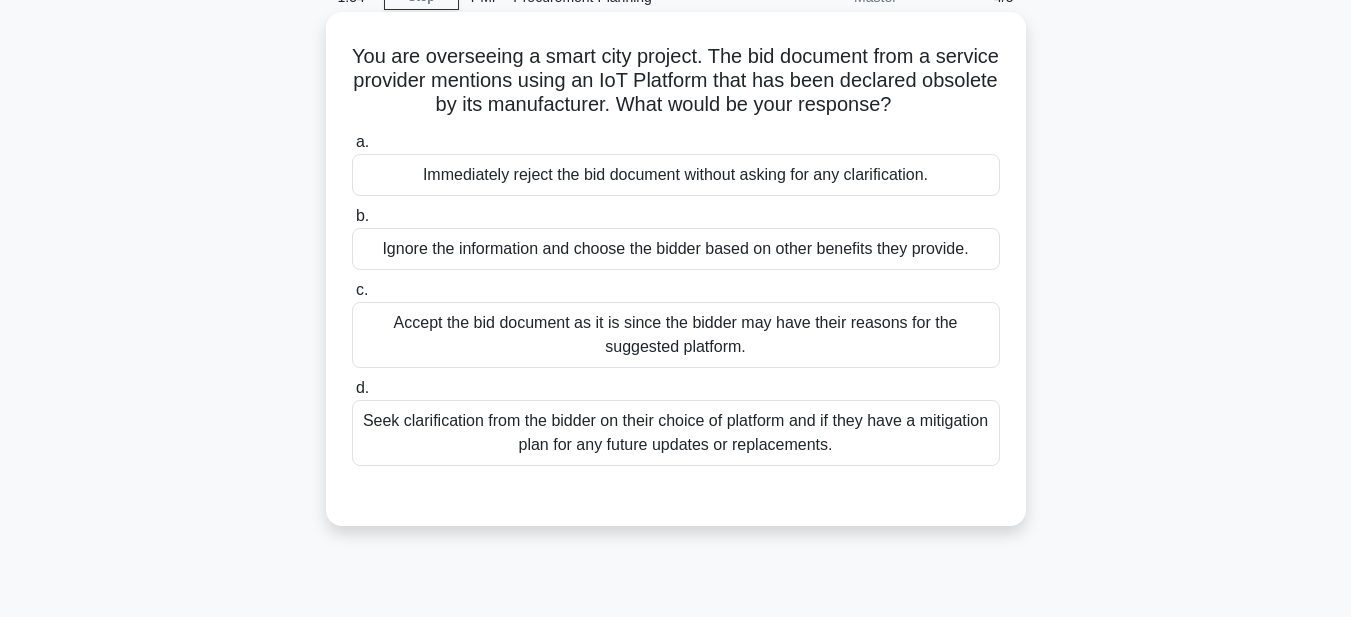 drag, startPoint x: 377, startPoint y: 52, endPoint x: 938, endPoint y: 448, distance: 686.68555 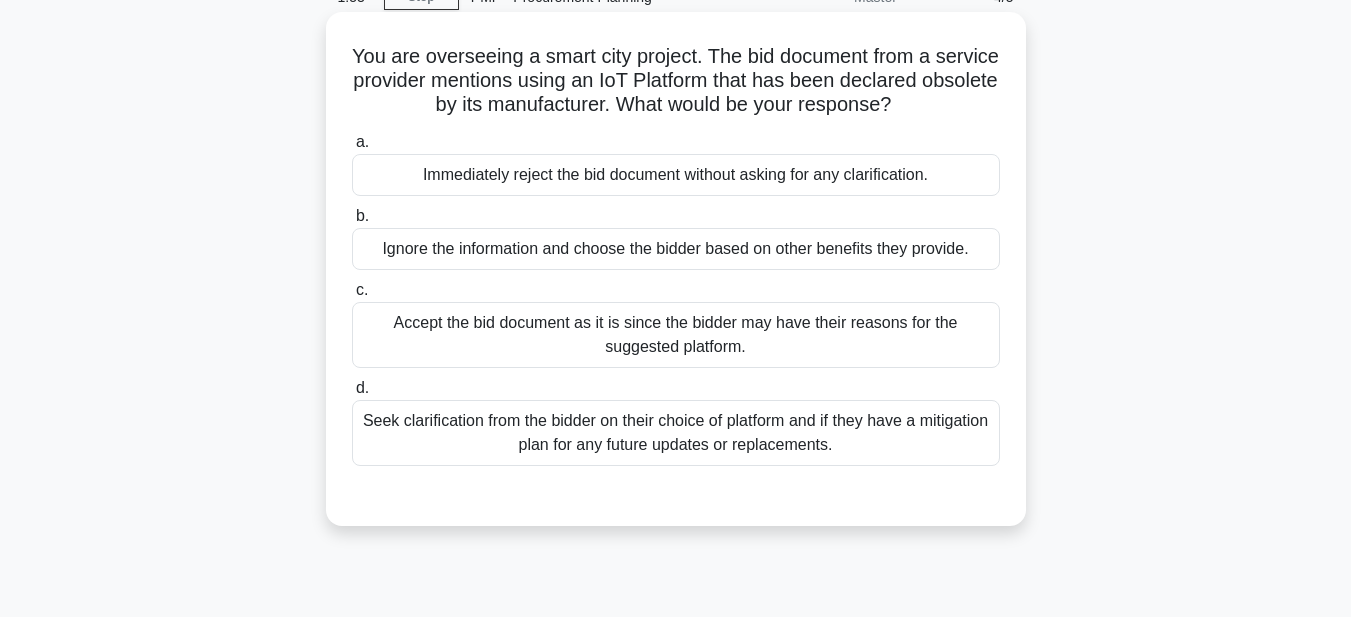 copy on "You are overseeing a smart city project. The bid document from a service provider mentions using an IoT Platform that has been declared obsolete by its manufacturer. What would be your response?
.spinner_0XTQ{transform-origin:center;animation:spinner_y6GP .75s linear infinite}@keyframes spinner_y6GP{100%{transform:rotate(360deg)}}
a.
Immediately reject the bid document without asking for any clarification.
b.
Ignore the information and choose the bidder based on other benefits they provide.
c.
Accept the bid document as it is since the bidder may have their reasons for the suggested platform.
d.
Seek clarification from the bidder on their choice of platform and if they have a mitigation plan for any future..." 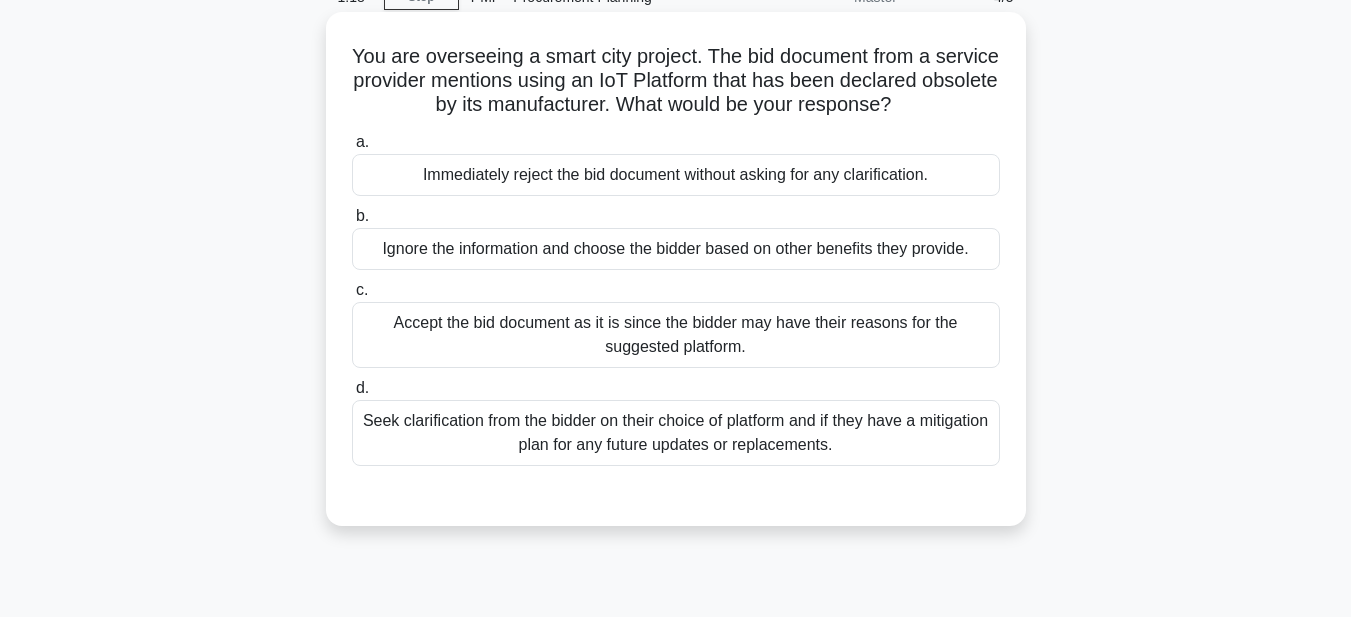 click on "Seek clarification from the bidder on their choice of platform and if they have a mitigation plan for any future updates or replacements." at bounding box center (676, 433) 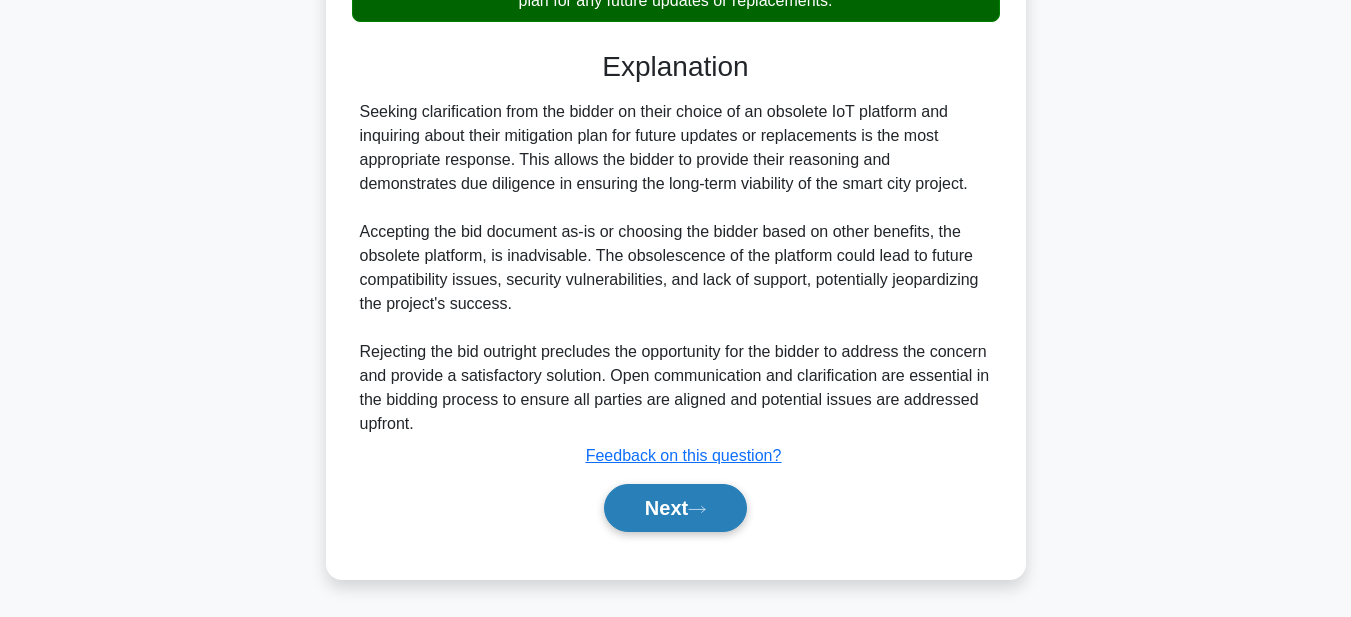 click on "Next" at bounding box center [675, 508] 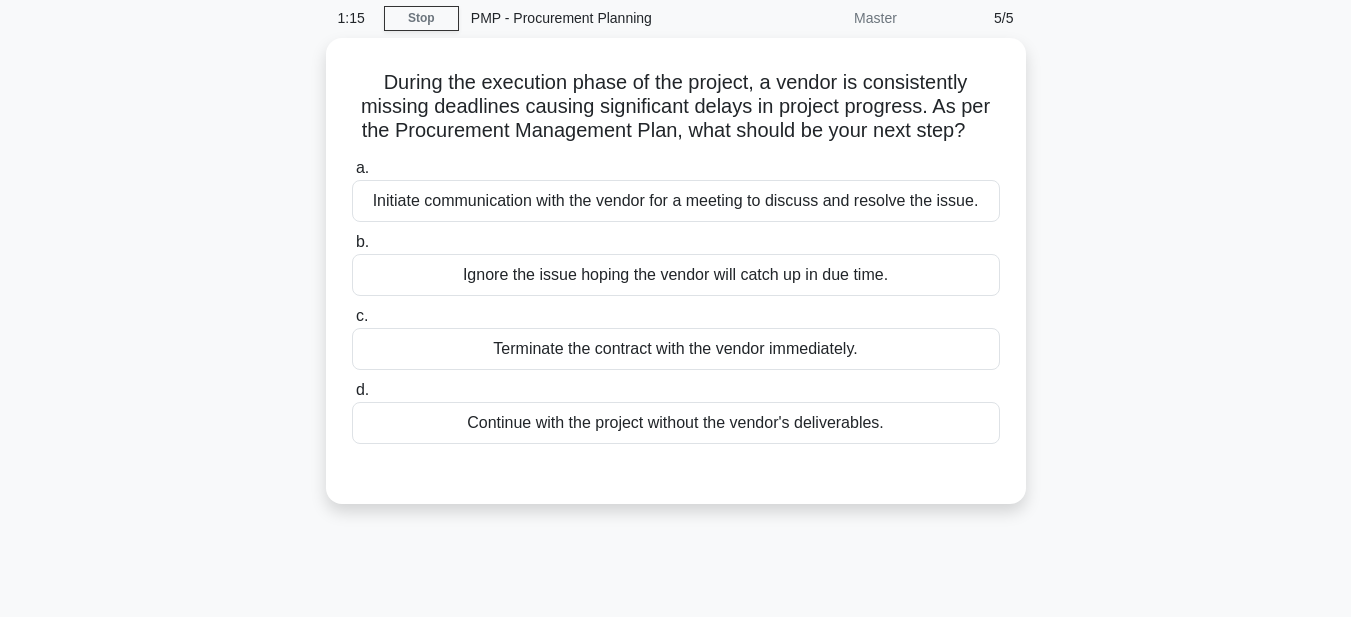 scroll, scrollTop: 63, scrollLeft: 0, axis: vertical 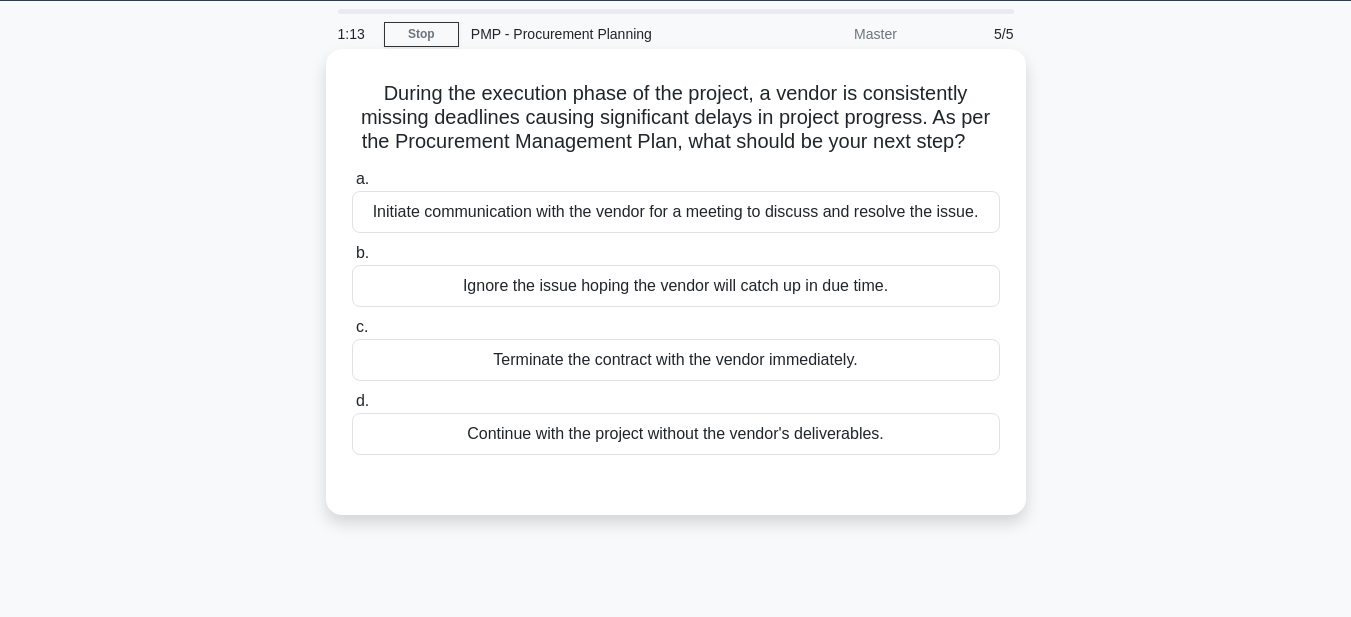 drag, startPoint x: 381, startPoint y: 80, endPoint x: 915, endPoint y: 421, distance: 633.5906 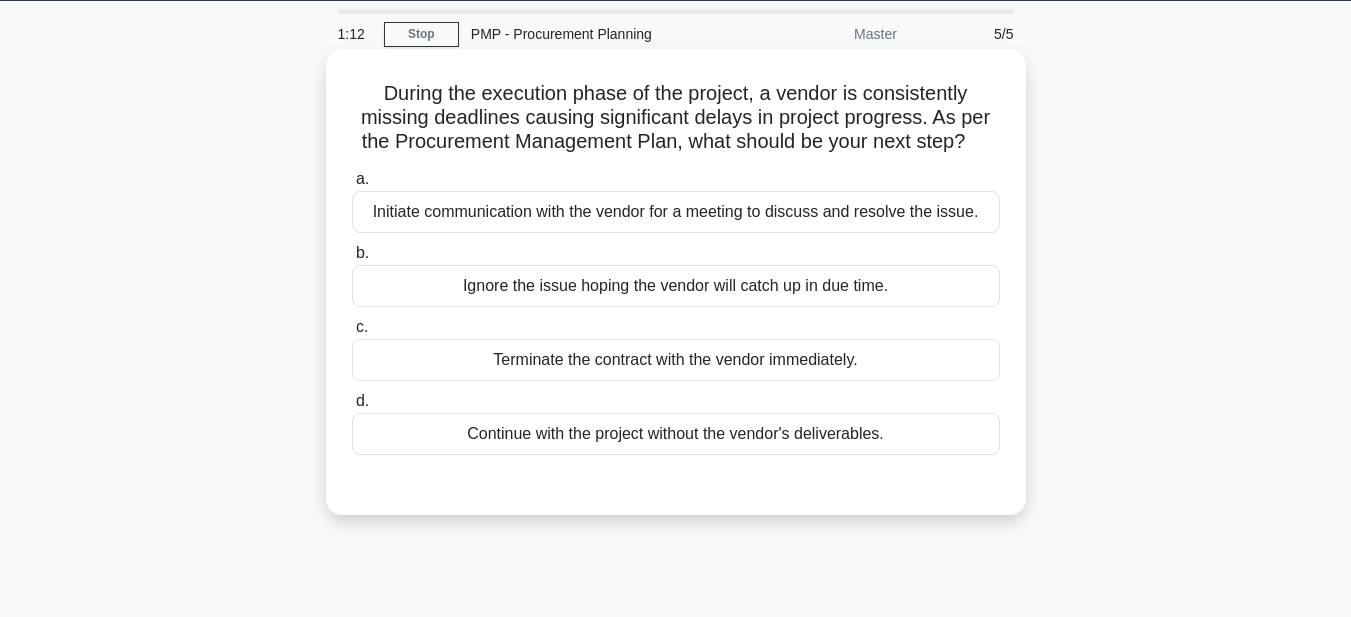 copy on "During the execution phase of the project, a vendor is consistently missing deadlines causing significant delays in project progress. As per the Procurement Management Plan, what should be your next step?
.spinner_0XTQ{transform-origin:center;animation:spinner_y6GP .75s linear infinite}@keyframes spinner_y6GP{100%{transform:rotate(360deg)}}
a.
Initiate communication with the vendor for a meeting to discuss and resolve the issue.
b.
Ignore the issue hoping the vendor will catch up in due time.
c.
Terminate the contract with the vendor immediately.
d.
Continue with the project without the vendor's deliverables." 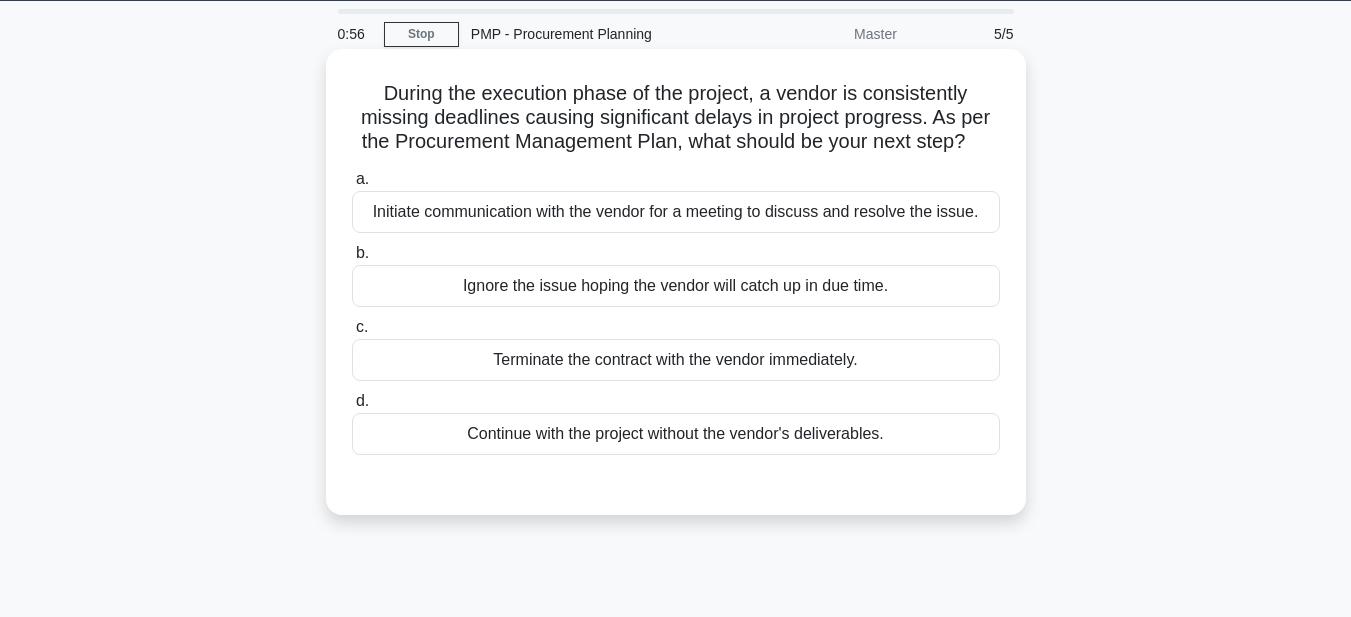 click on "Initiate communication with the vendor for a meeting to discuss and resolve the issue." at bounding box center [676, 212] 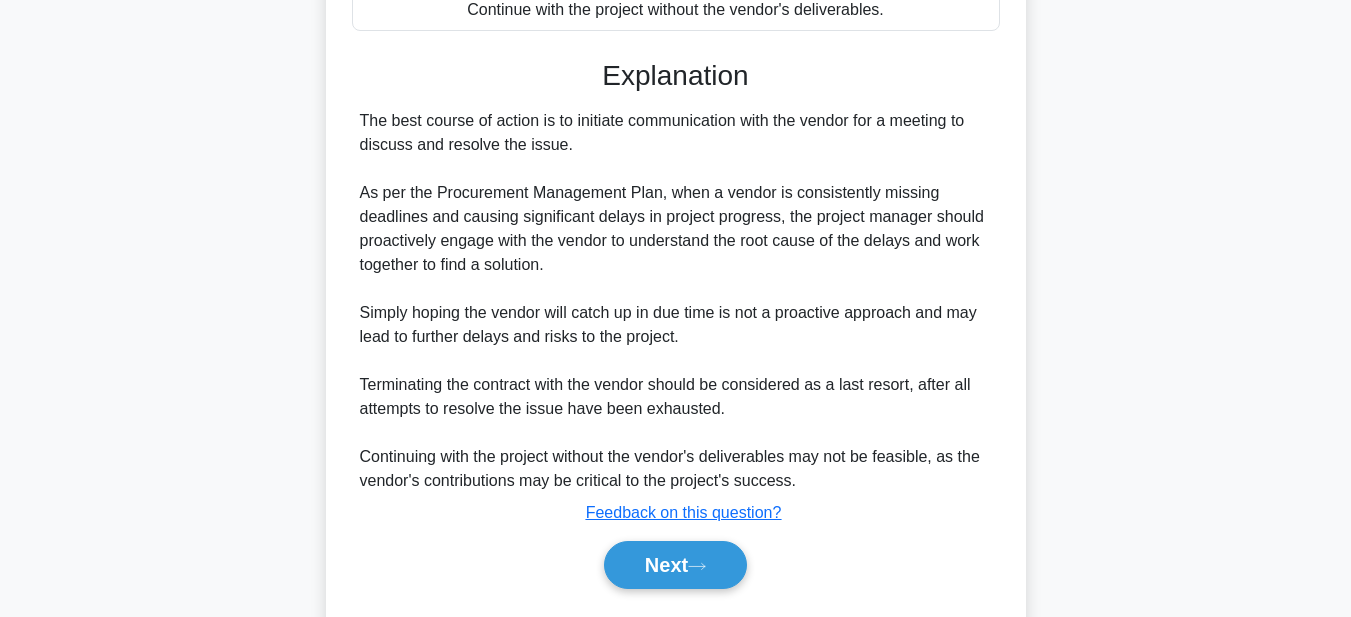 scroll, scrollTop: 545, scrollLeft: 0, axis: vertical 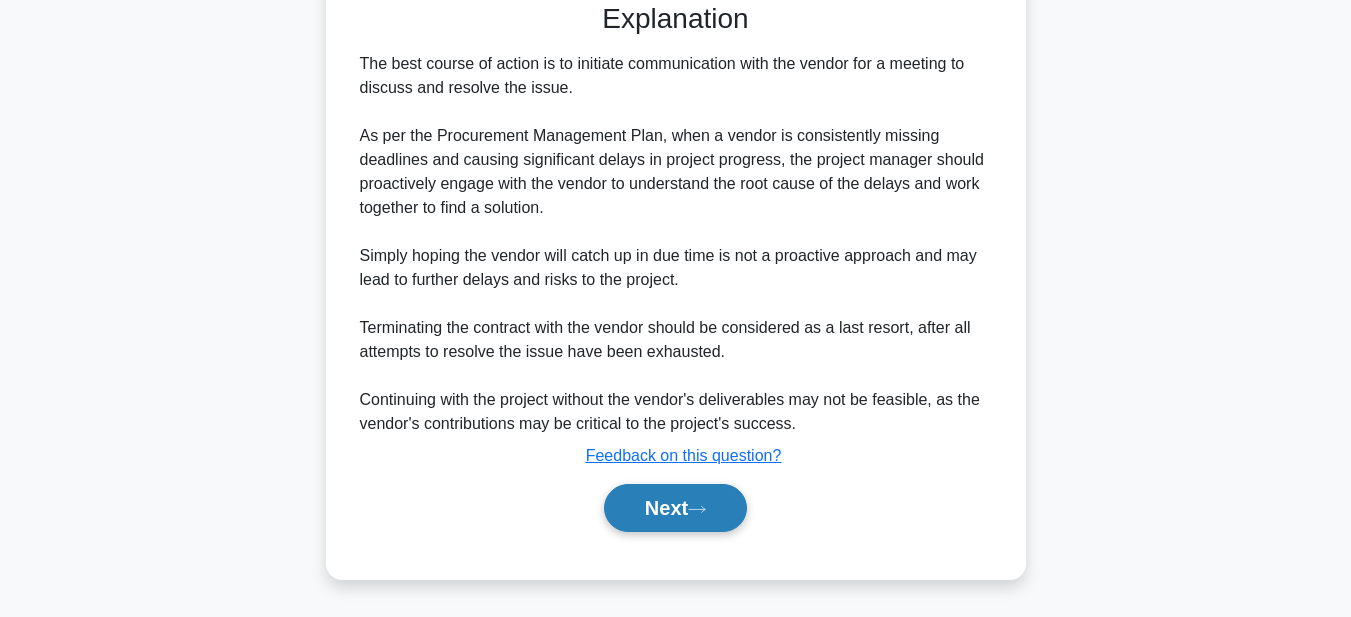 click on "Next" at bounding box center [675, 508] 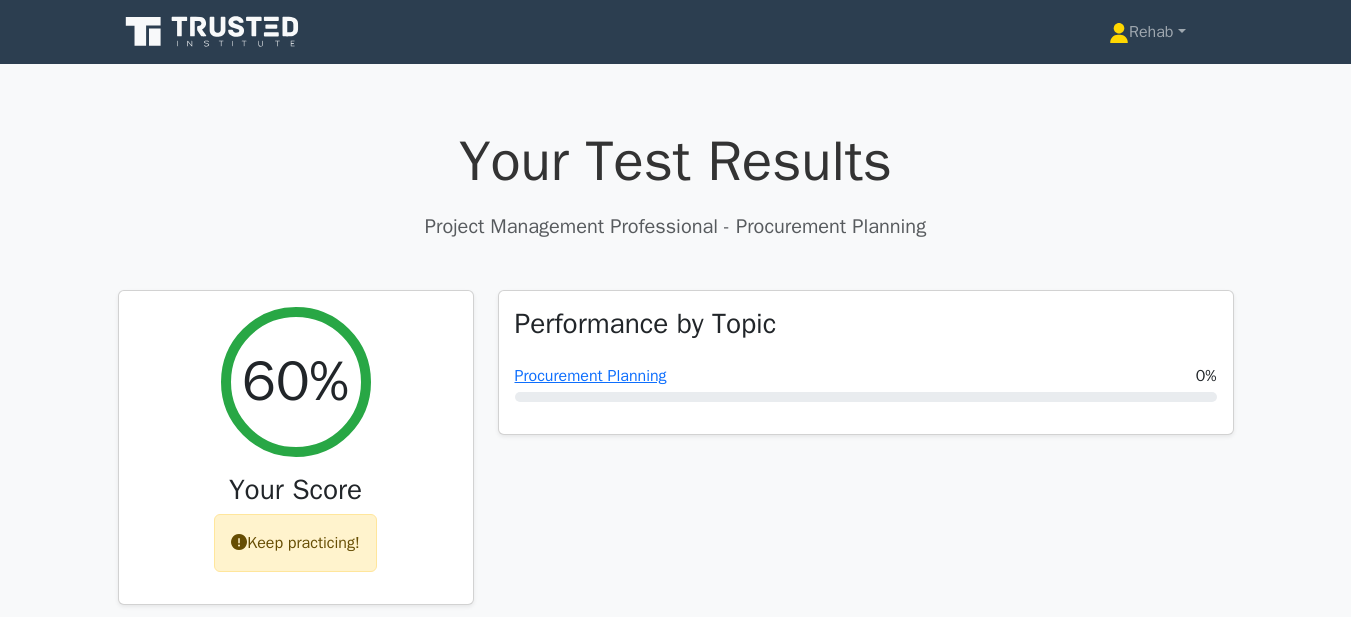 scroll, scrollTop: 0, scrollLeft: 0, axis: both 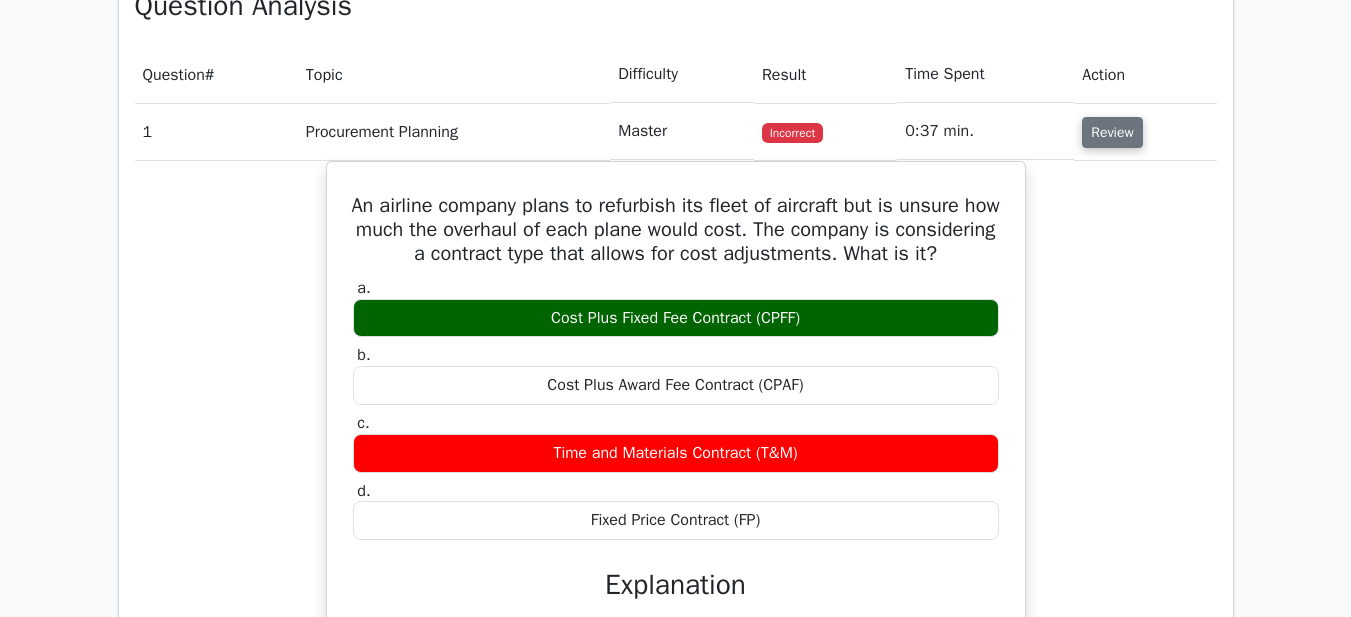 click on "Review" at bounding box center (1112, 132) 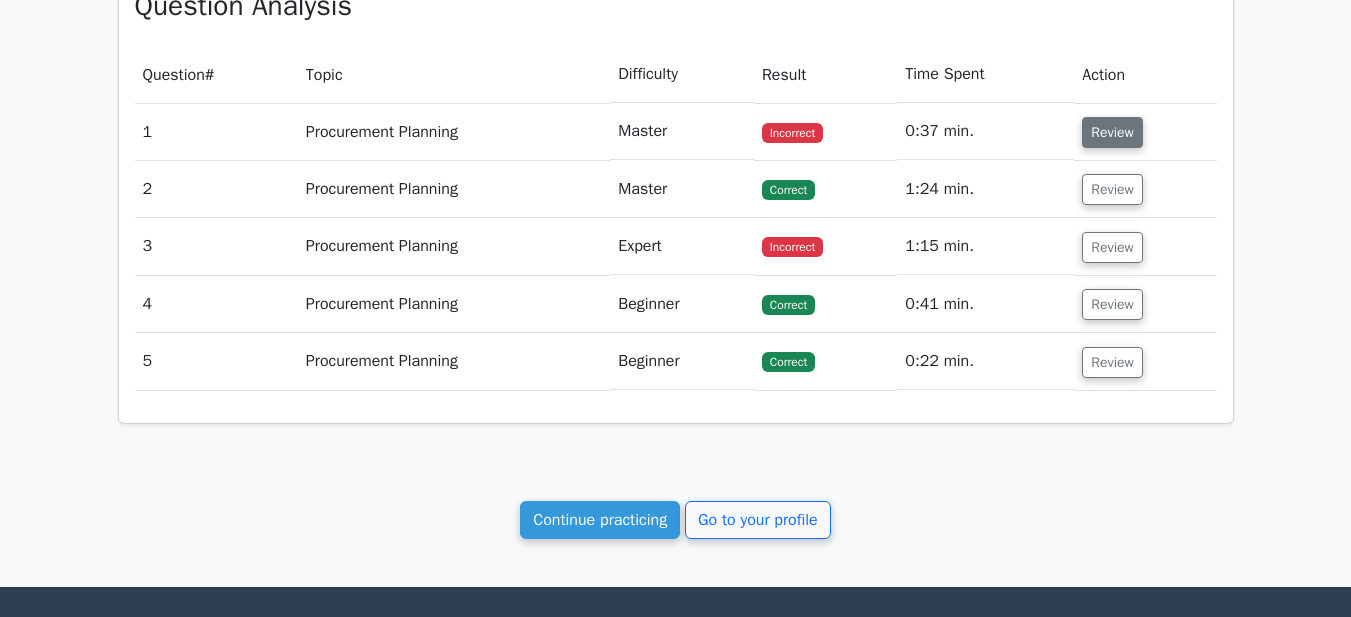 click on "Review" at bounding box center (1112, 132) 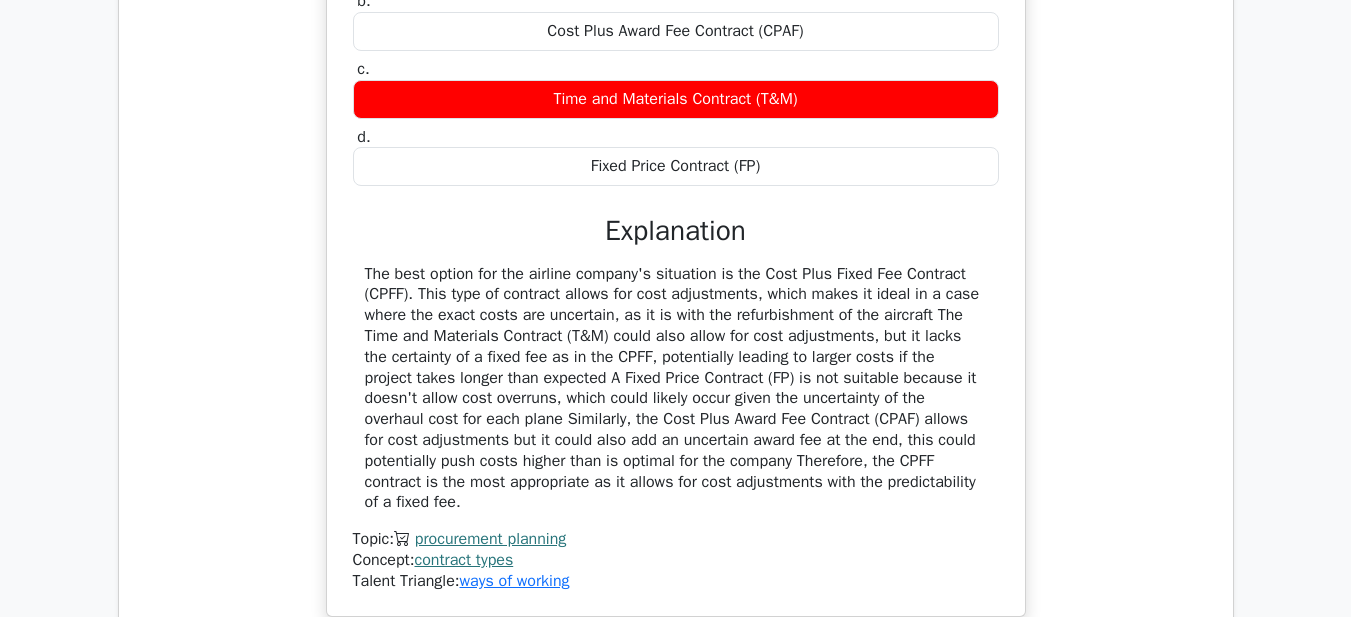 scroll, scrollTop: 1518, scrollLeft: 0, axis: vertical 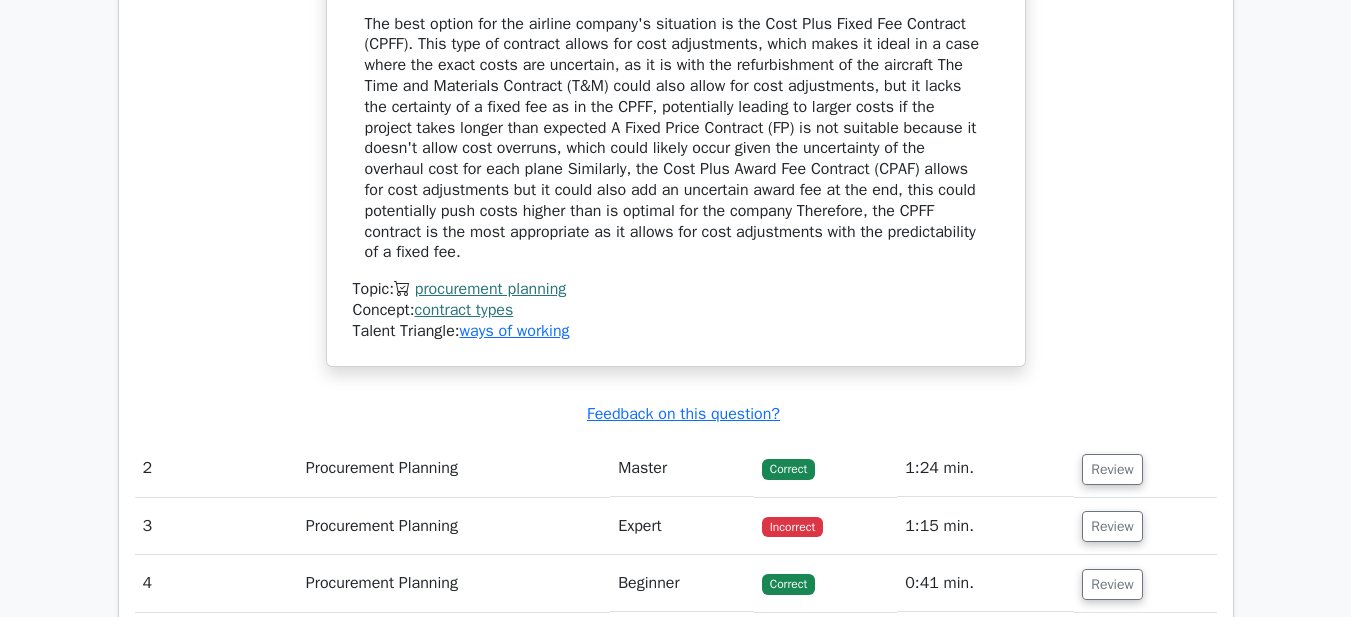 drag, startPoint x: 357, startPoint y: 201, endPoint x: 962, endPoint y: 257, distance: 607.5862 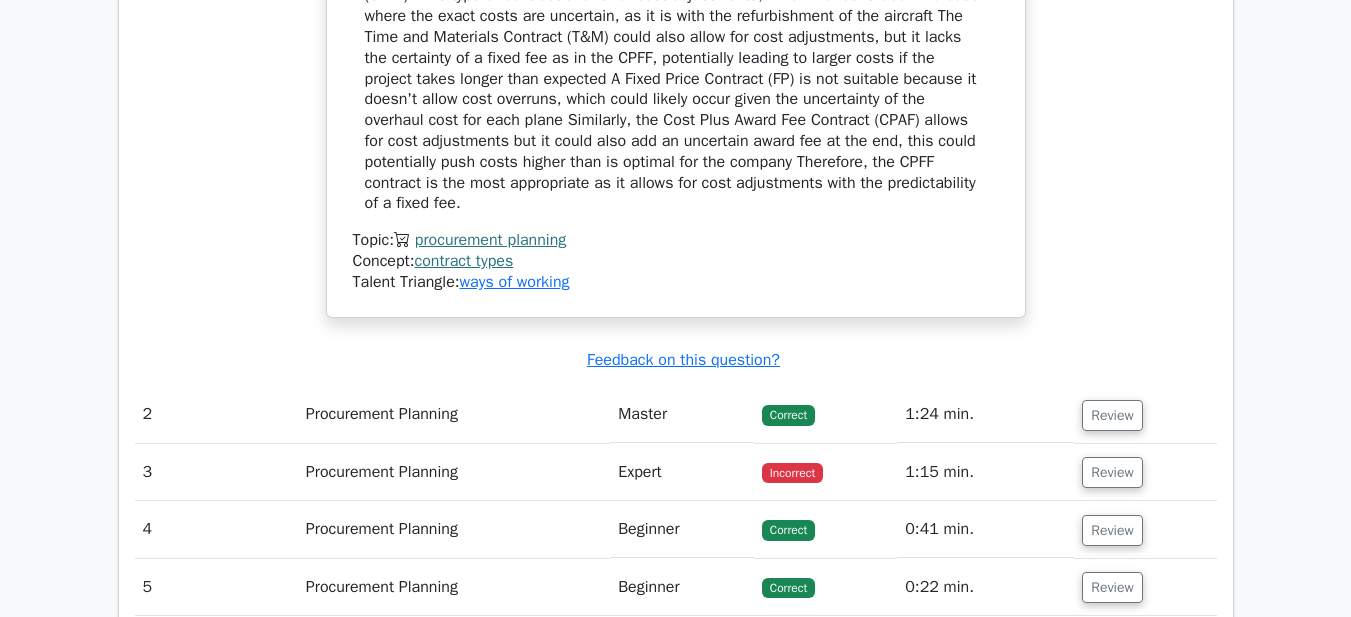 scroll, scrollTop: 1618, scrollLeft: 0, axis: vertical 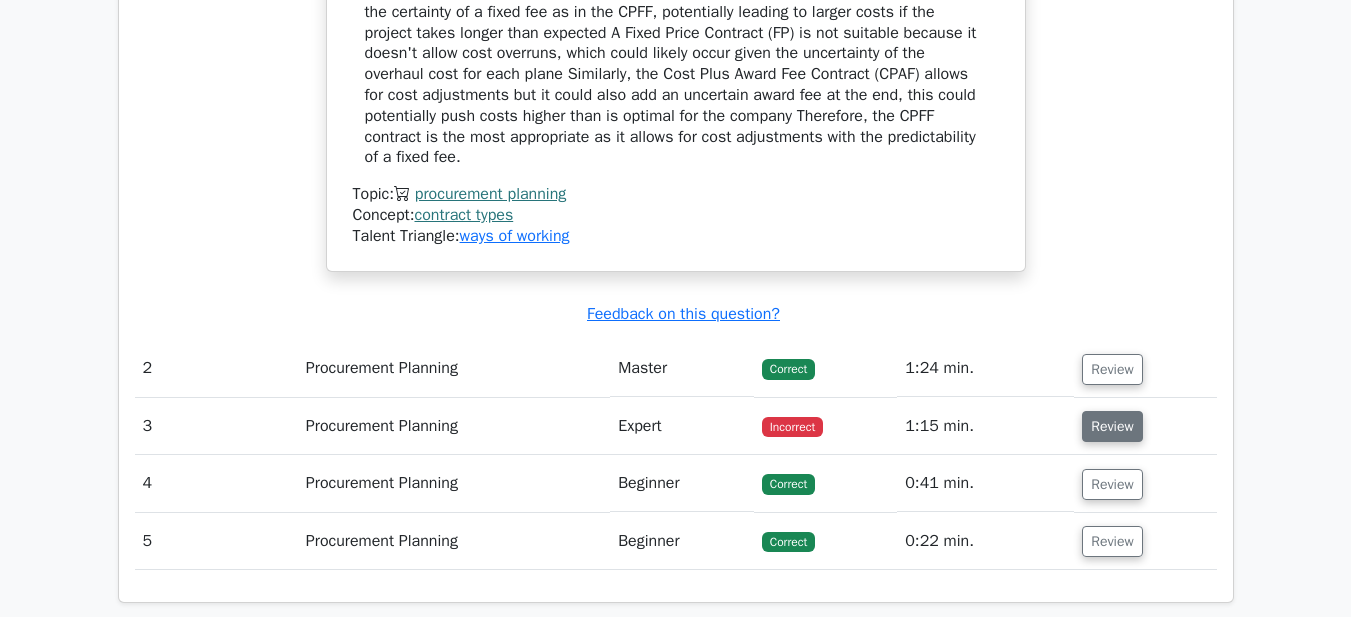 click on "Review" at bounding box center [1112, 426] 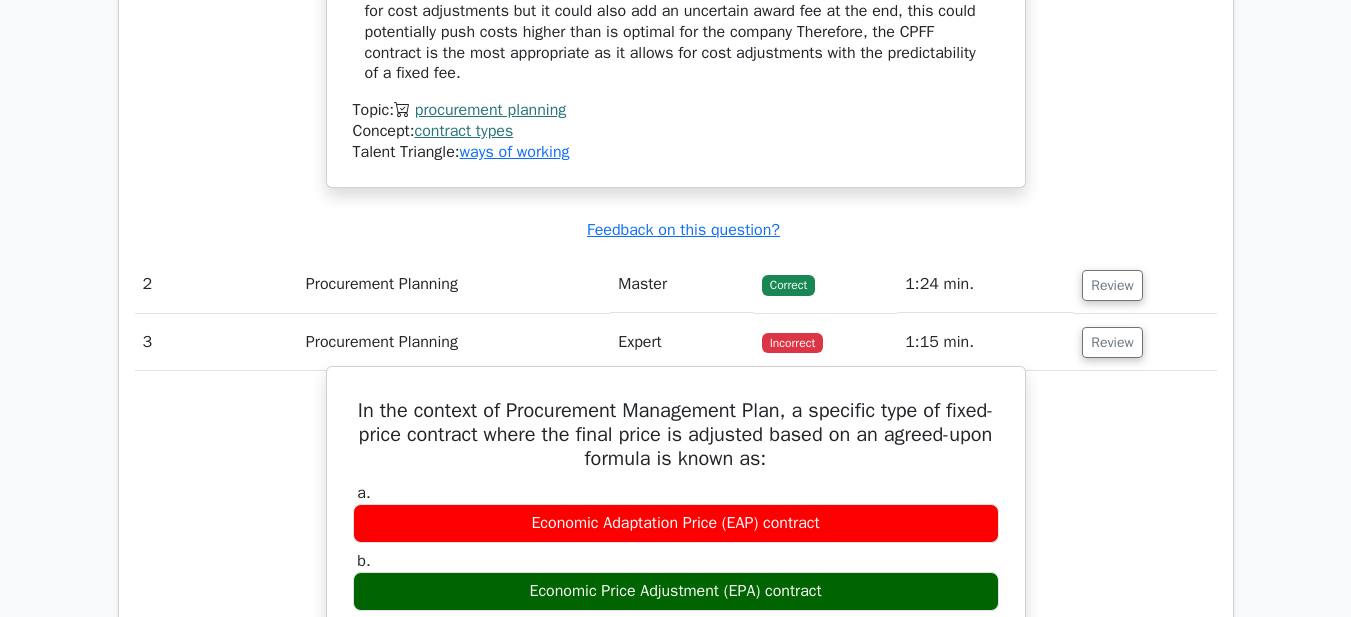 scroll, scrollTop: 1818, scrollLeft: 0, axis: vertical 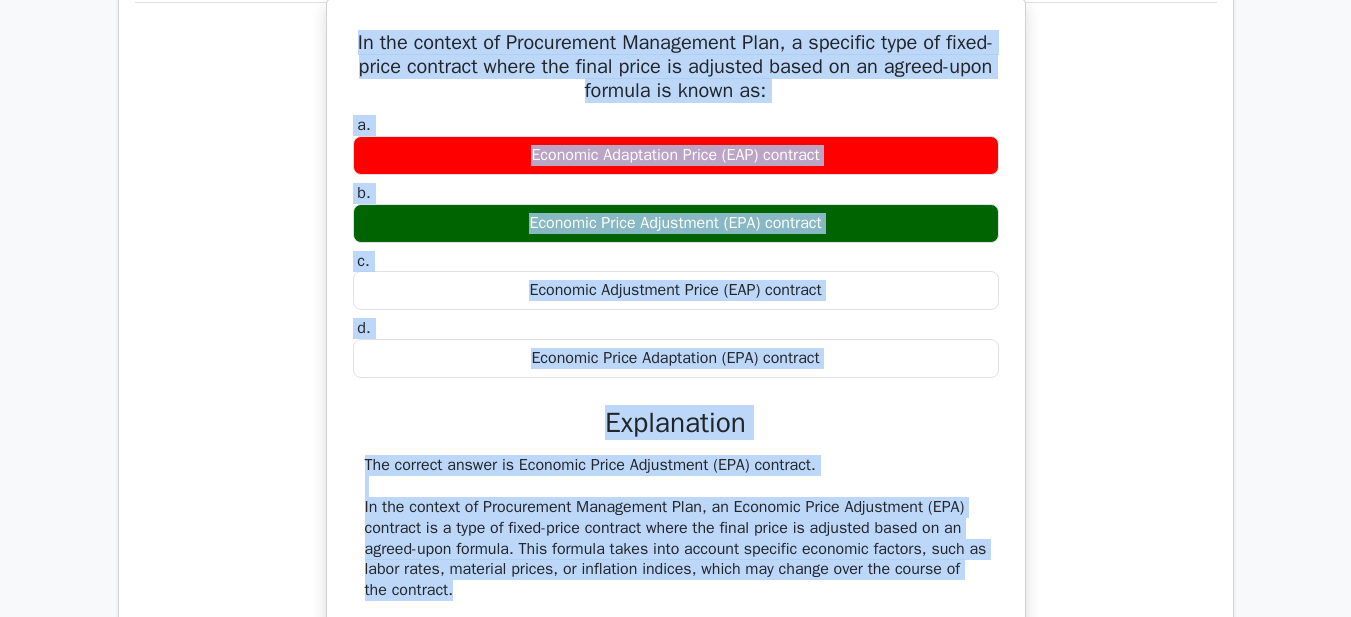 drag, startPoint x: 357, startPoint y: 300, endPoint x: 878, endPoint y: 588, distance: 595.3024 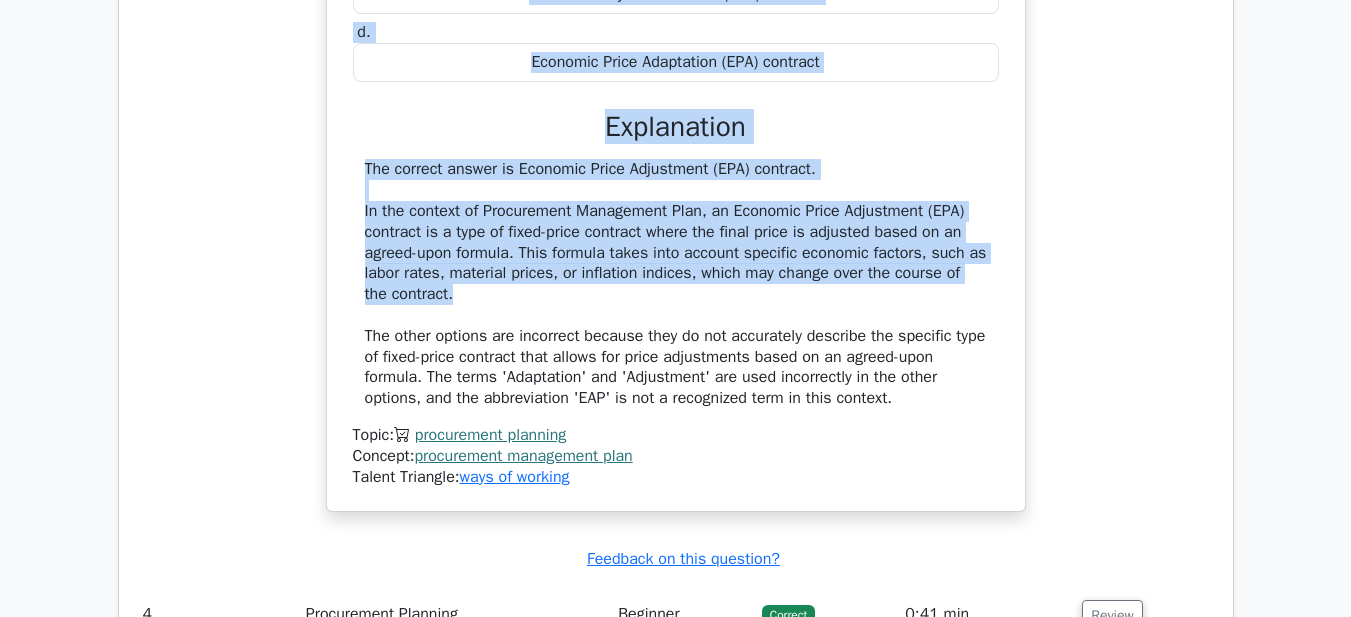 scroll, scrollTop: 2370, scrollLeft: 0, axis: vertical 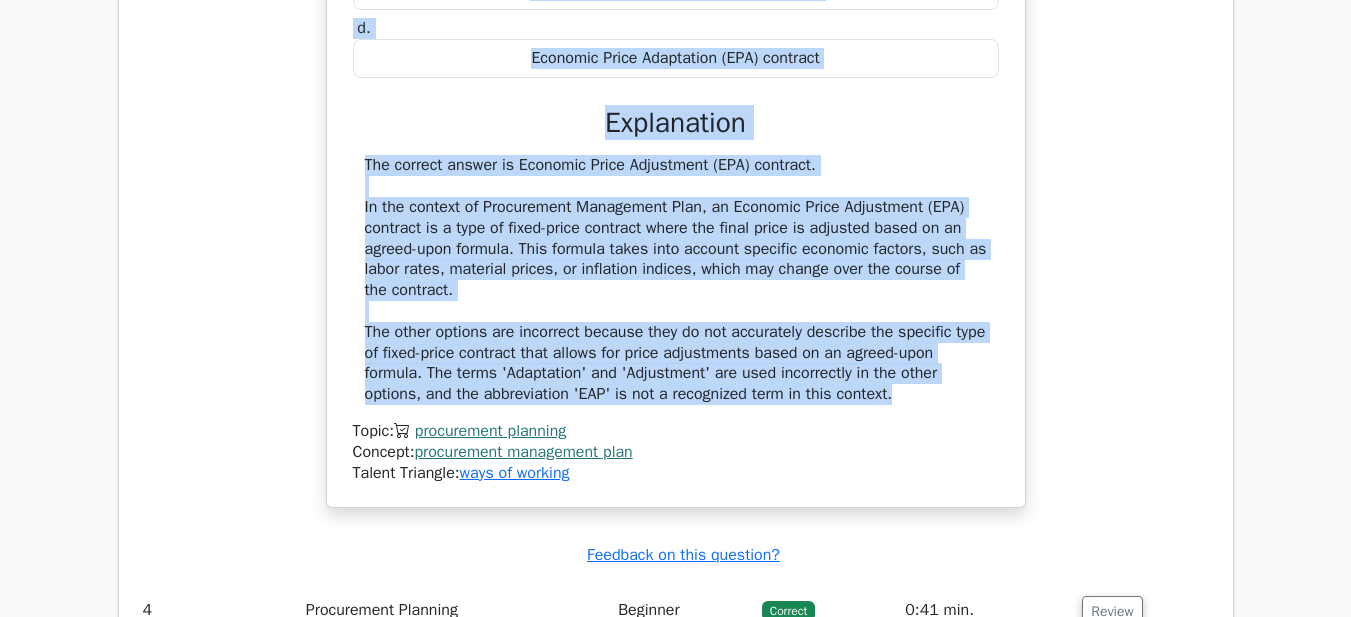 click on "The correct answer is Economic Price Adjustment (EPA) contract.  In the context of Procurement Management Plan, an Economic Price Adjustment (EPA) contract is a type of fixed-price contract where the final price is adjusted based on an agreed-upon formula. This formula takes into account specific economic factors, such as labor rates, material prices, or inflation indices, which may change over the course of the contract. The other options are incorrect because they do not accurately describe the specific type of fixed-price contract that allows for price adjustments based on an agreed-upon formula. The terms 'Adaptation' and 'Adjustment' are used incorrectly in the other options, and the abbreviation 'EAP' is not a recognized term in this context." at bounding box center [676, 280] 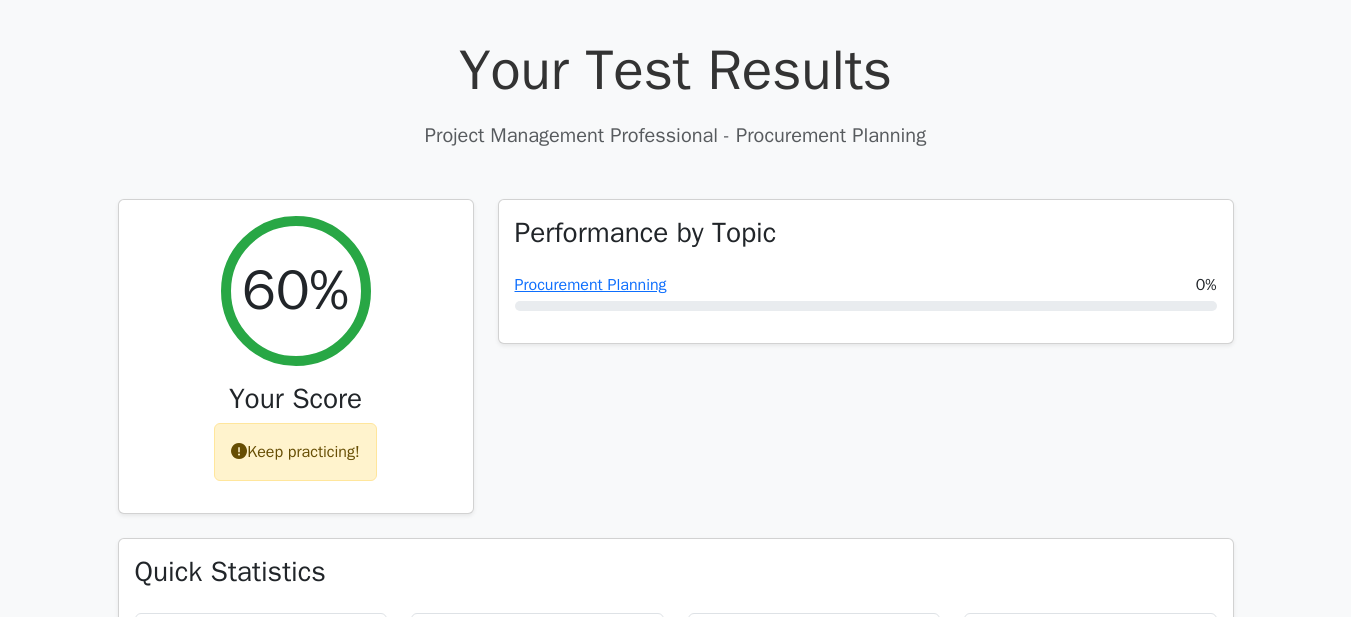 scroll, scrollTop: 0, scrollLeft: 0, axis: both 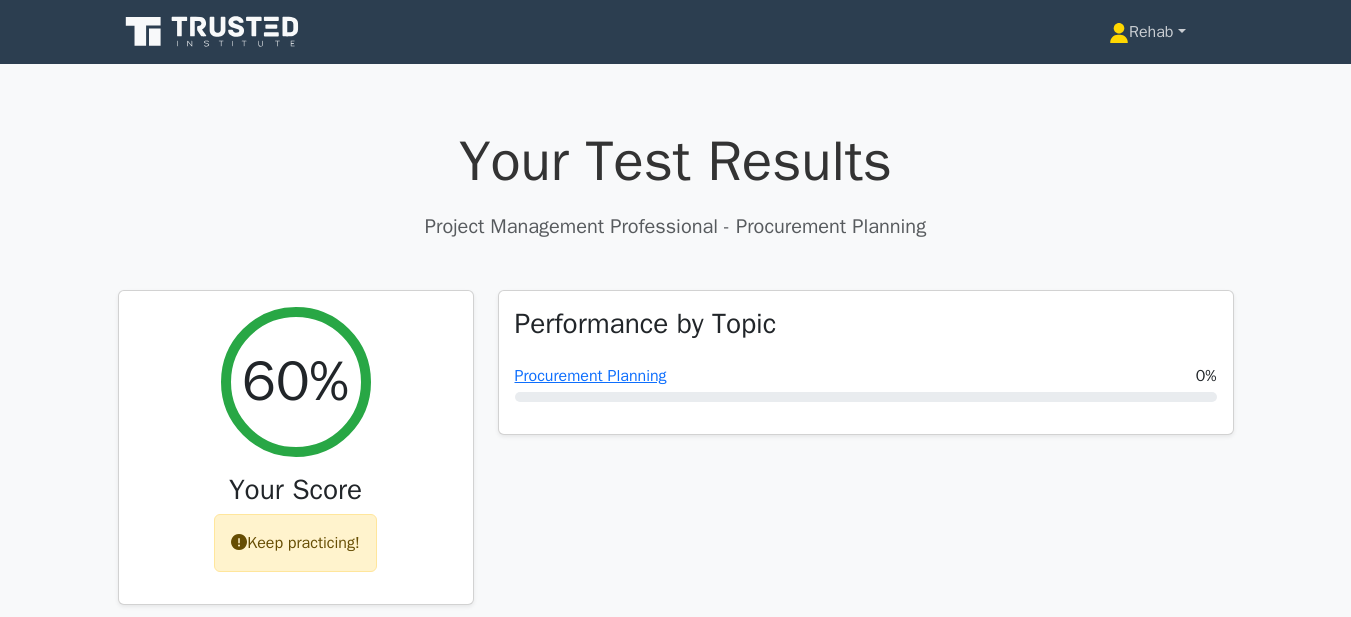 click on "Rehab" at bounding box center [1147, 32] 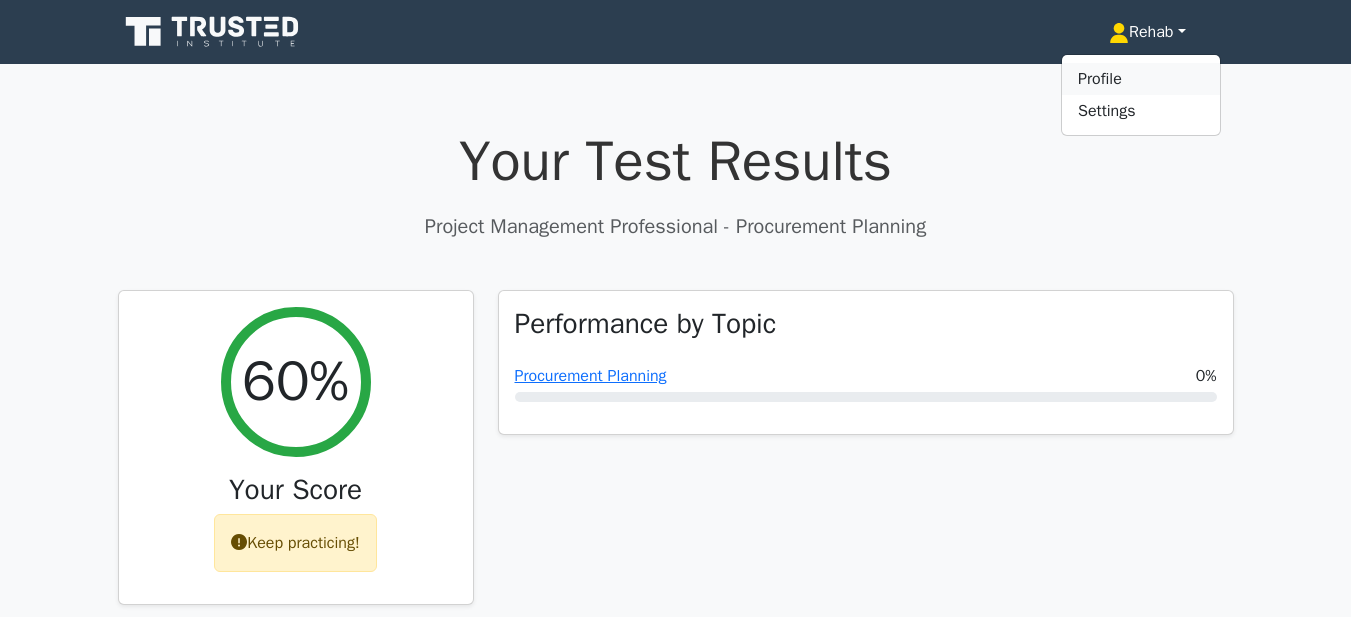 click on "Profile" at bounding box center [1141, 79] 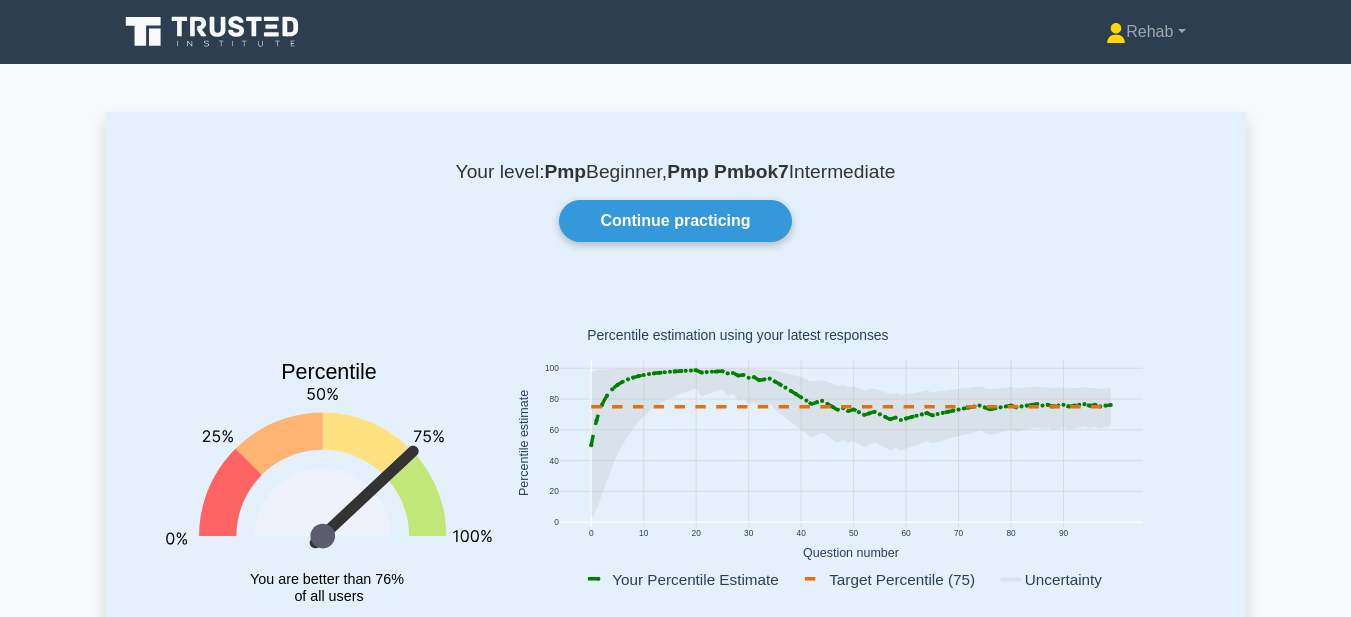 scroll, scrollTop: 0, scrollLeft: 0, axis: both 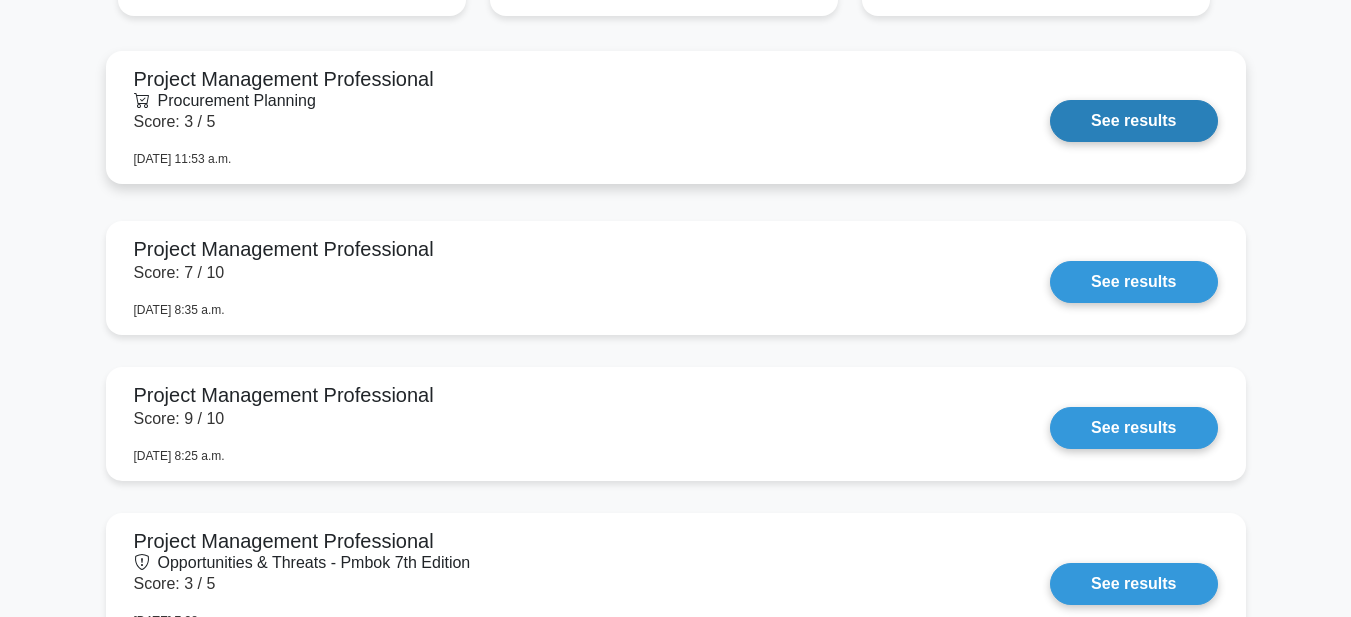 click on "See results" at bounding box center [1133, 121] 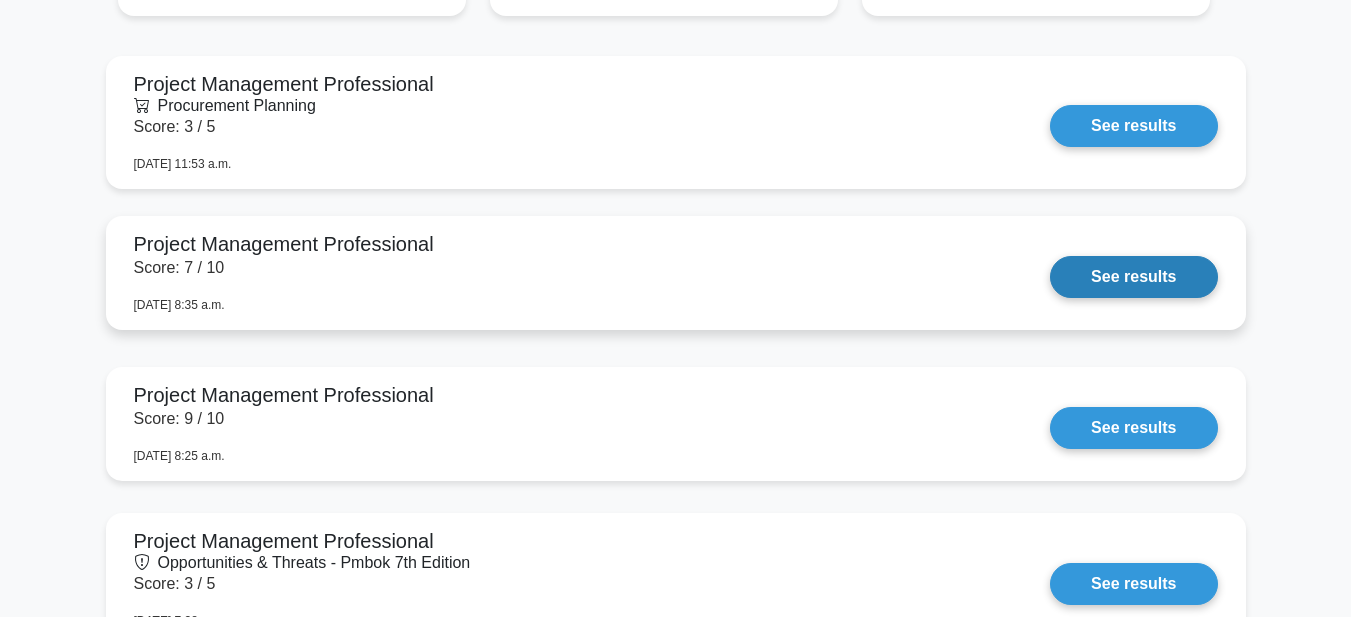 click on "See results" at bounding box center (1133, 277) 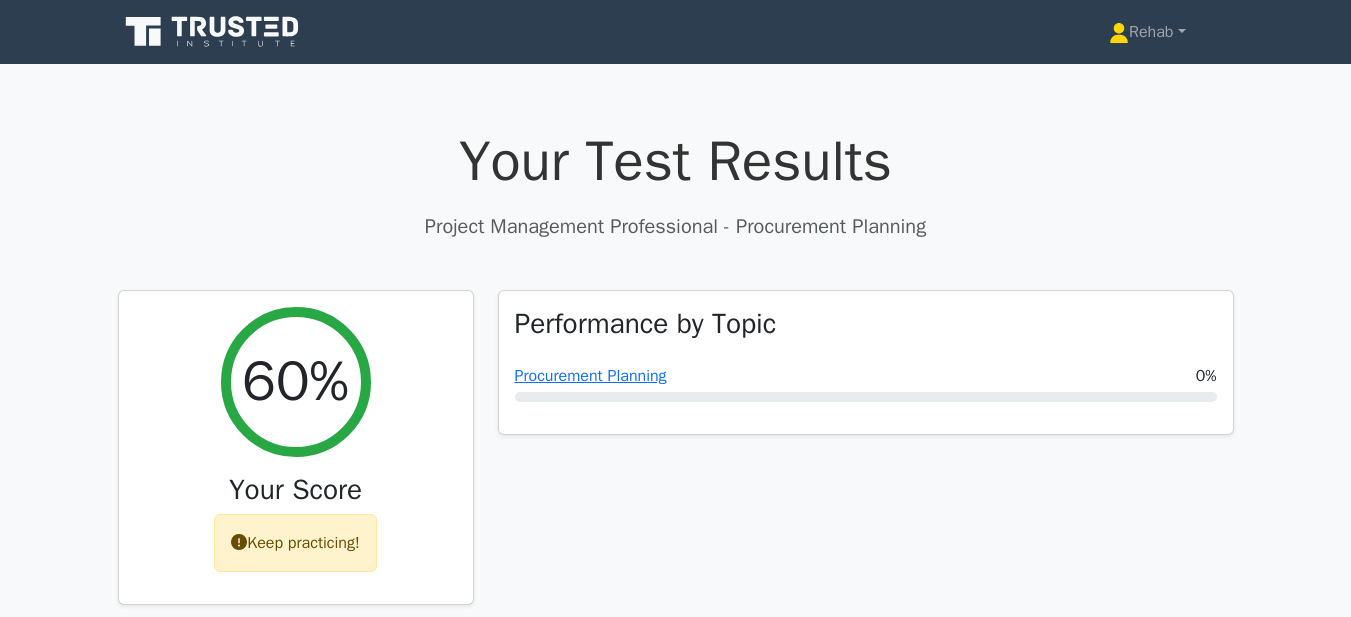 scroll, scrollTop: 0, scrollLeft: 0, axis: both 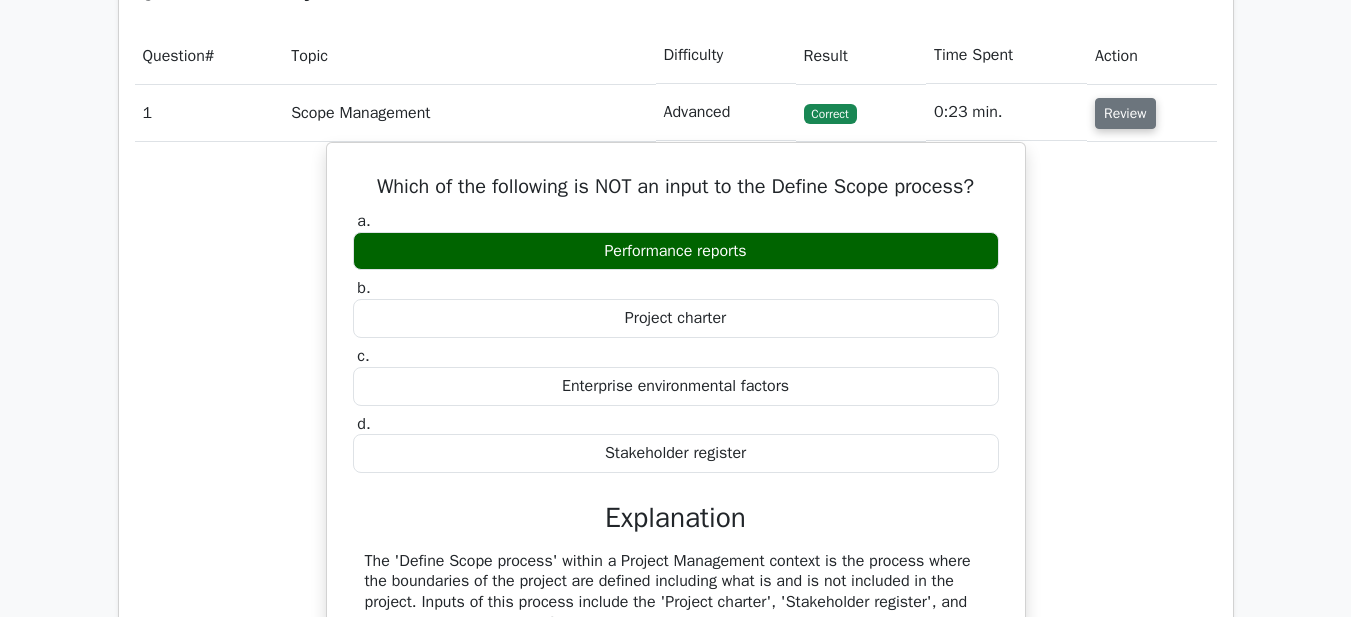 click on "Review" at bounding box center [1125, 113] 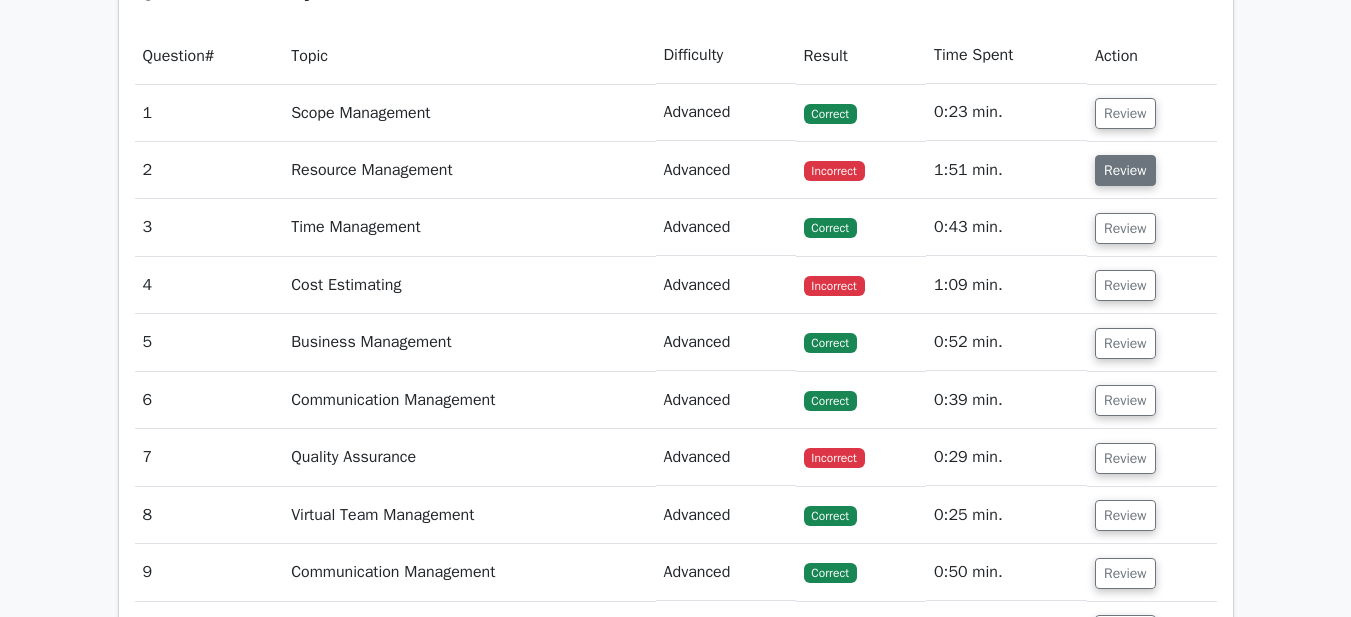 click on "Review" at bounding box center [1125, 170] 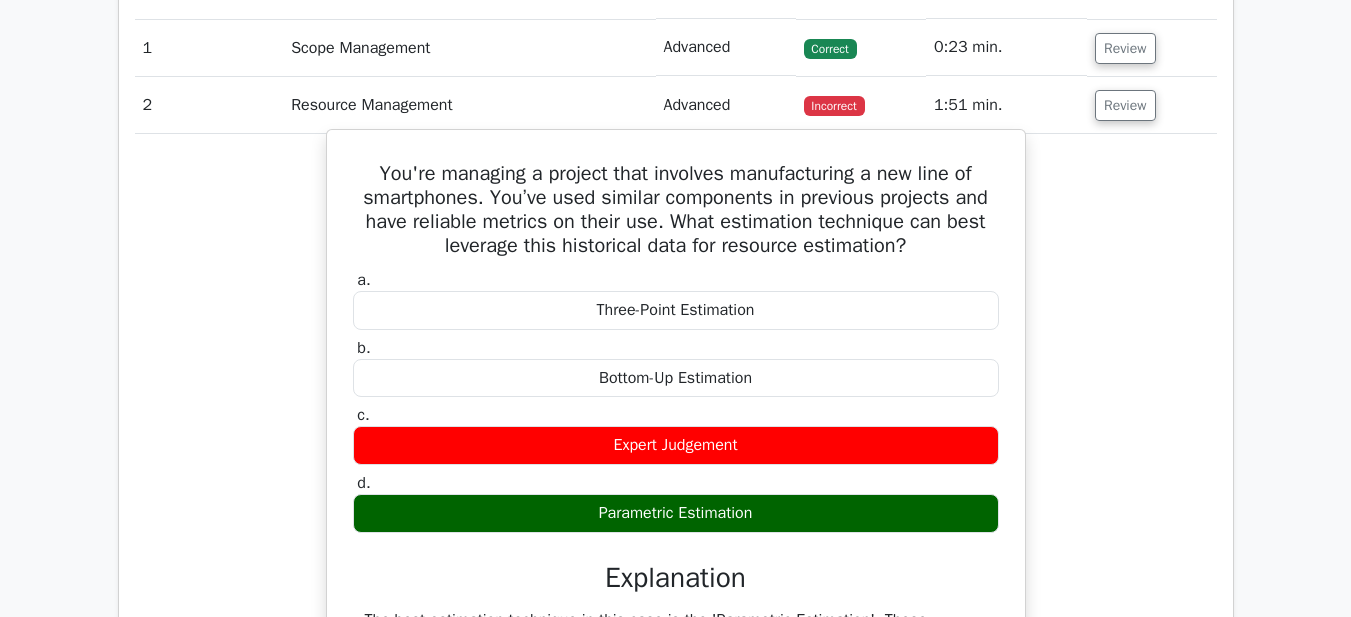 scroll, scrollTop: 1300, scrollLeft: 0, axis: vertical 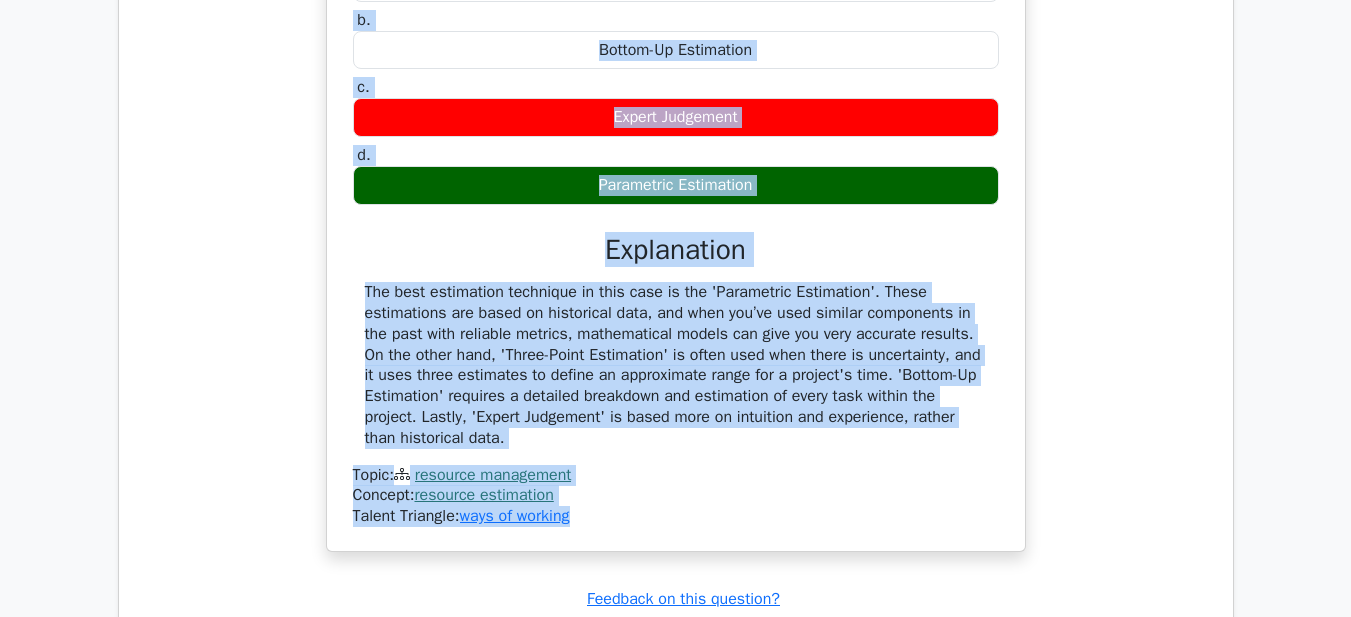drag, startPoint x: 358, startPoint y: 134, endPoint x: 897, endPoint y: 441, distance: 620.29834 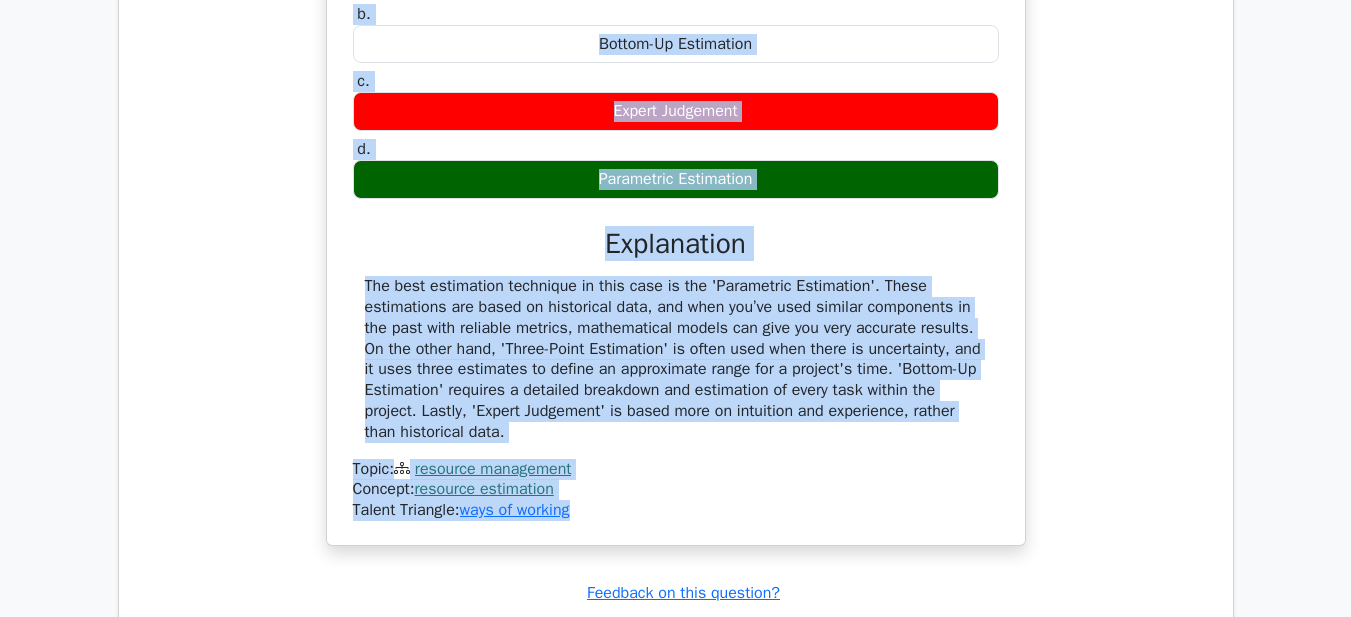 scroll, scrollTop: 2093, scrollLeft: 0, axis: vertical 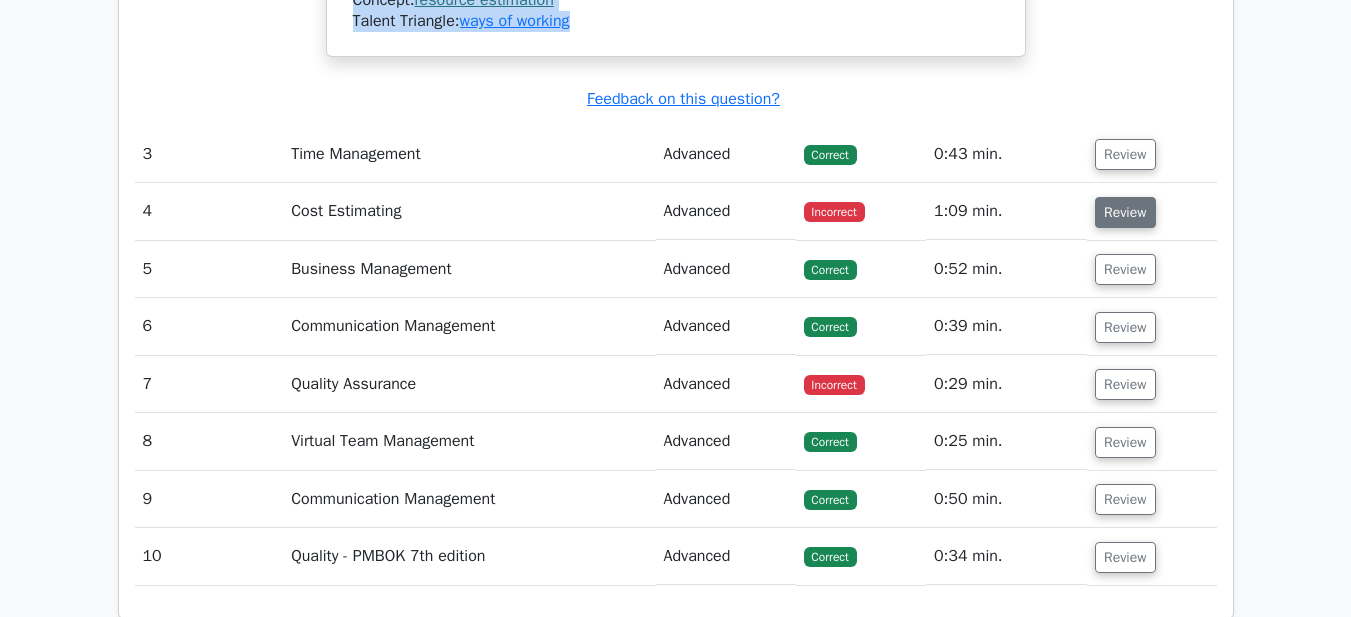 click on "Review" at bounding box center (1125, 212) 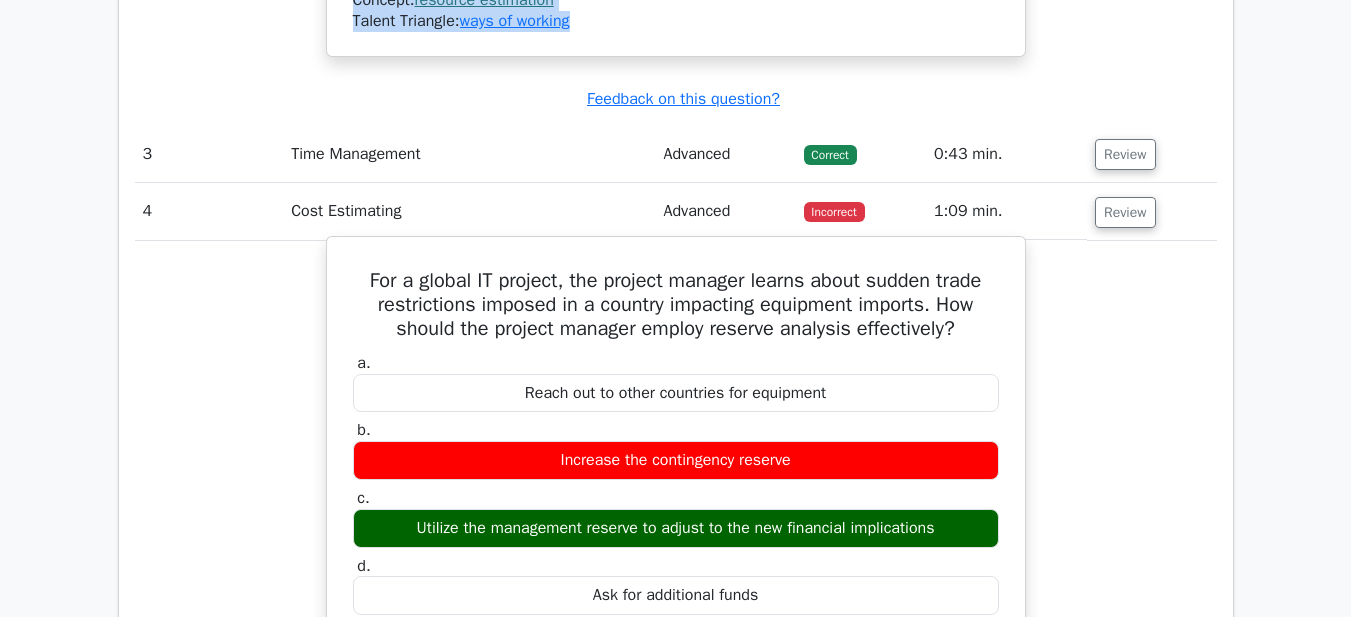 scroll, scrollTop: 2293, scrollLeft: 0, axis: vertical 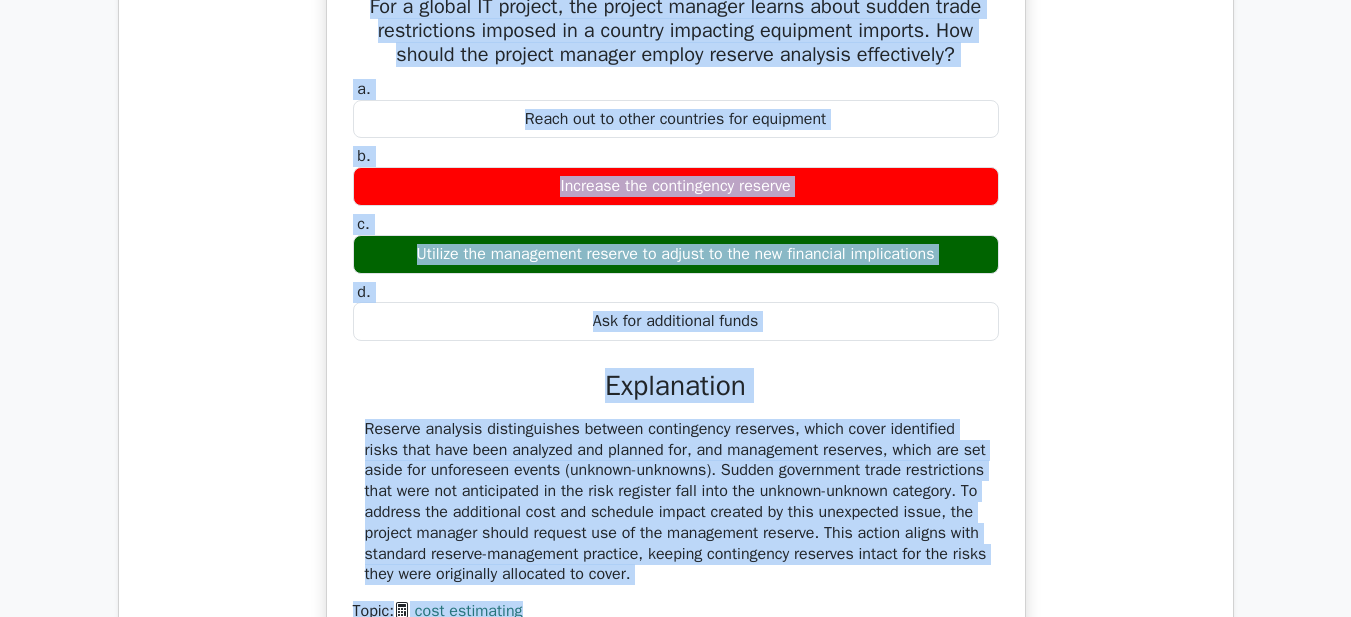 drag, startPoint x: 353, startPoint y: 76, endPoint x: 952, endPoint y: 622, distance: 810.50415 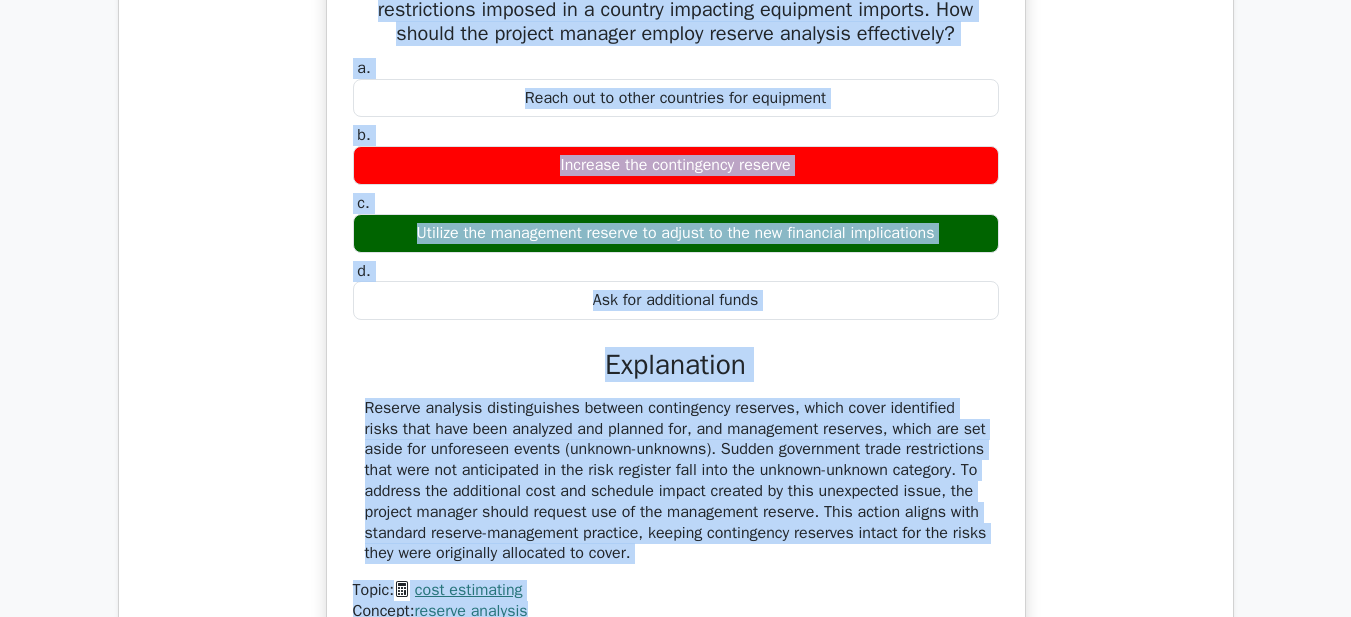 click on "Reserve analysis distinguishes between contingency reserves, which cover identified risks that have been analyzed and planned for, and management reserves, which are set aside for unforeseen events (unknown-unknowns). Sudden government trade restrictions that were not anticipated in the risk register fall into the unknown-unknown category. To address the additional cost and schedule impact created by this unexpected issue, the project manager should request use of the management reserve. This action aligns with standard reserve-management practice, keeping contingency reserves intact for the risks they were originally allocated to cover." at bounding box center (676, 481) 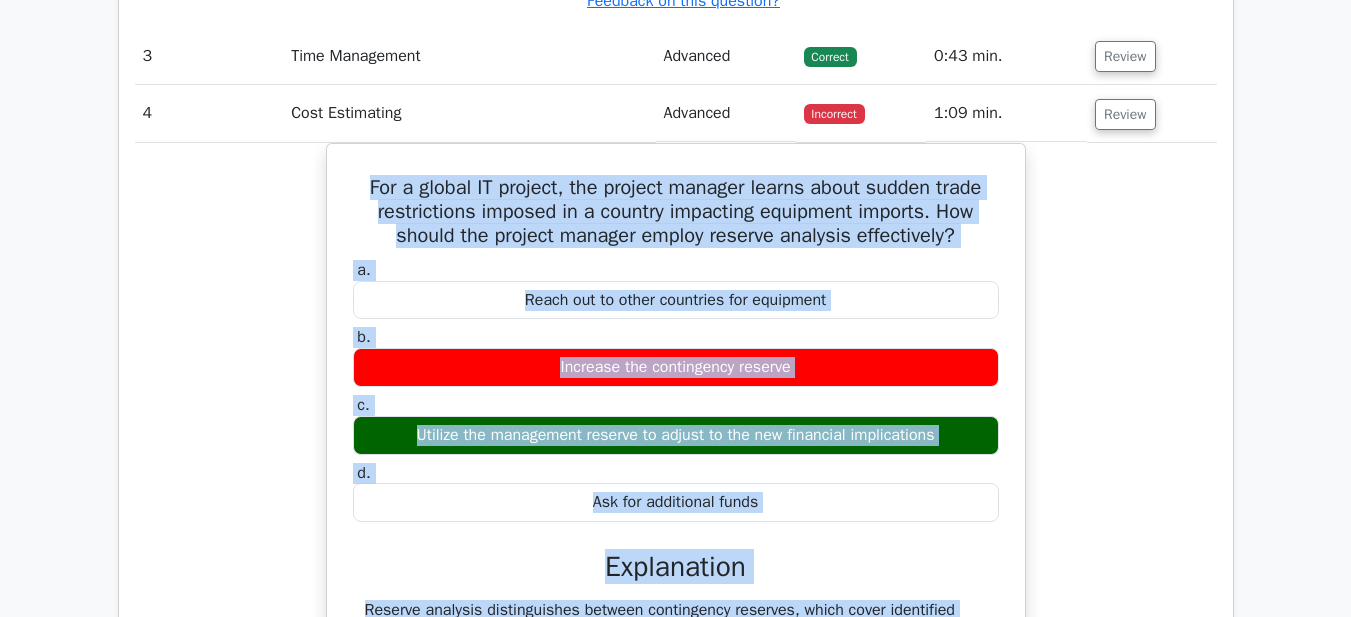 scroll, scrollTop: 2188, scrollLeft: 0, axis: vertical 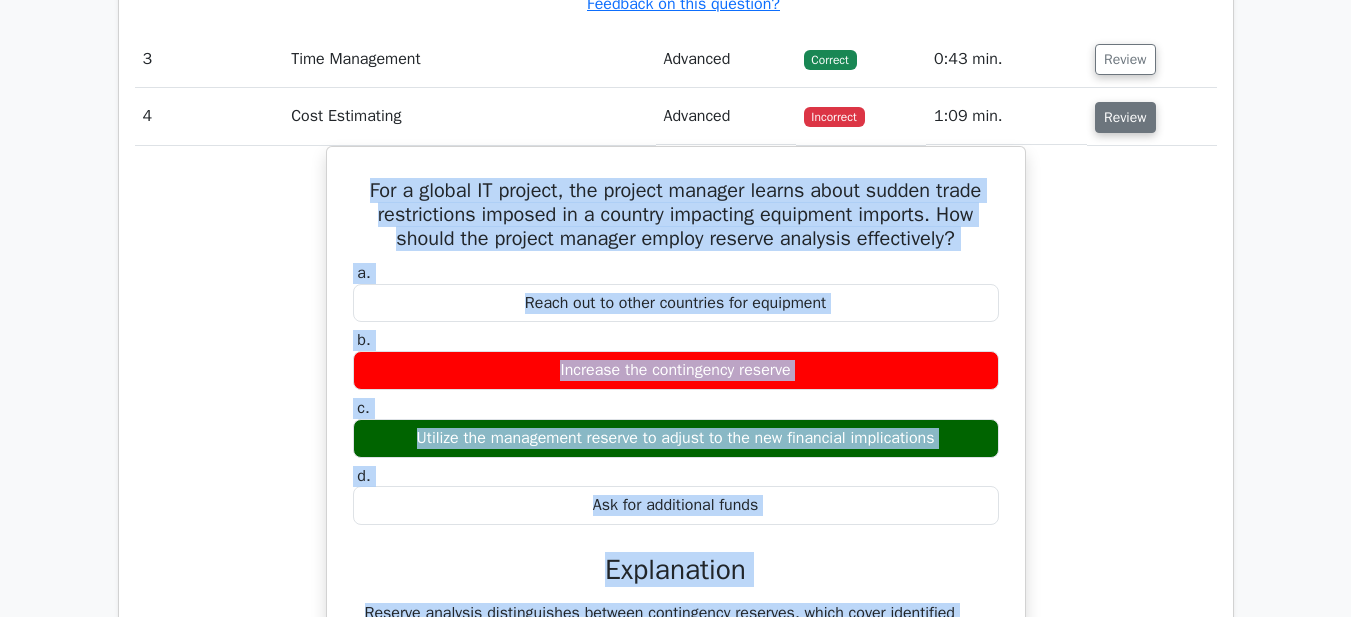 click on "Review" at bounding box center [1125, 117] 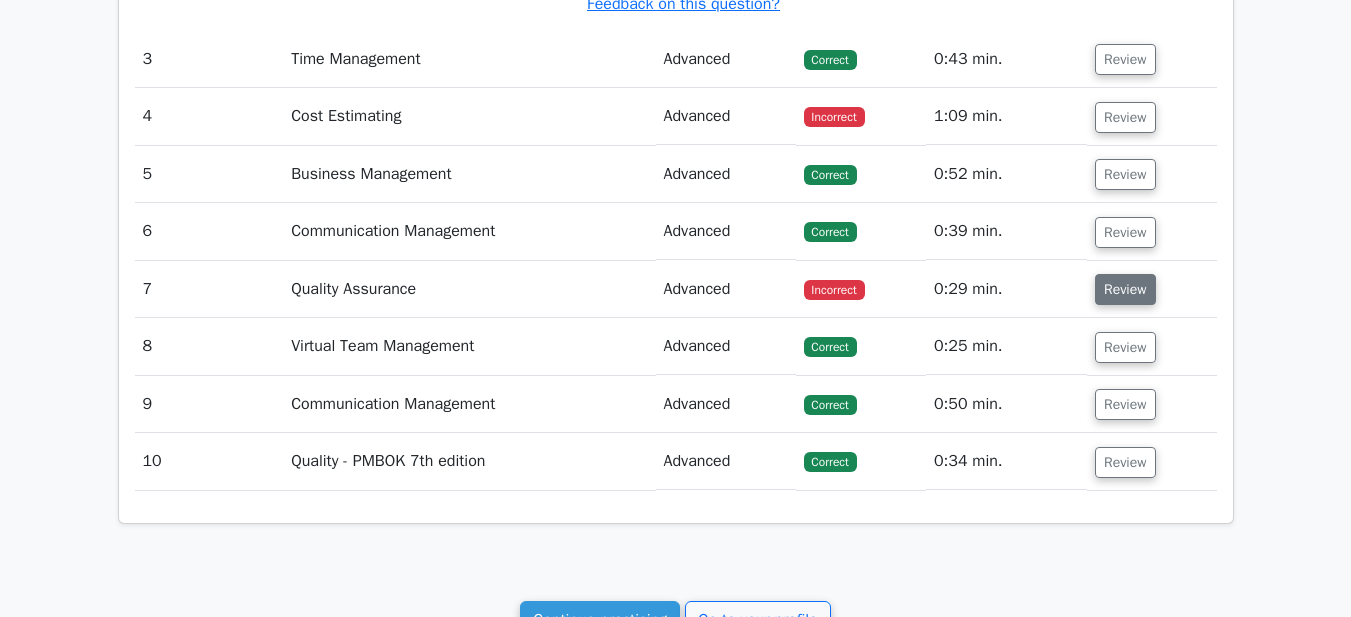 click on "Review" at bounding box center (1125, 289) 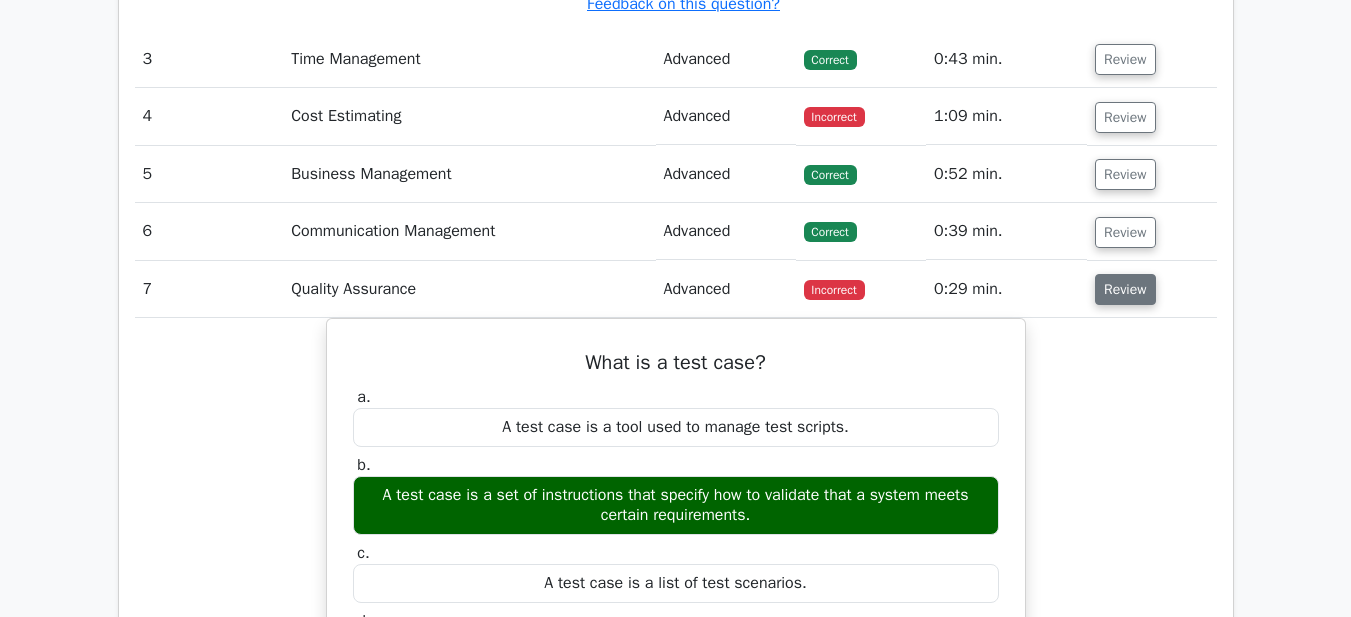 click on "Review" at bounding box center (1125, 289) 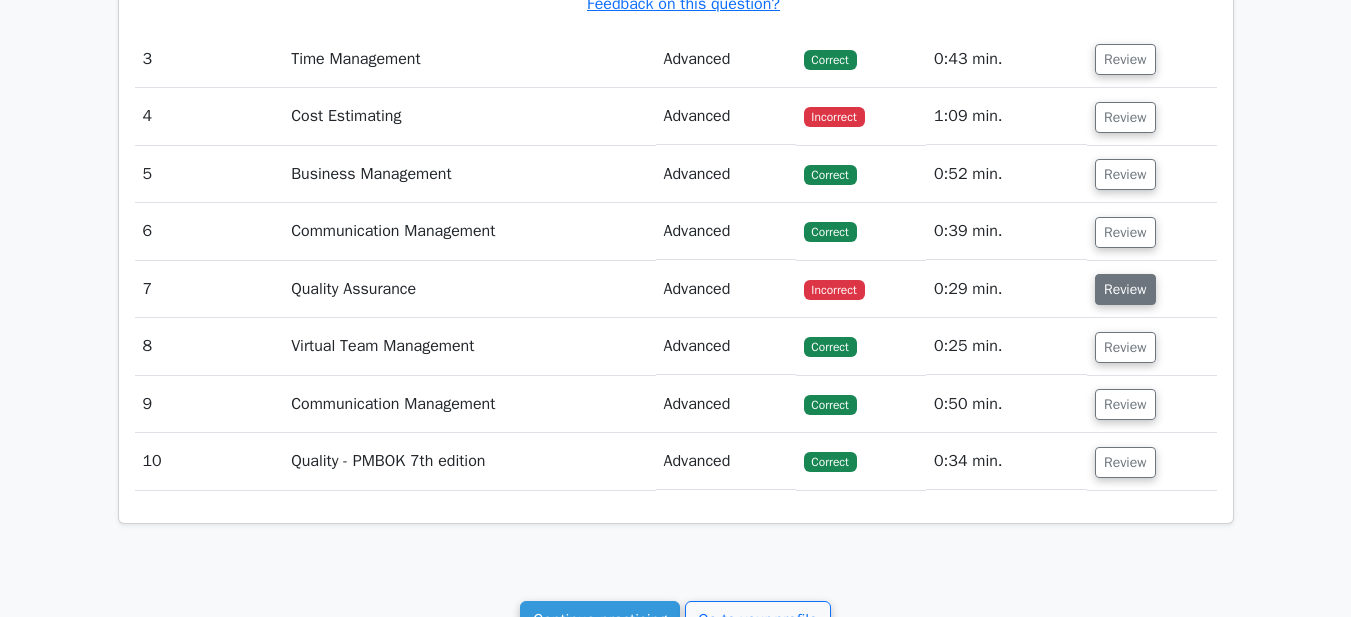 click on "Review" at bounding box center (1125, 289) 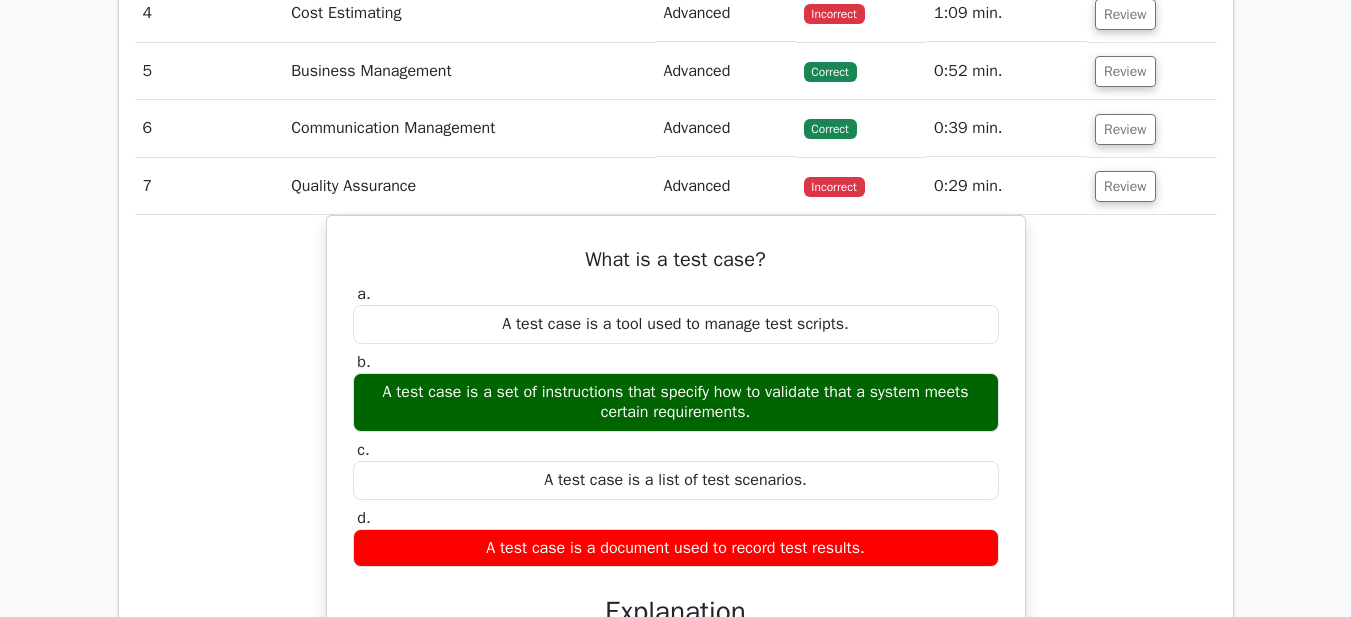 scroll, scrollTop: 2388, scrollLeft: 0, axis: vertical 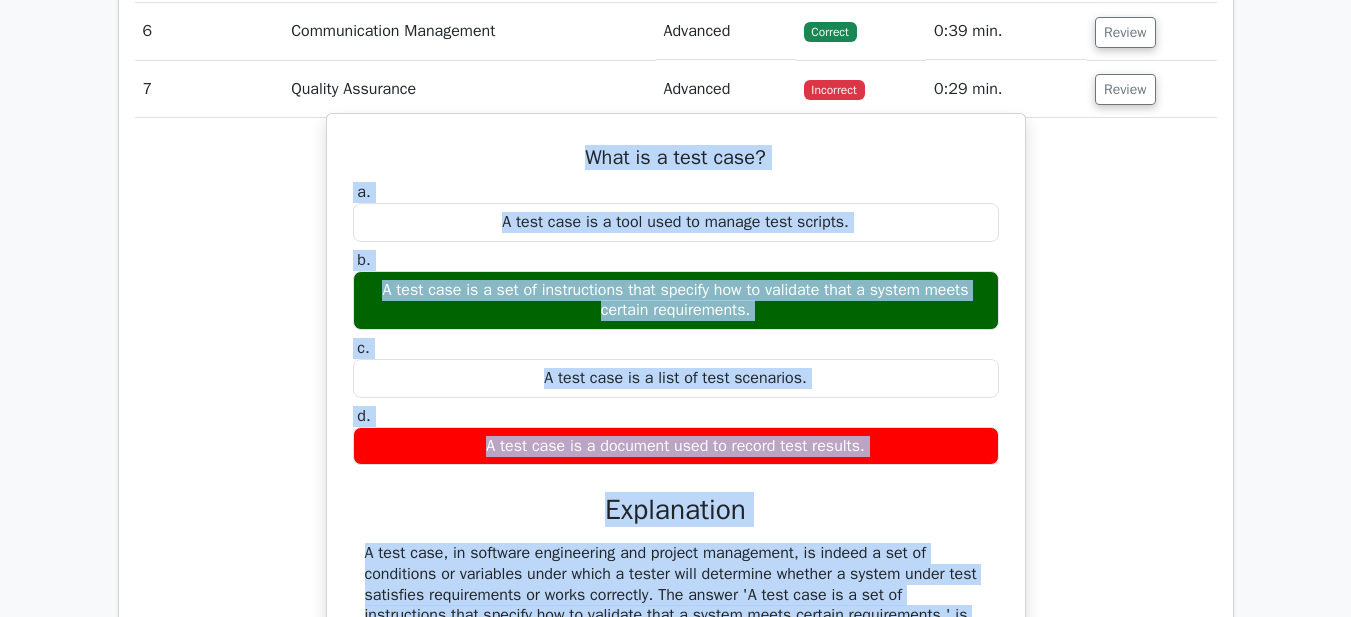 drag, startPoint x: 573, startPoint y: 158, endPoint x: 970, endPoint y: 616, distance: 606.11304 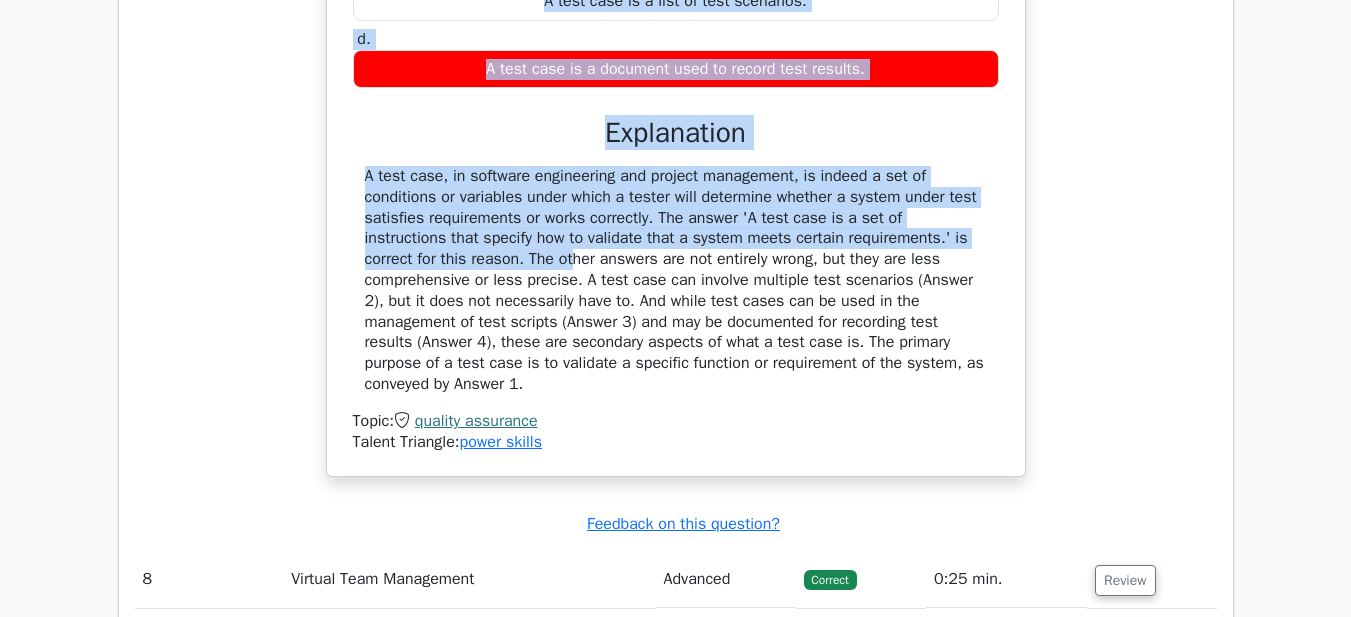 scroll, scrollTop: 2788, scrollLeft: 0, axis: vertical 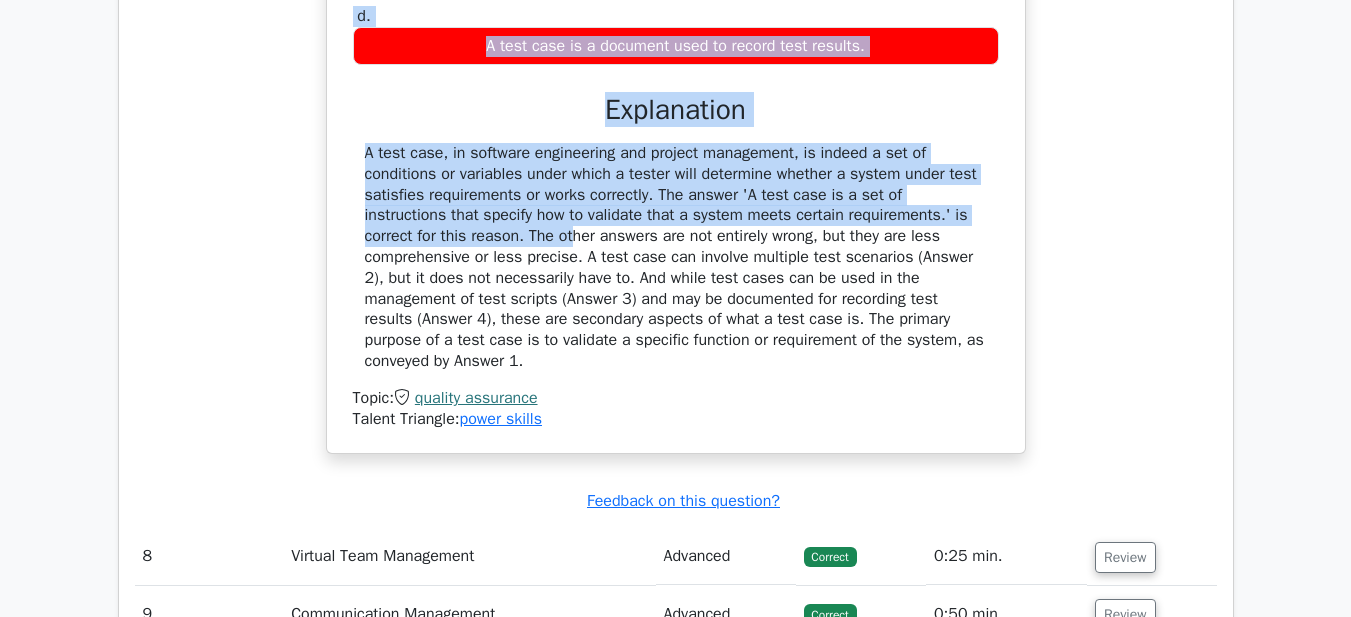 click on "A test case, in software engineering and project management, is indeed a set of conditions or variables under which a tester will determine whether a system under test satisfies requirements or works correctly. The answer 'A test case is a set of instructions that specify how to validate that a system meets certain requirements.' is correct for this reason. The other answers are not entirely wrong, but they are less comprehensive or less precise. A test case can involve multiple test scenarios (Answer 2), but it does not necessarily have to. And while test cases can be used in the management of test scripts (Answer 3) and may be documented for recording test results (Answer 4), these are secondary aspects of what a test case is. The primary purpose of a test case is to validate a specific function or requirement of the system, as conveyed by Answer 1." at bounding box center (676, 257) 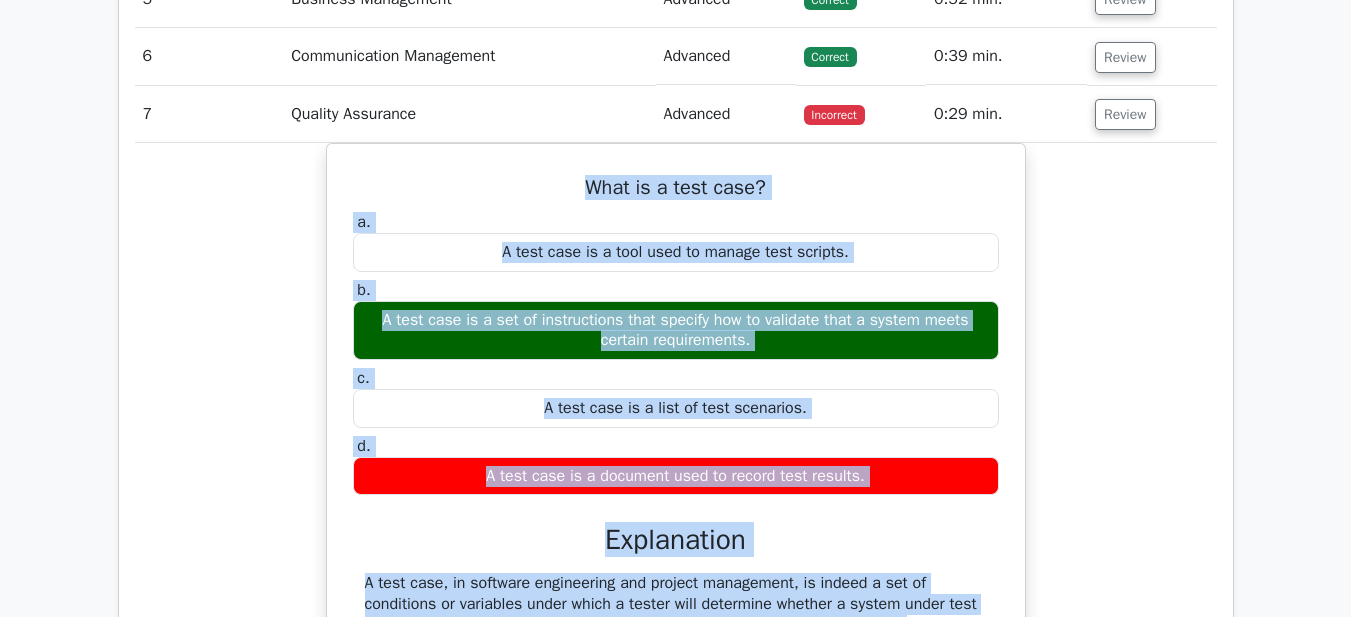 scroll, scrollTop: 2088, scrollLeft: 0, axis: vertical 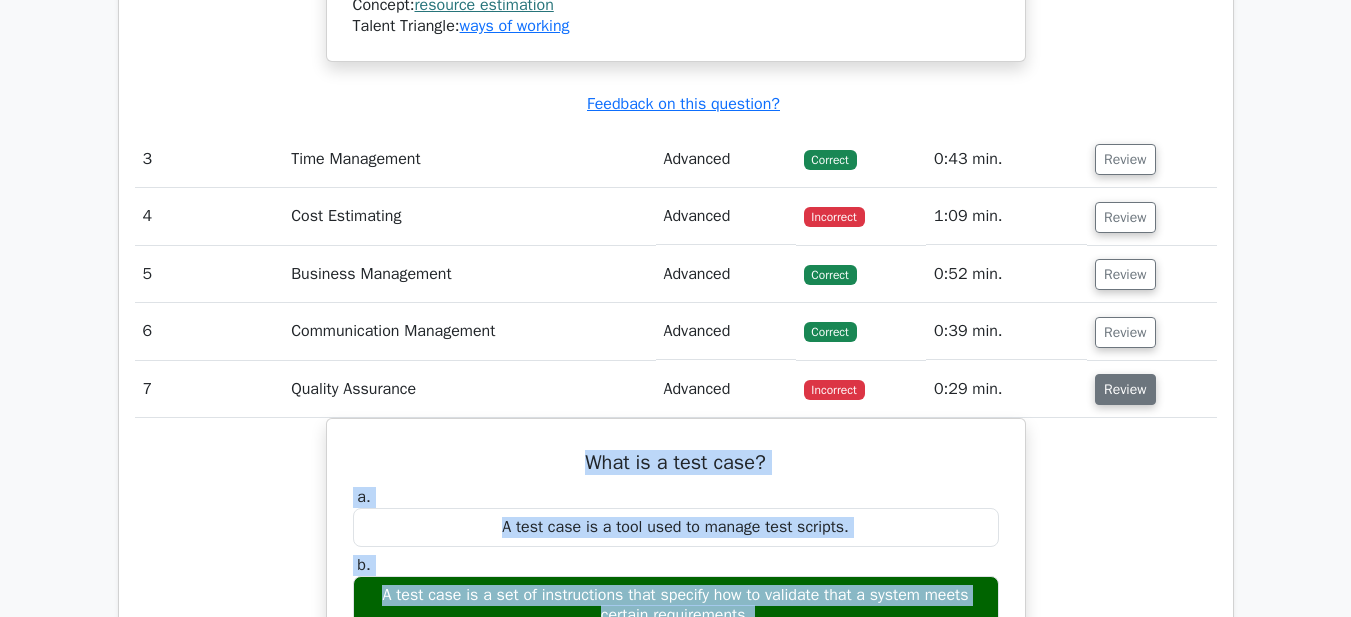click on "Review" at bounding box center (1125, 389) 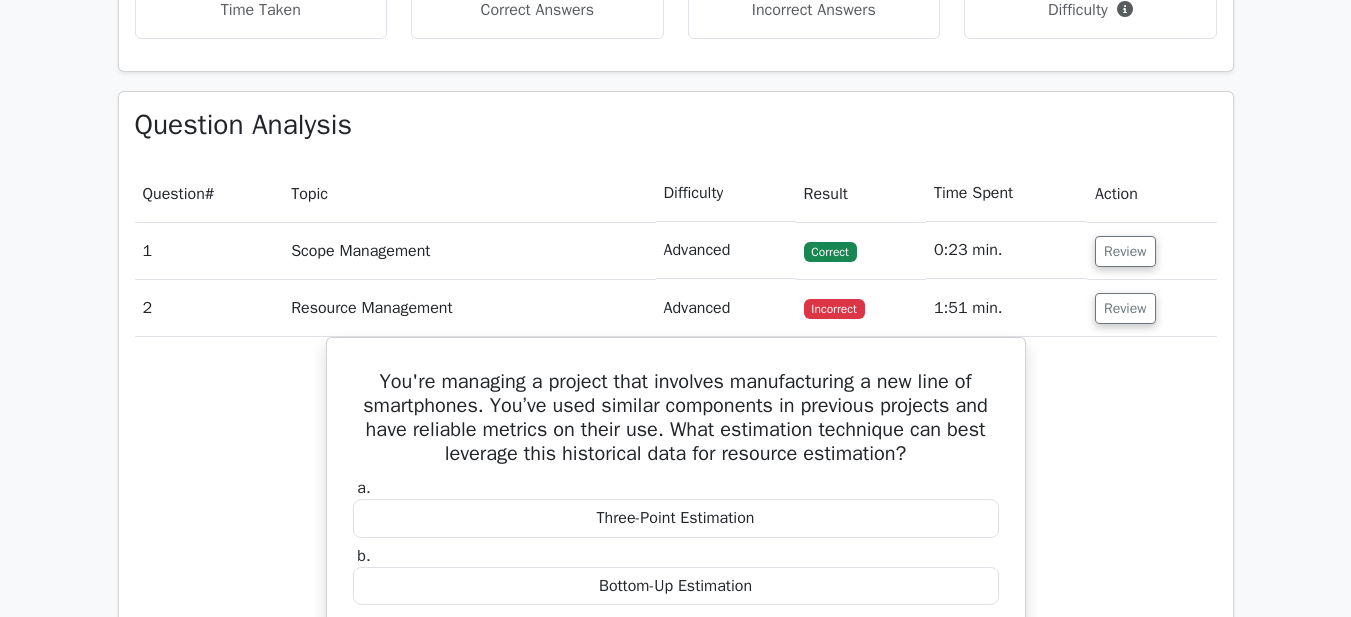 scroll, scrollTop: 988, scrollLeft: 0, axis: vertical 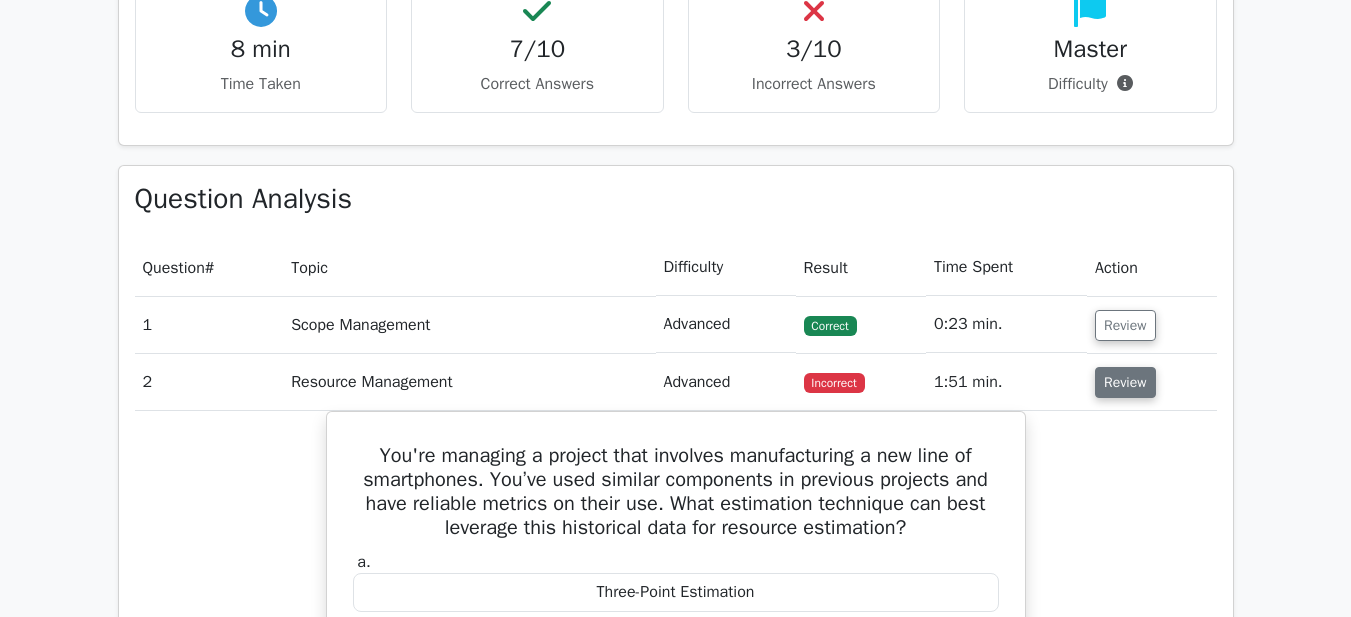click on "Review" at bounding box center [1125, 382] 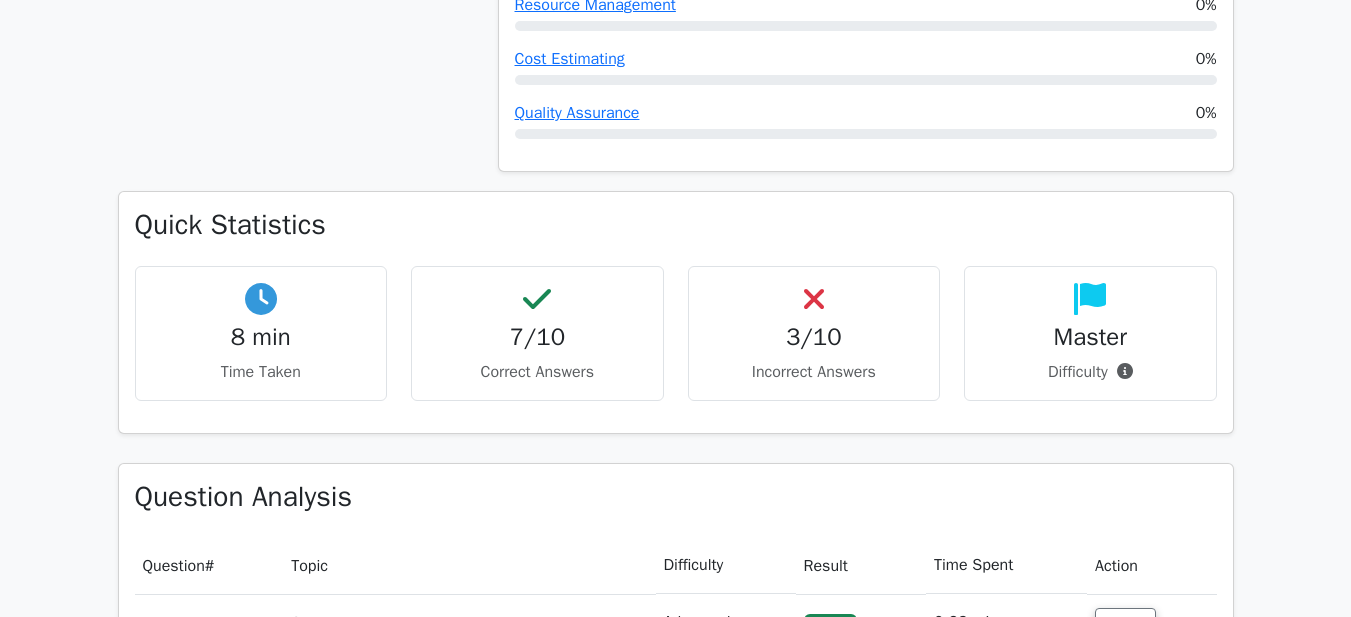 scroll, scrollTop: 688, scrollLeft: 0, axis: vertical 